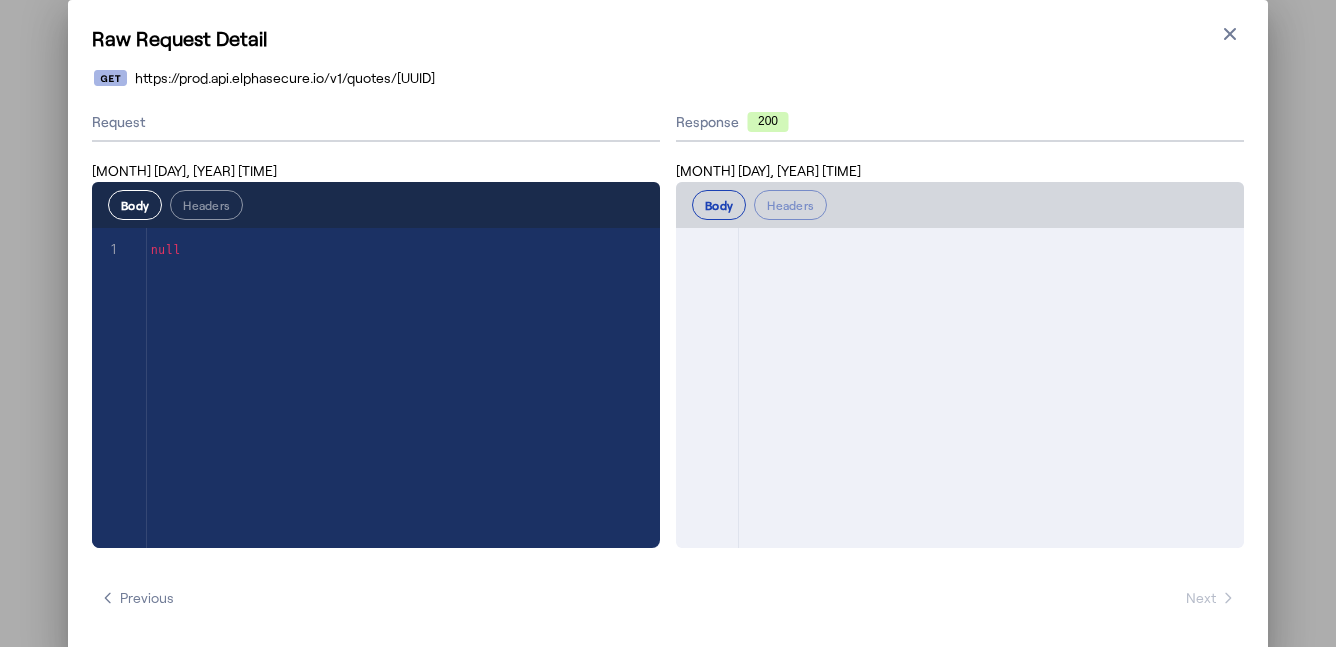 select on "**********" 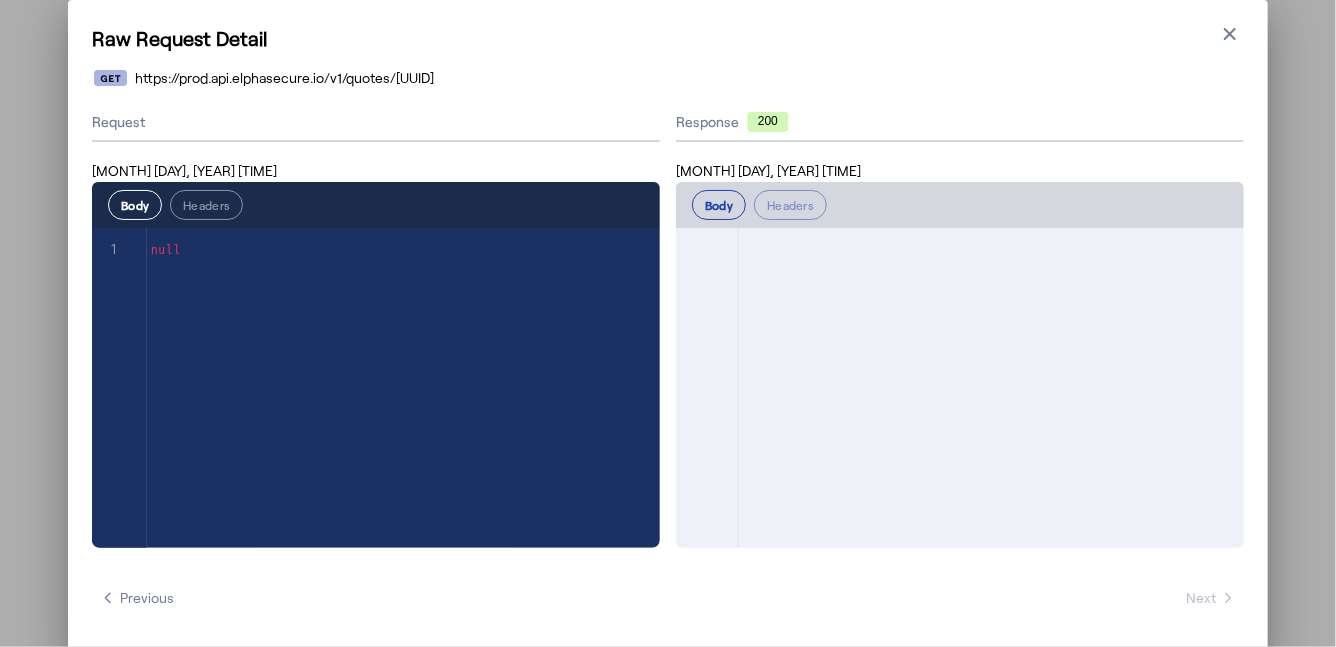 scroll, scrollTop: 1735, scrollLeft: 0, axis: vertical 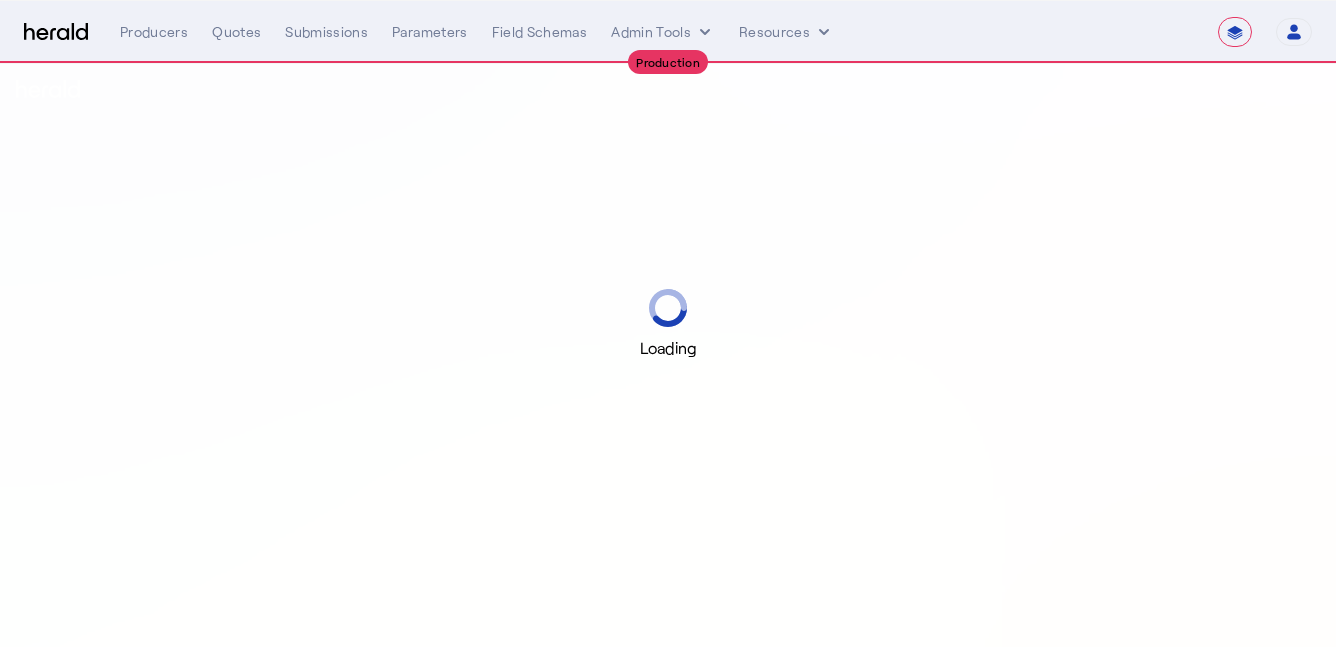 select on "**********" 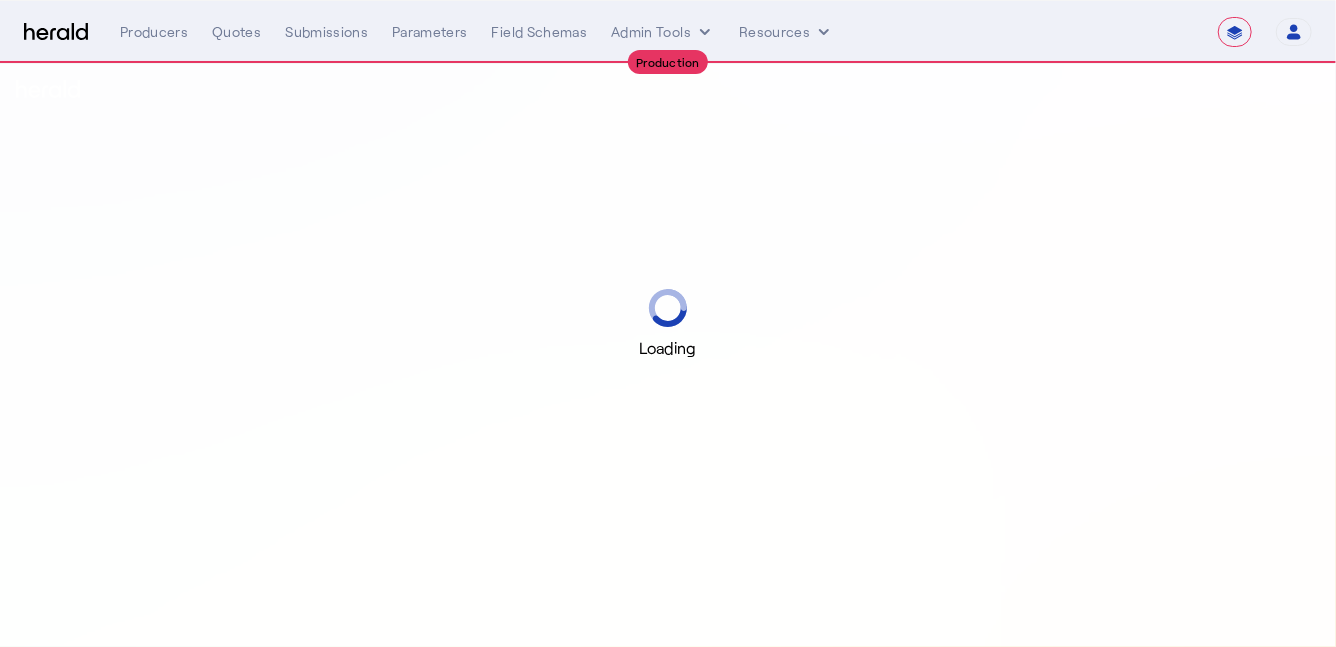 select on "pfm_z9k1_growthmill" 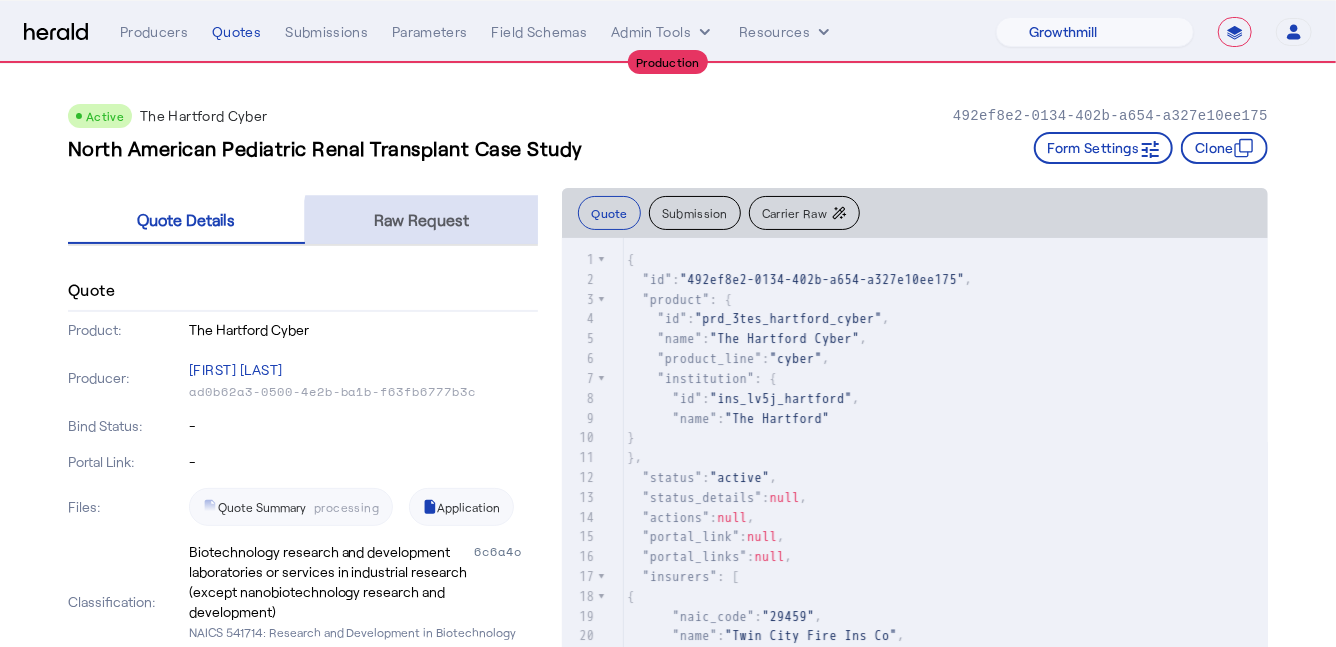 click on "Raw Request" at bounding box center (422, 220) 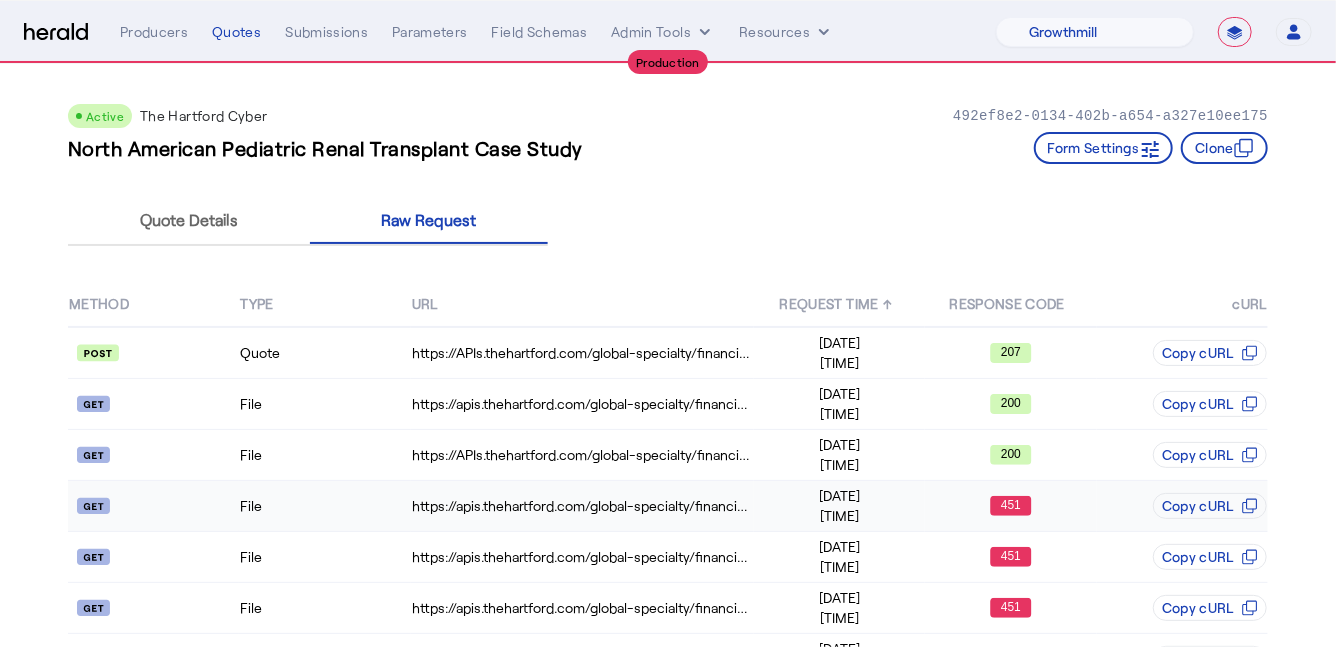 click on "File" 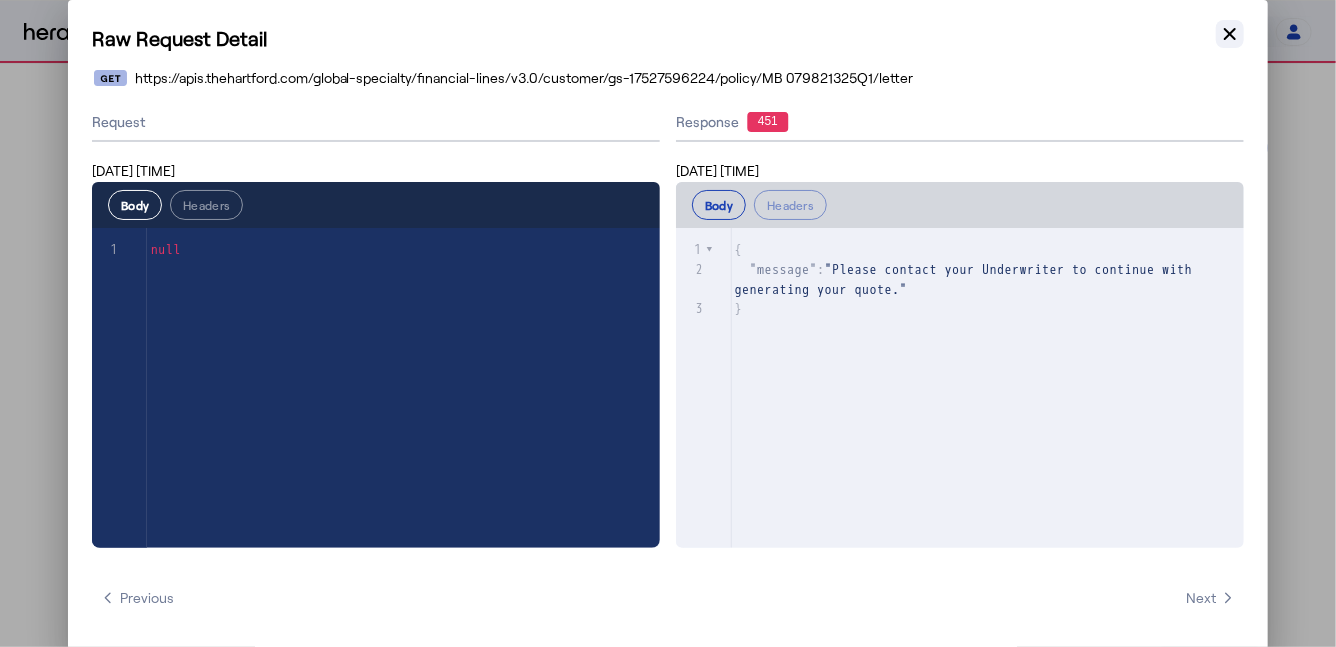click 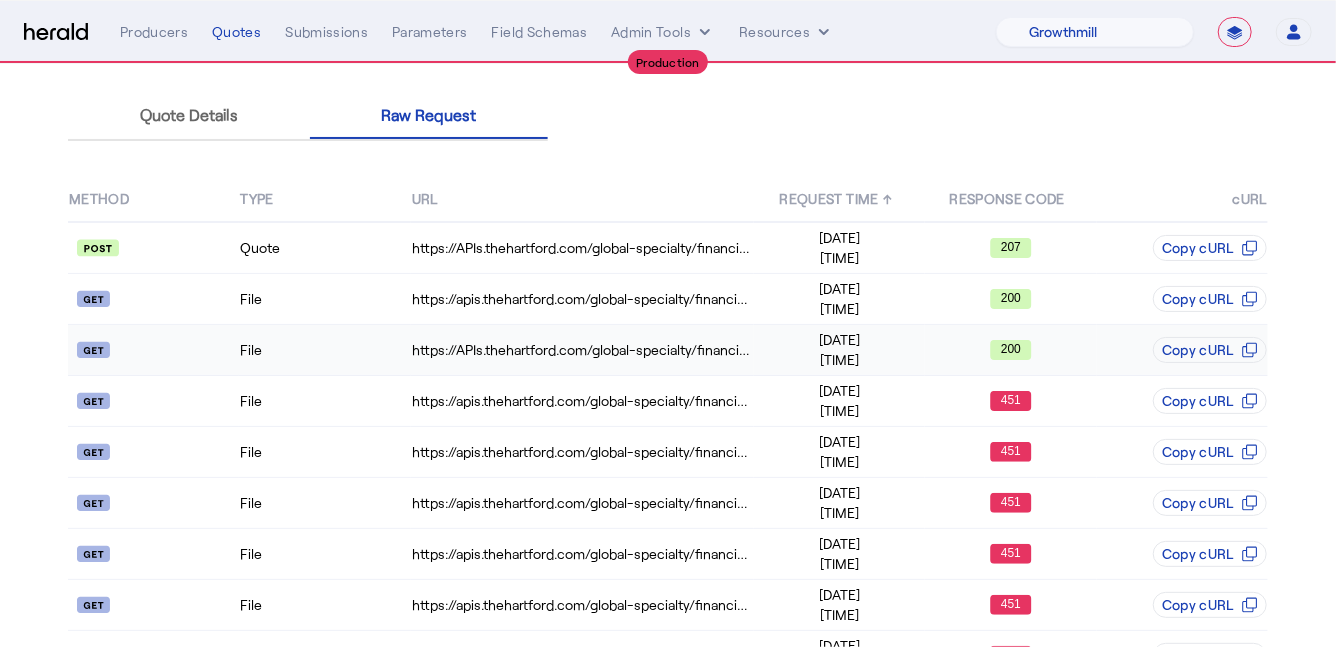 scroll, scrollTop: 0, scrollLeft: 0, axis: both 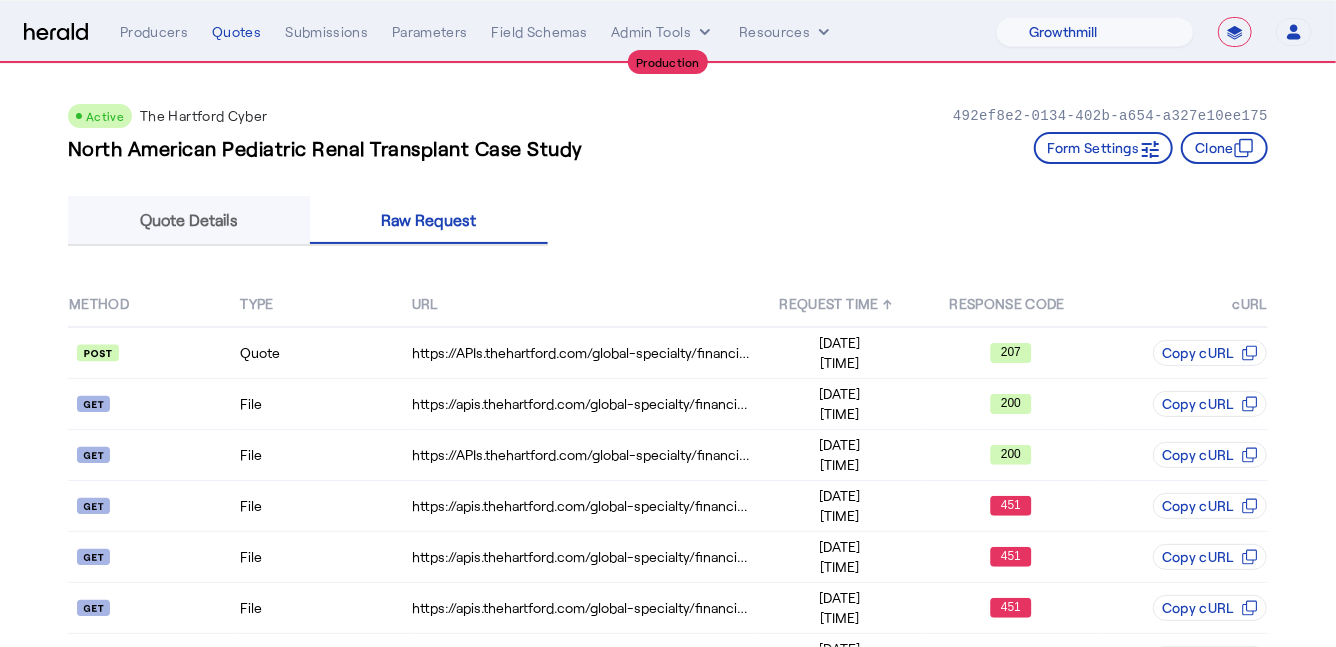 click on "Quote Details" at bounding box center [189, 220] 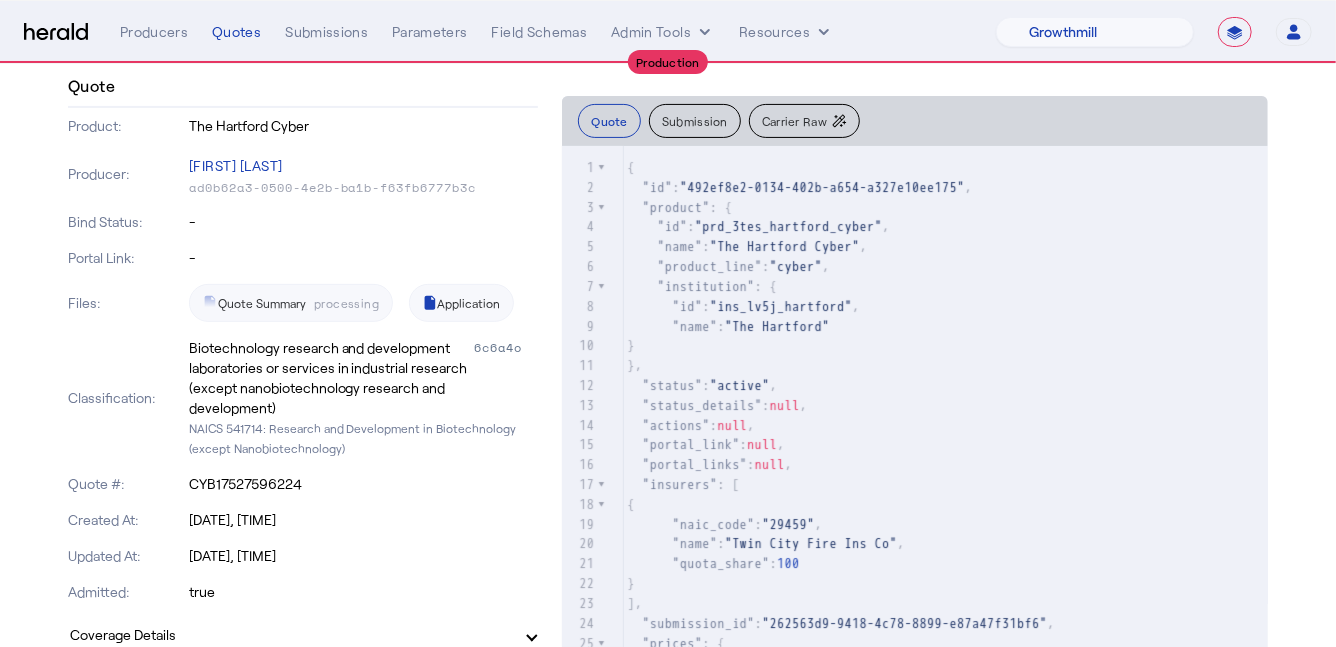 scroll, scrollTop: 198, scrollLeft: 0, axis: vertical 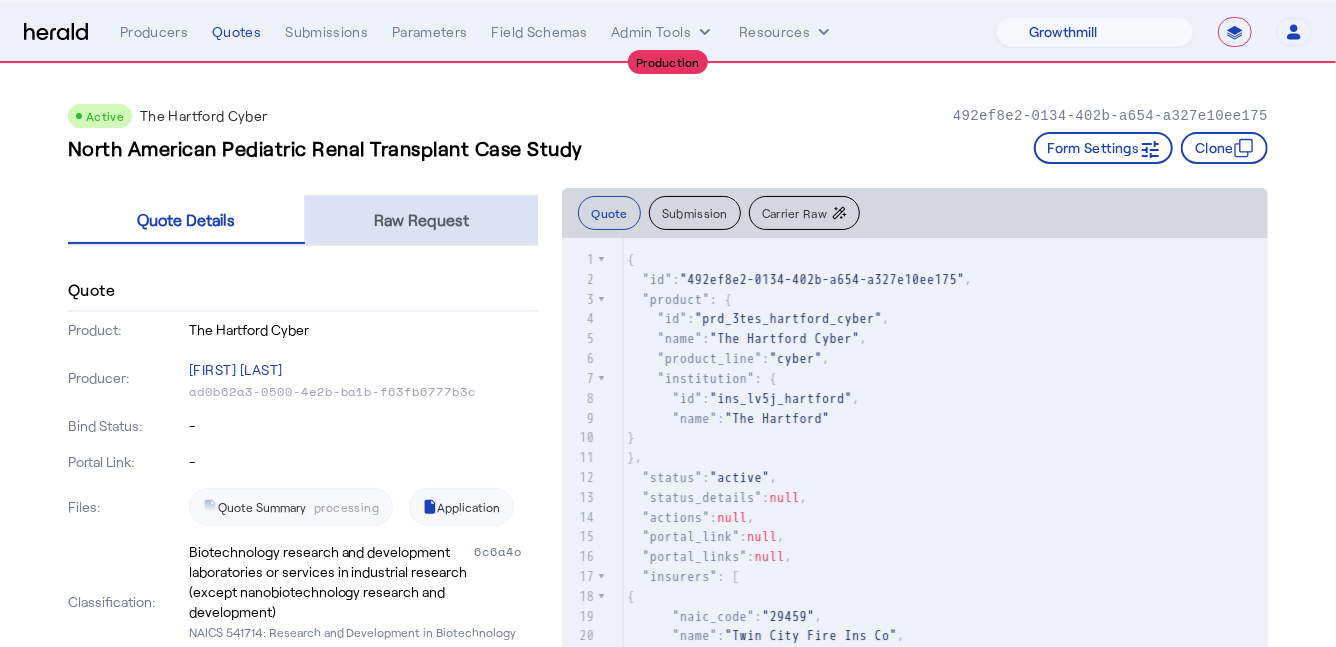 click on "Raw Request" at bounding box center [422, 220] 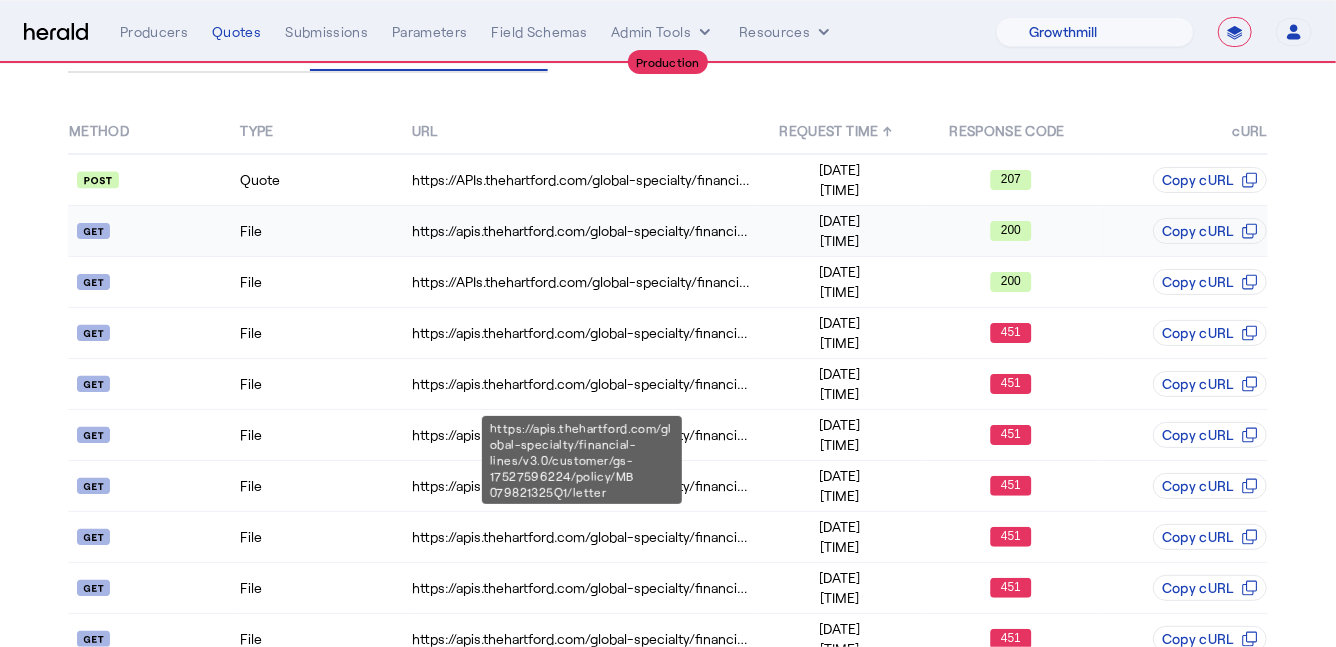 scroll, scrollTop: 176, scrollLeft: 0, axis: vertical 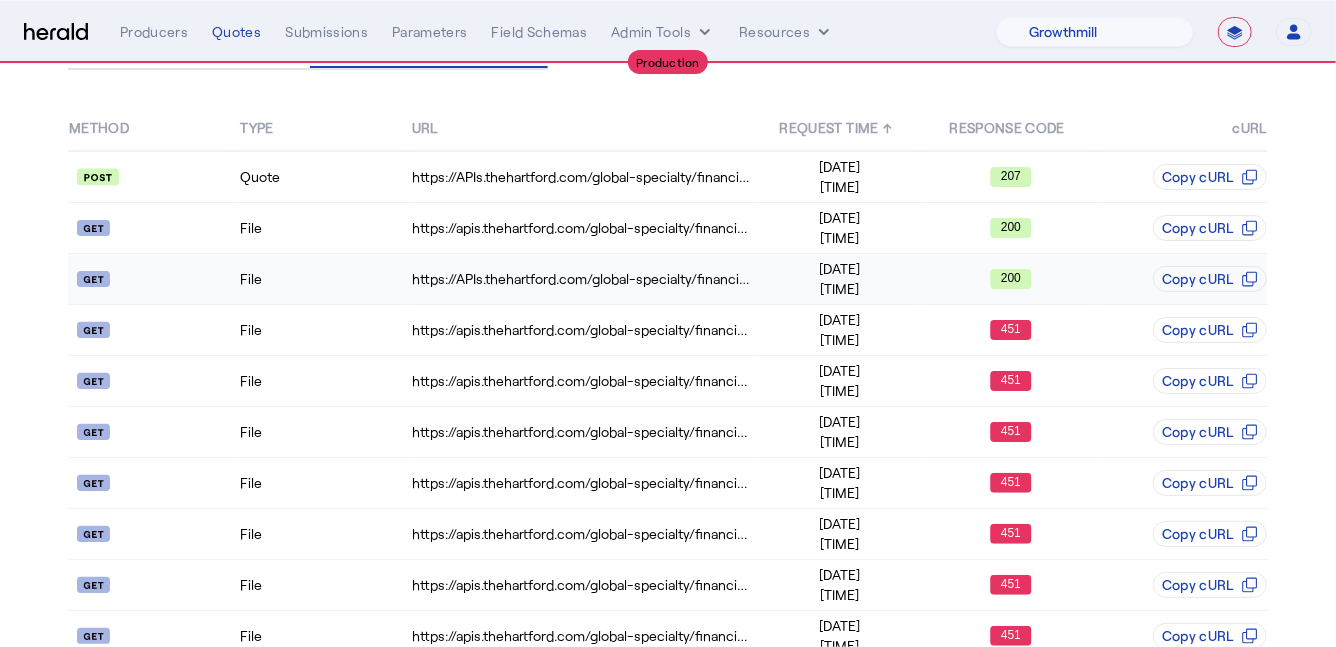 click on "File" 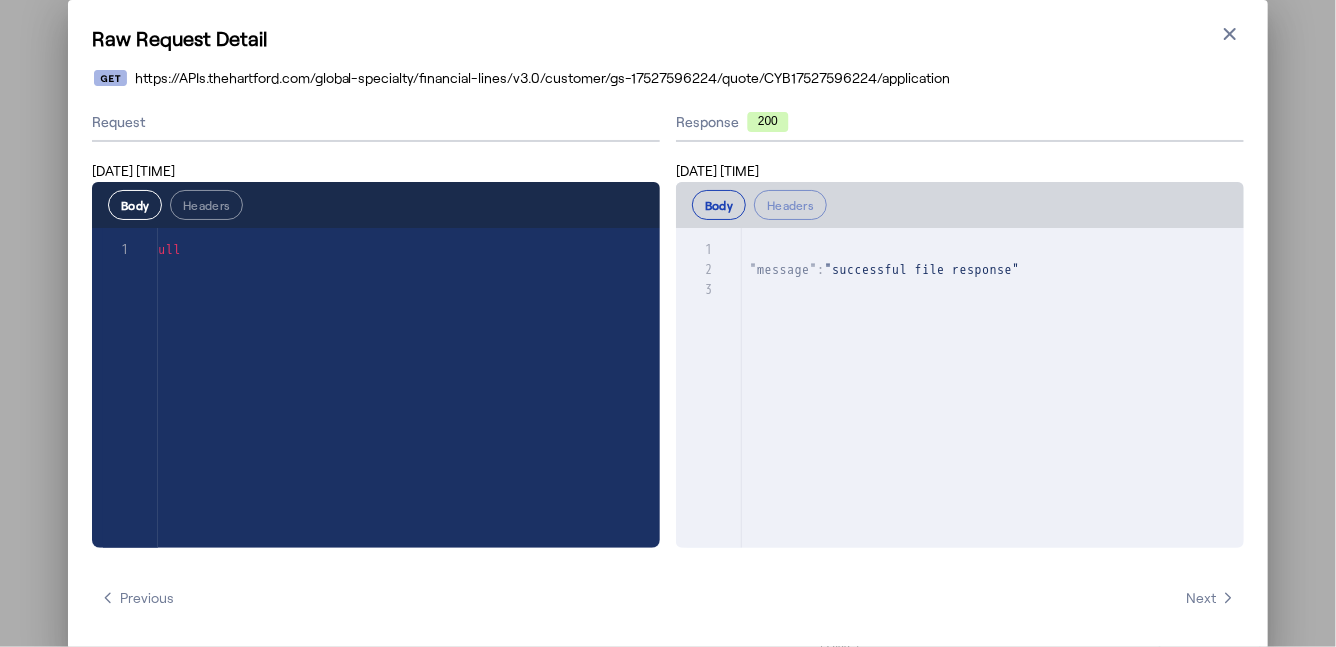 scroll, scrollTop: 0, scrollLeft: 0, axis: both 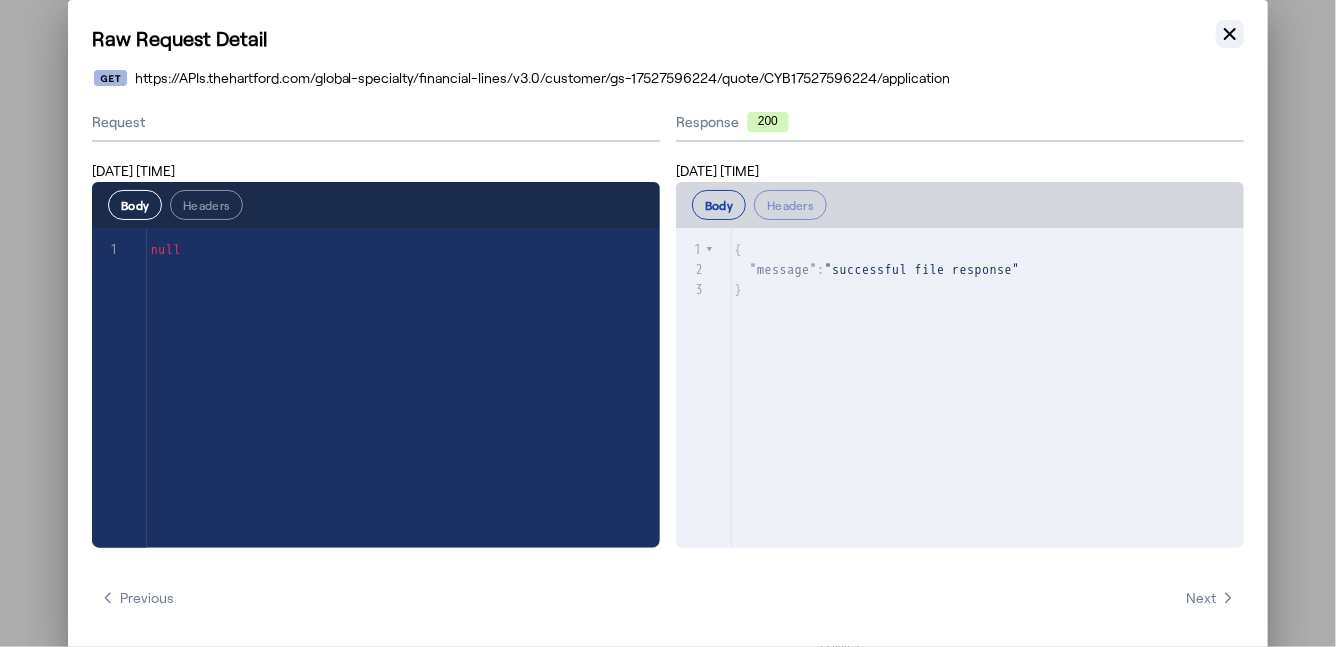 click 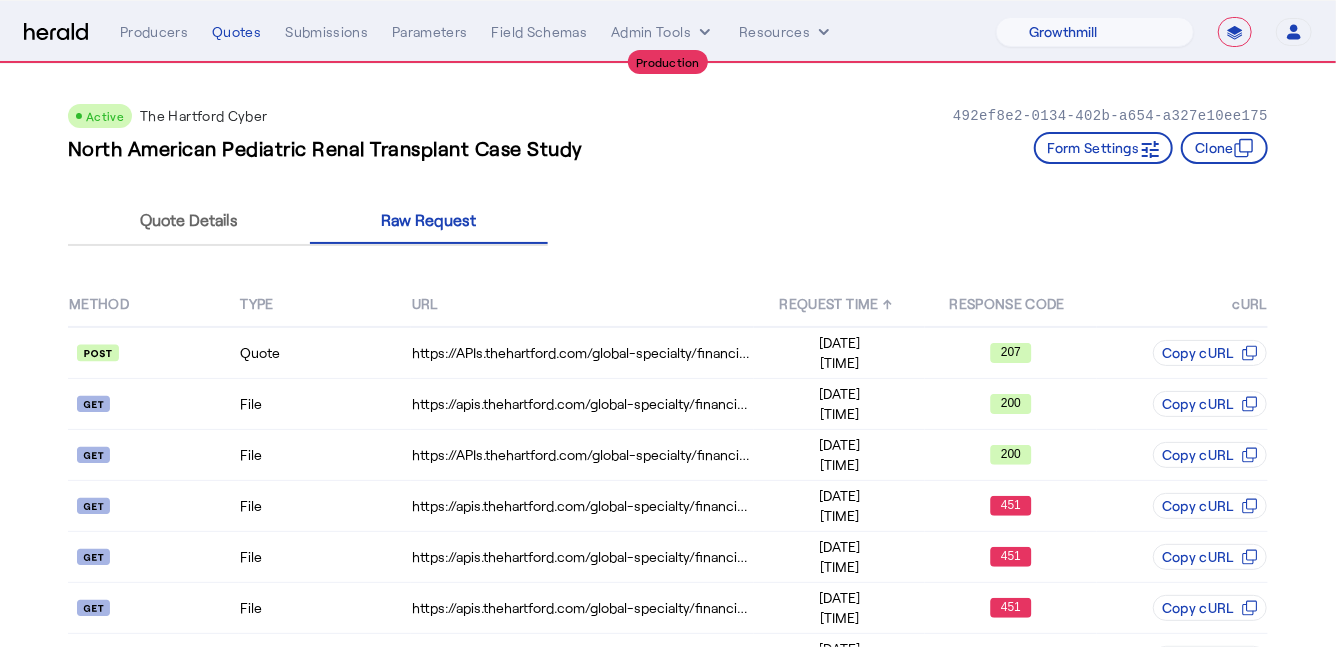 scroll, scrollTop: 176, scrollLeft: 0, axis: vertical 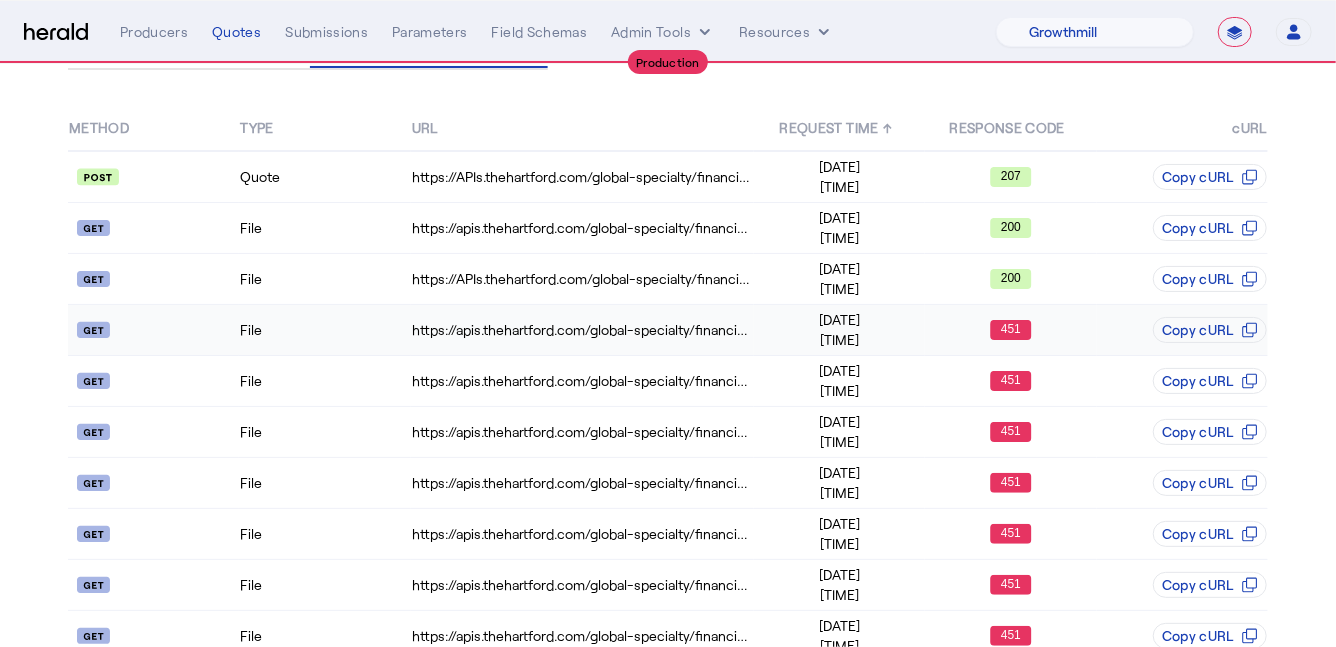 click on "File" 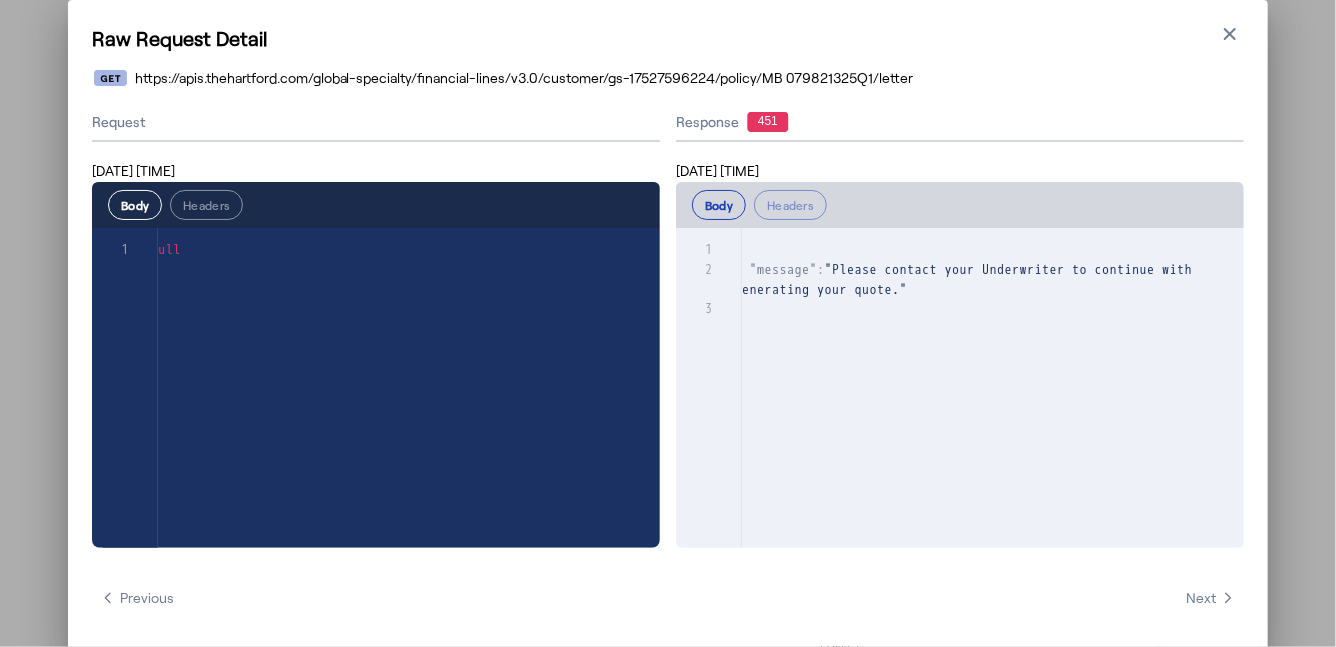 scroll, scrollTop: 0, scrollLeft: 0, axis: both 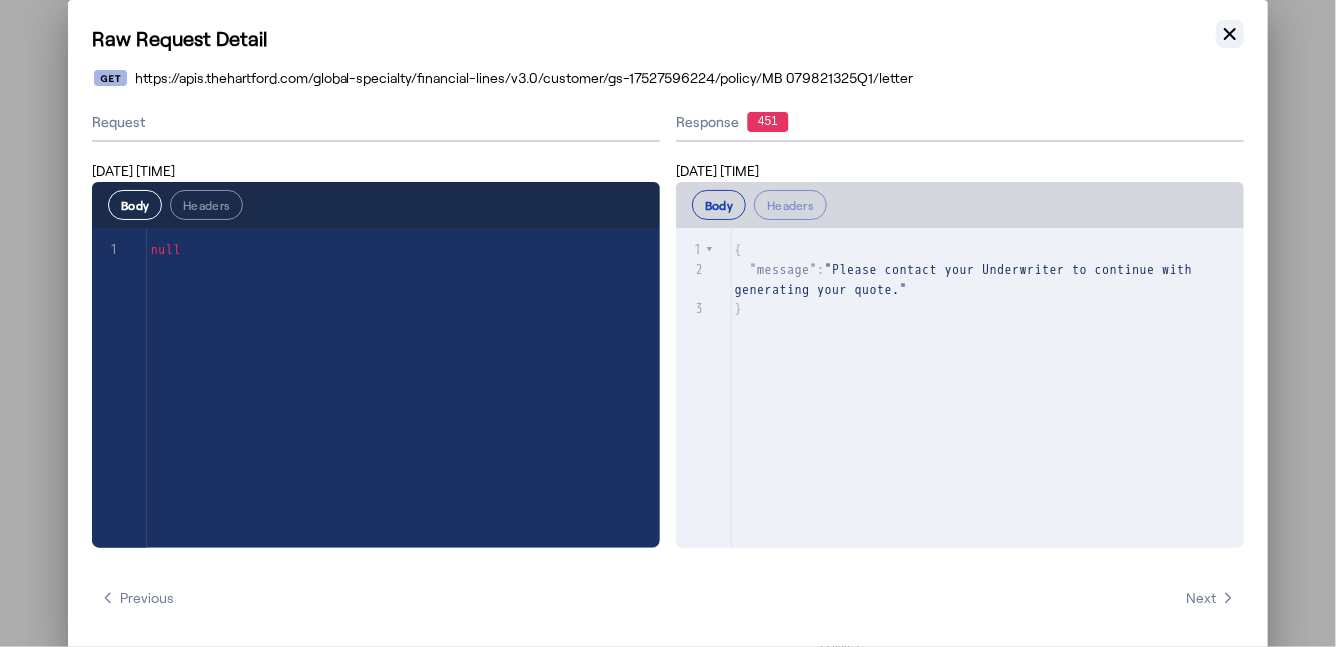 click 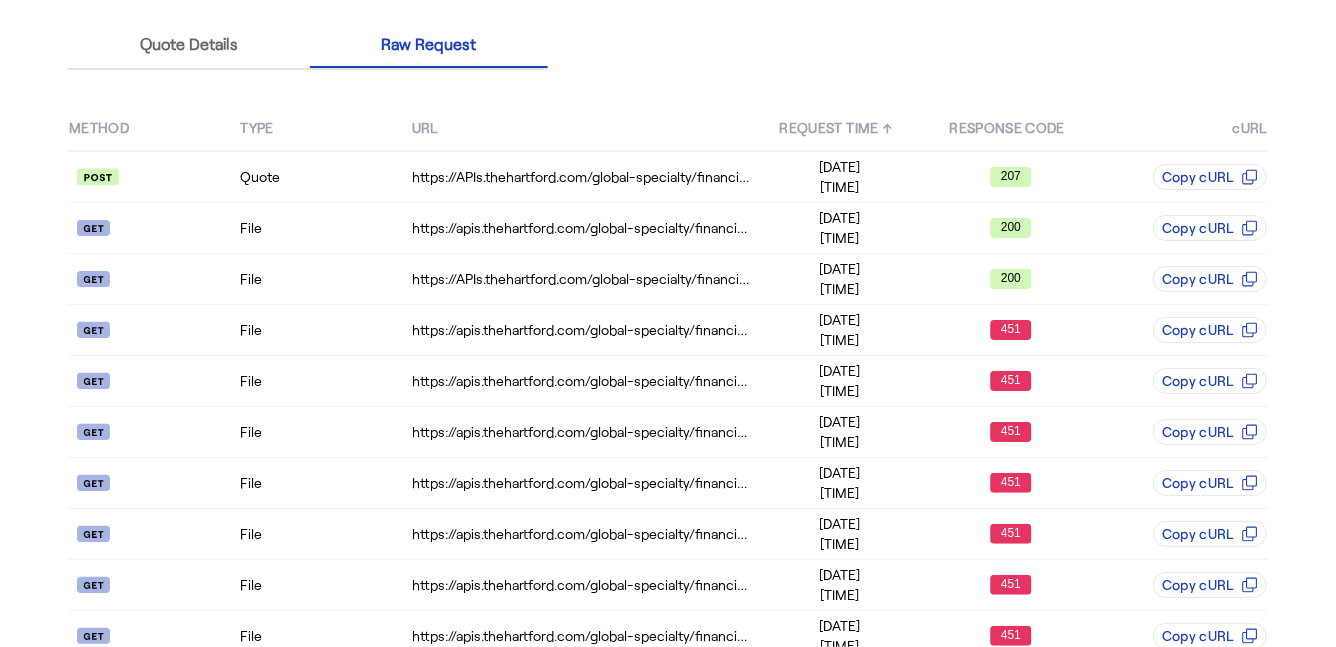 scroll, scrollTop: 176, scrollLeft: 0, axis: vertical 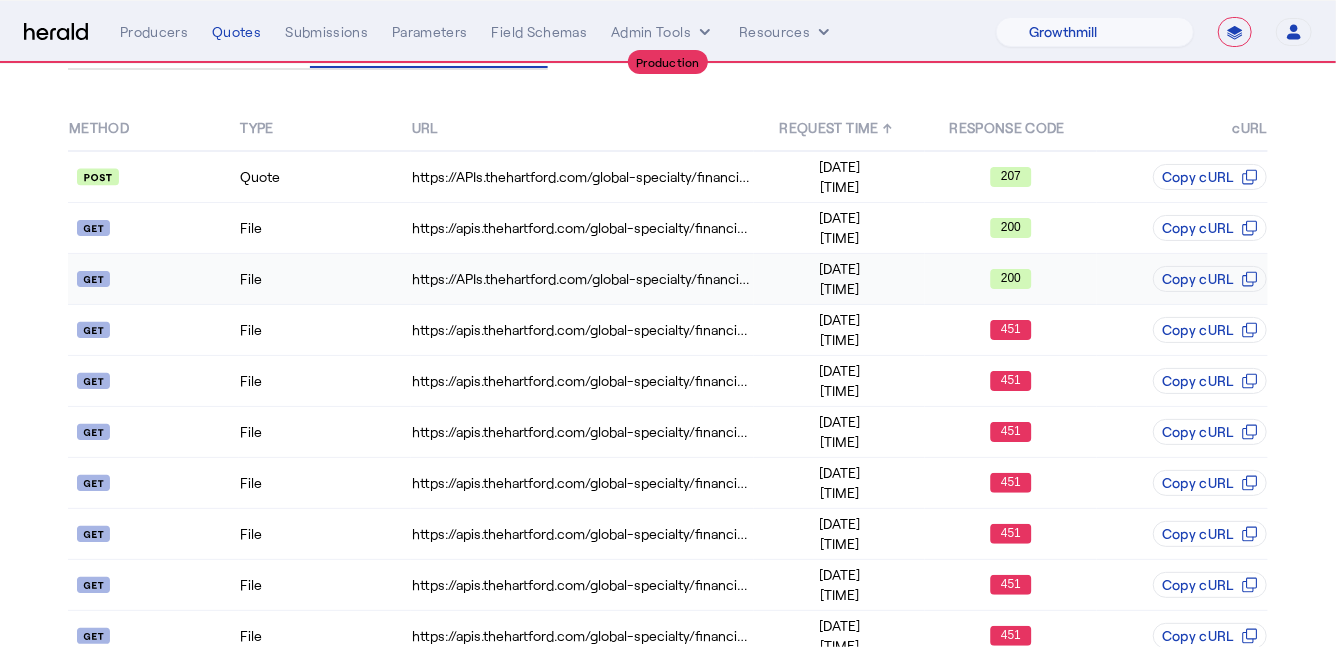 click on "File" 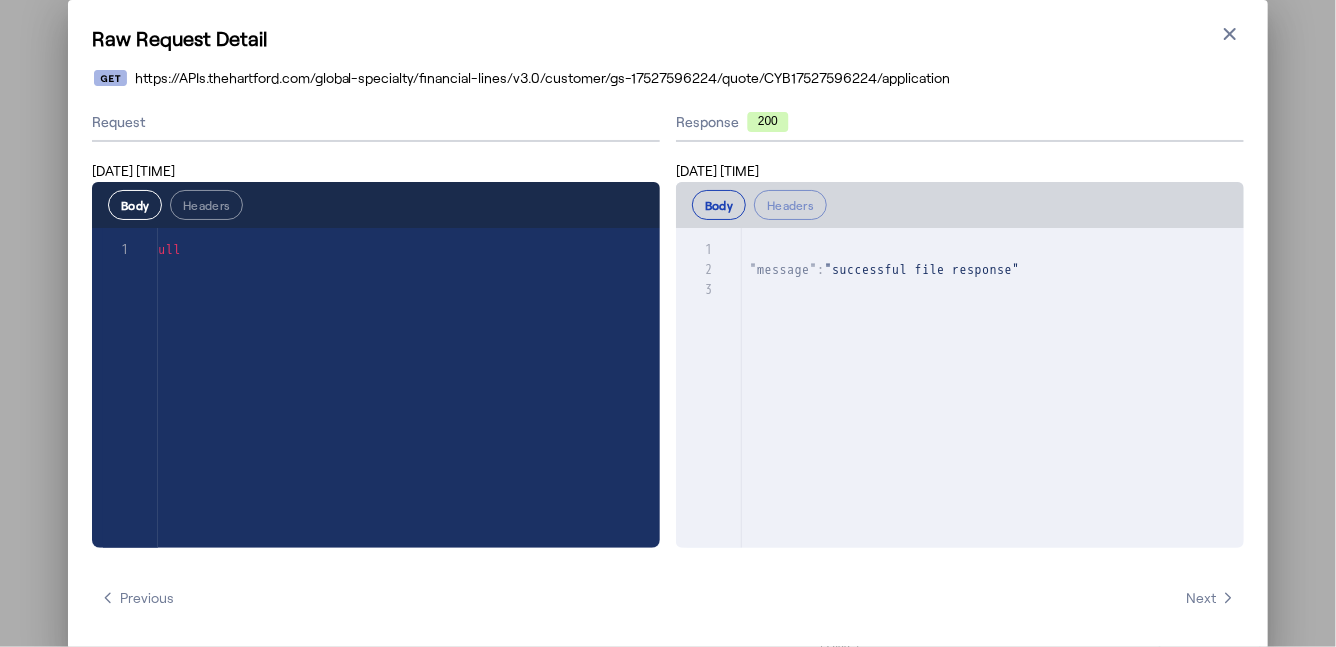 scroll, scrollTop: 0, scrollLeft: 0, axis: both 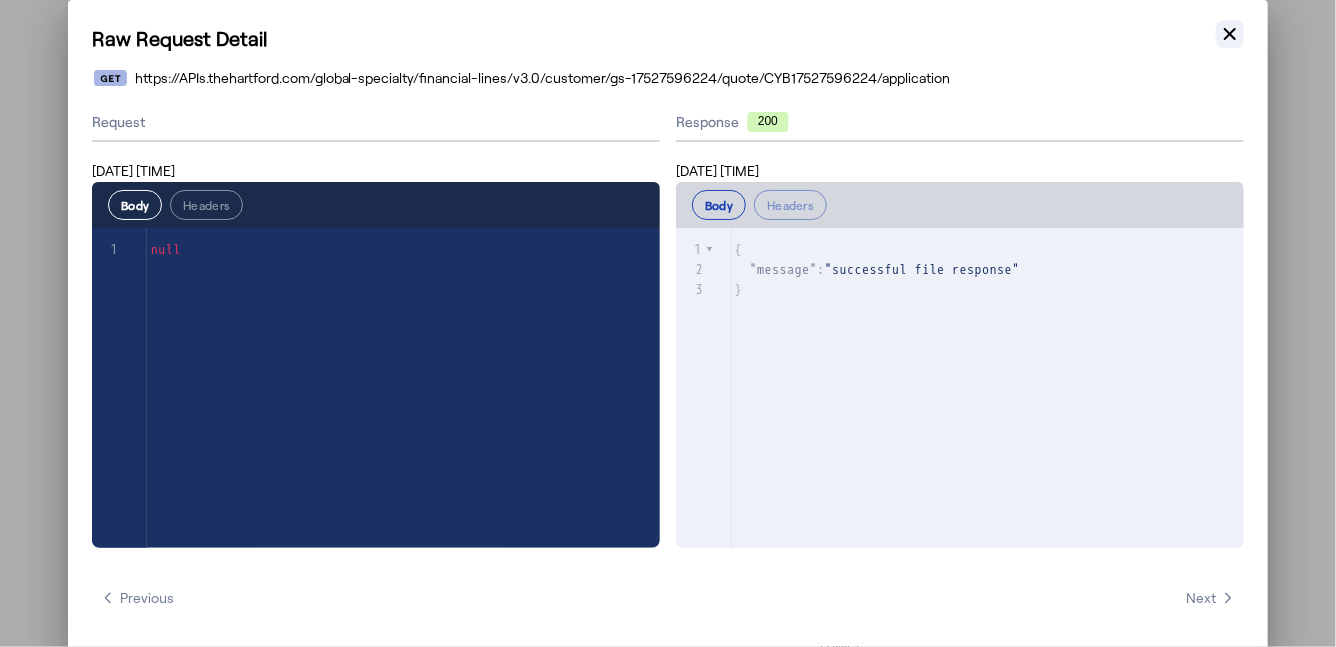 click 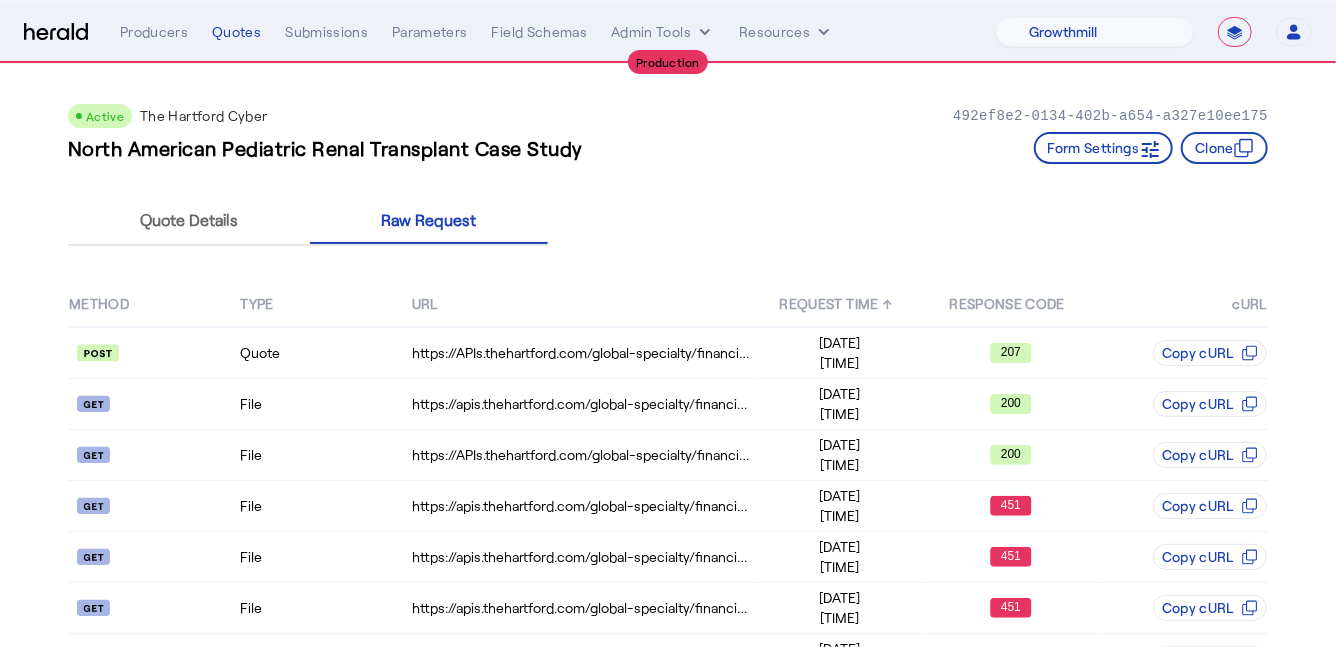 scroll, scrollTop: 176, scrollLeft: 0, axis: vertical 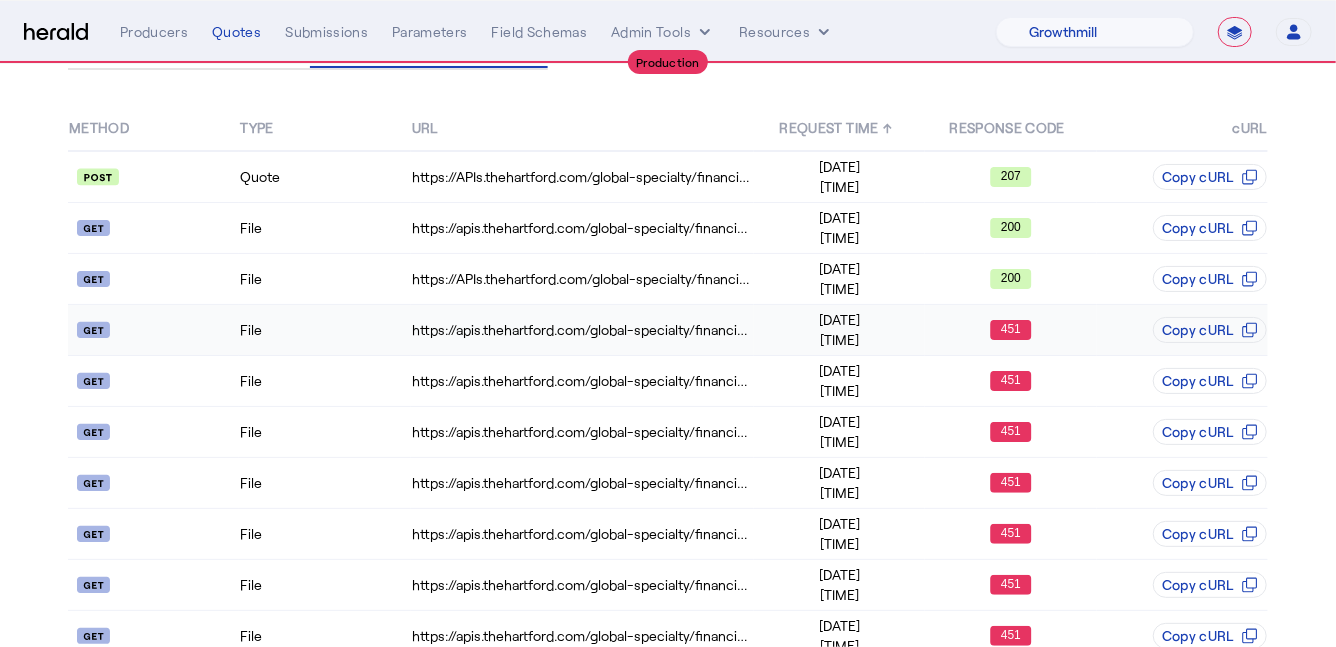 click on "File" 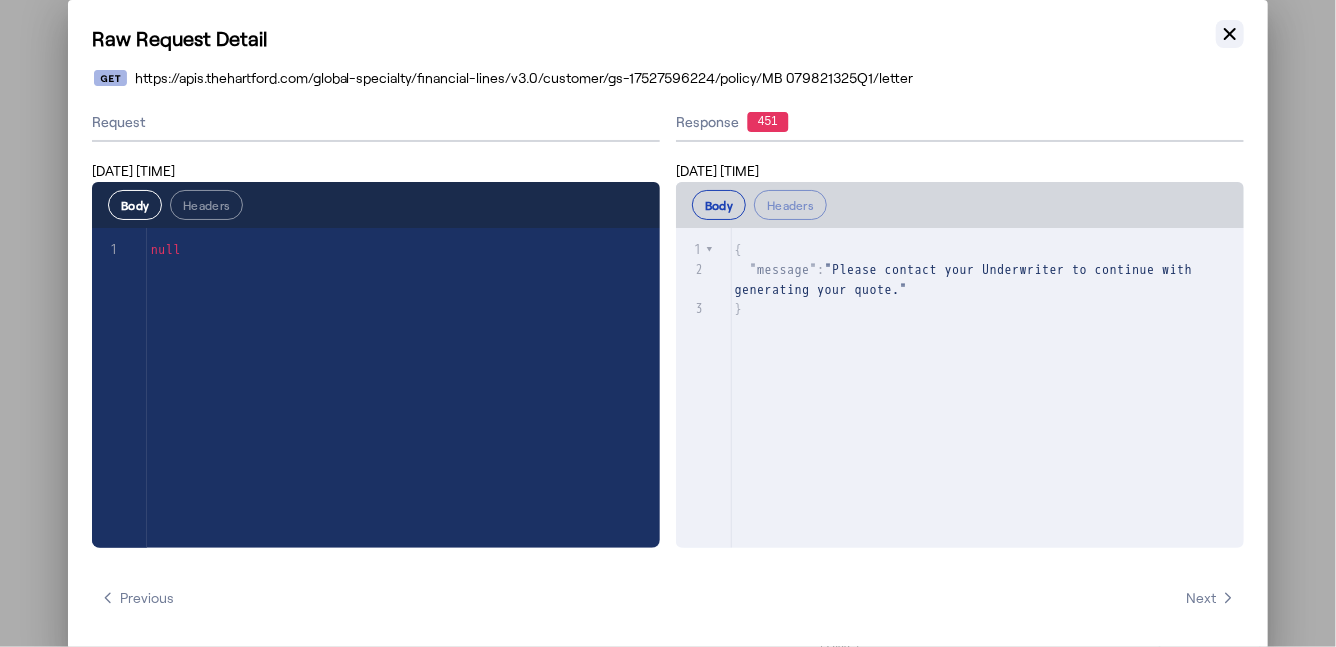 click 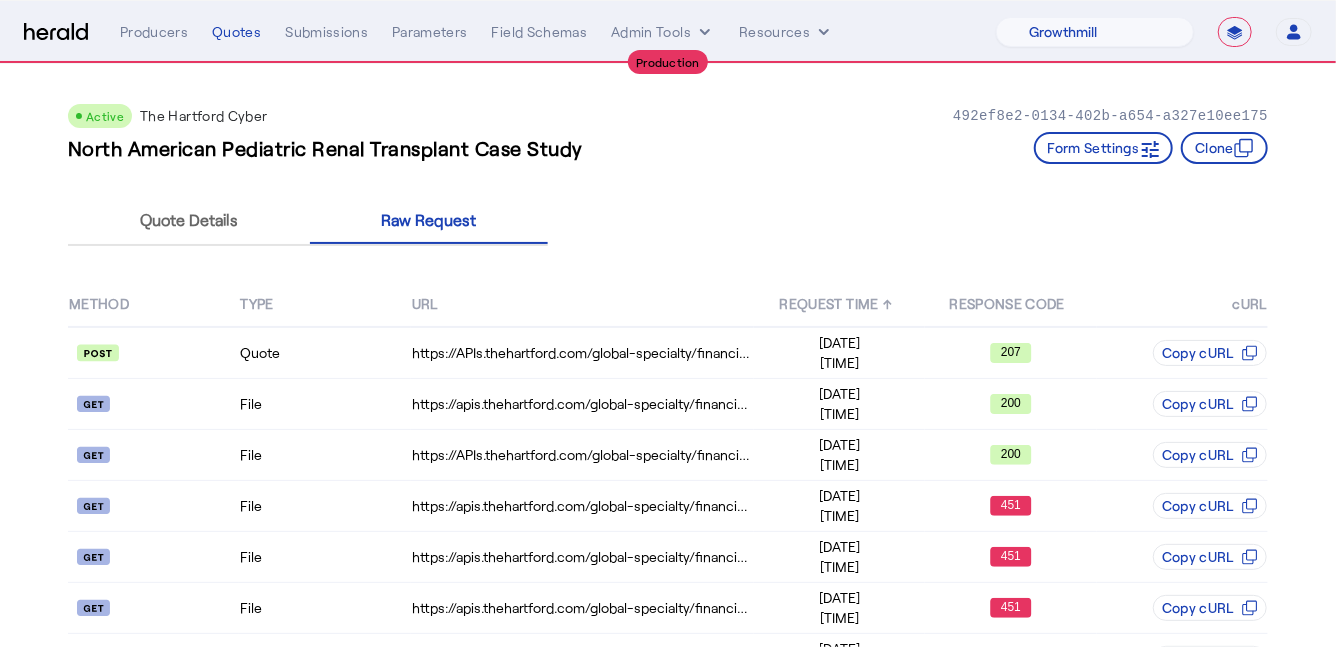 scroll, scrollTop: 176, scrollLeft: 0, axis: vertical 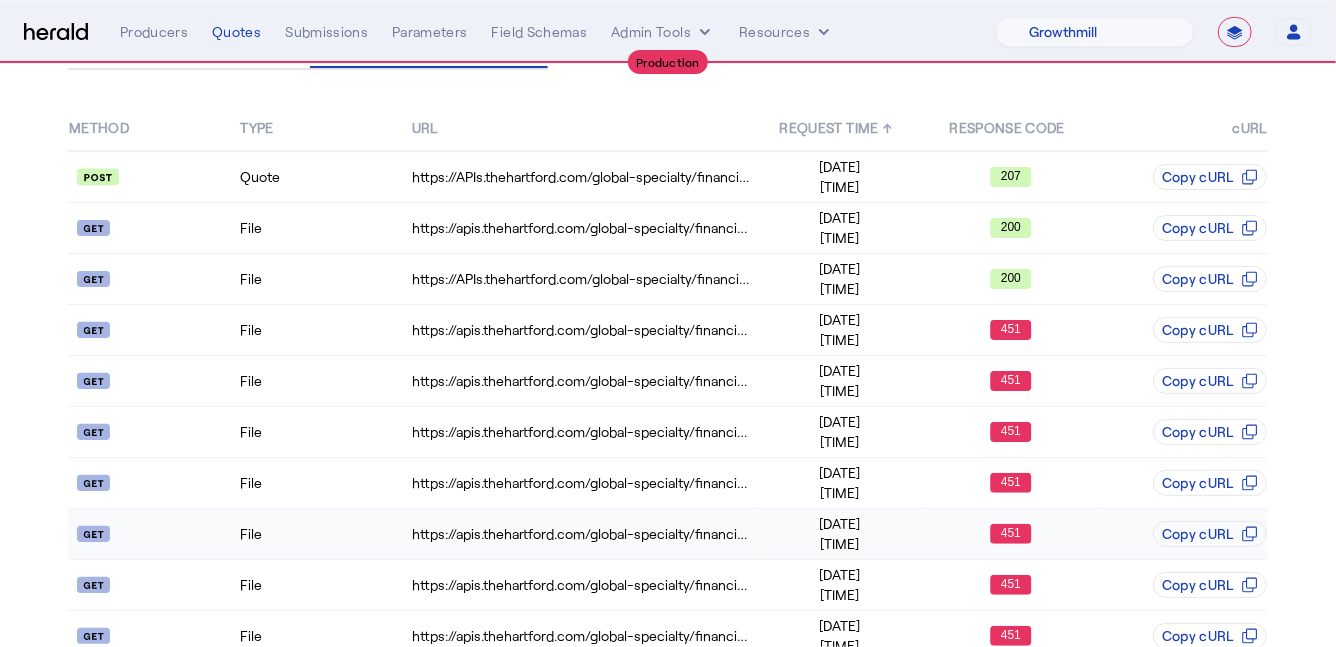 click on "File" 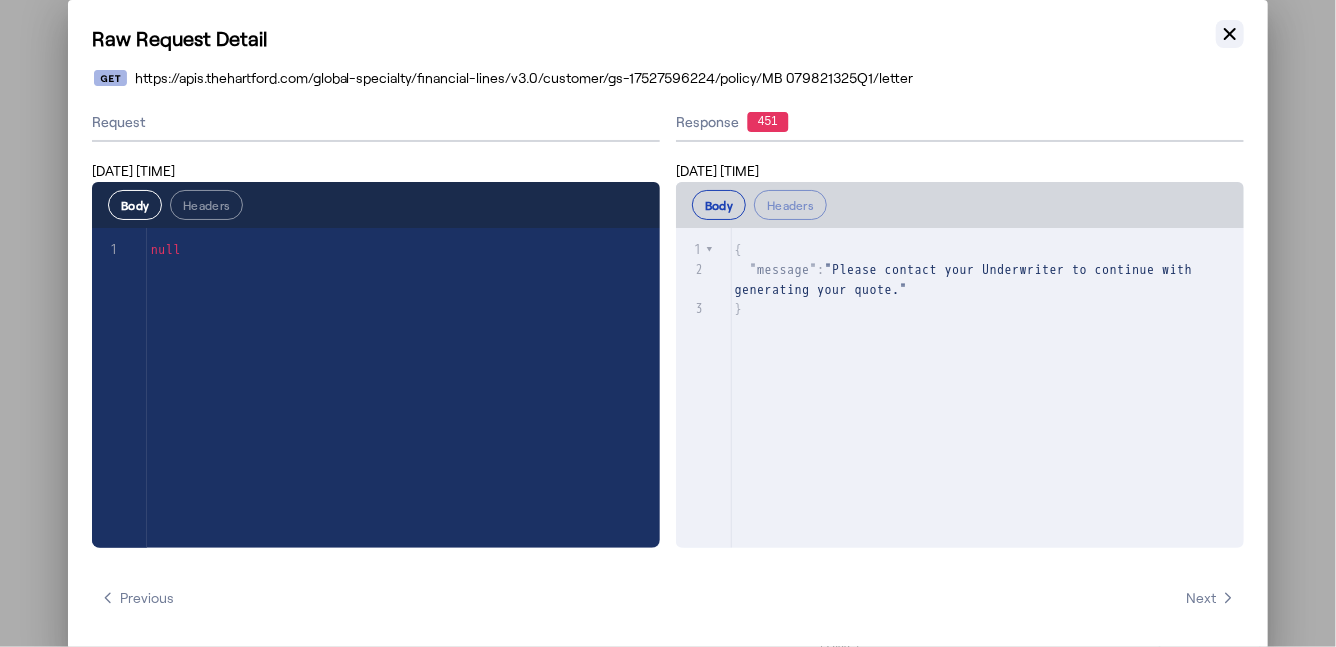 click 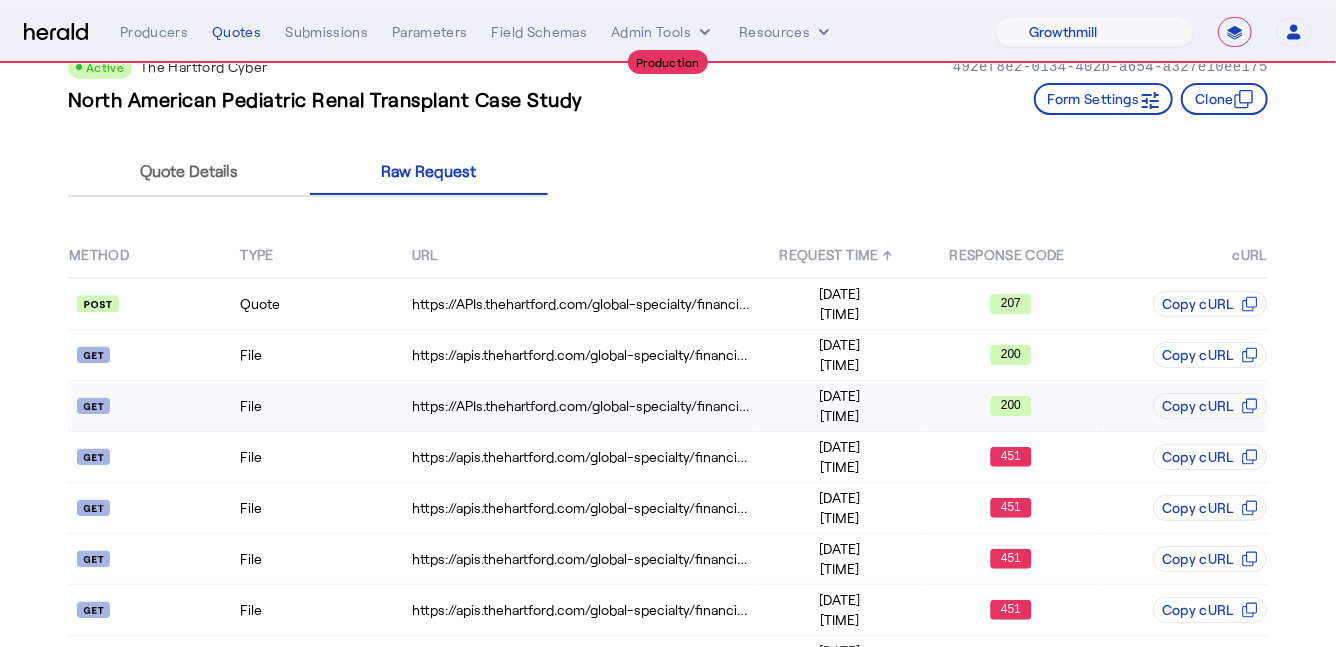 scroll, scrollTop: 42, scrollLeft: 0, axis: vertical 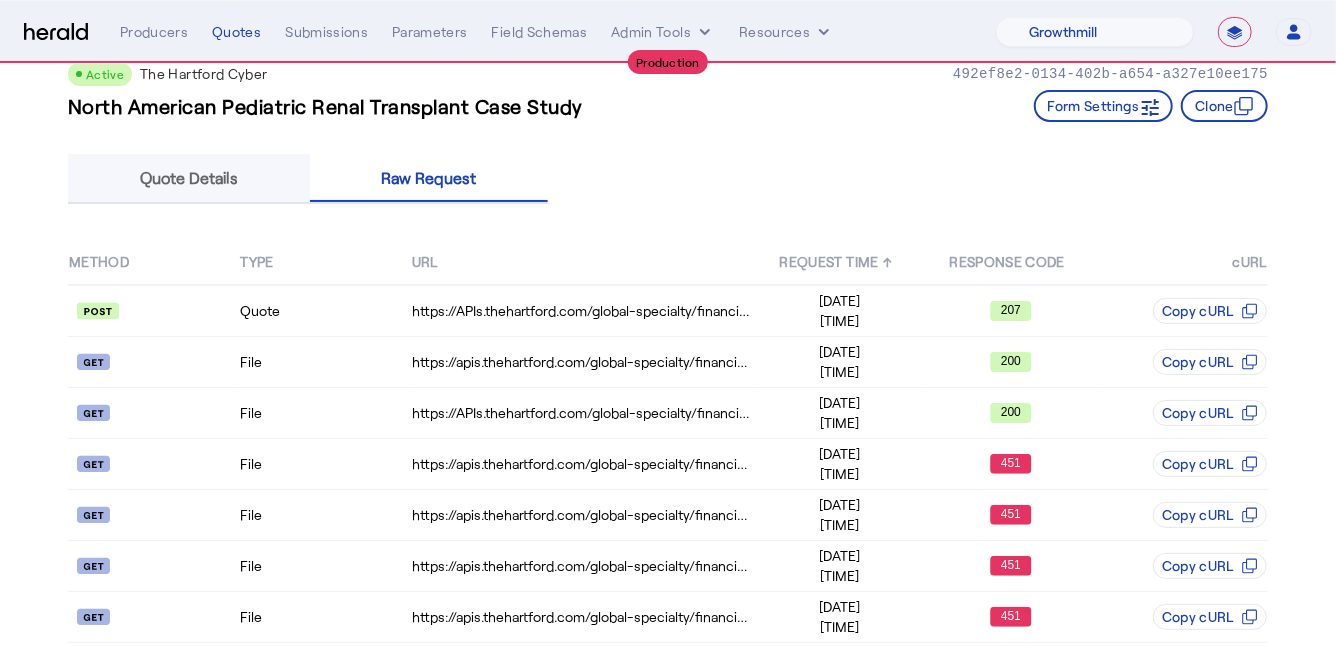 click on "Quote Details" at bounding box center (189, 178) 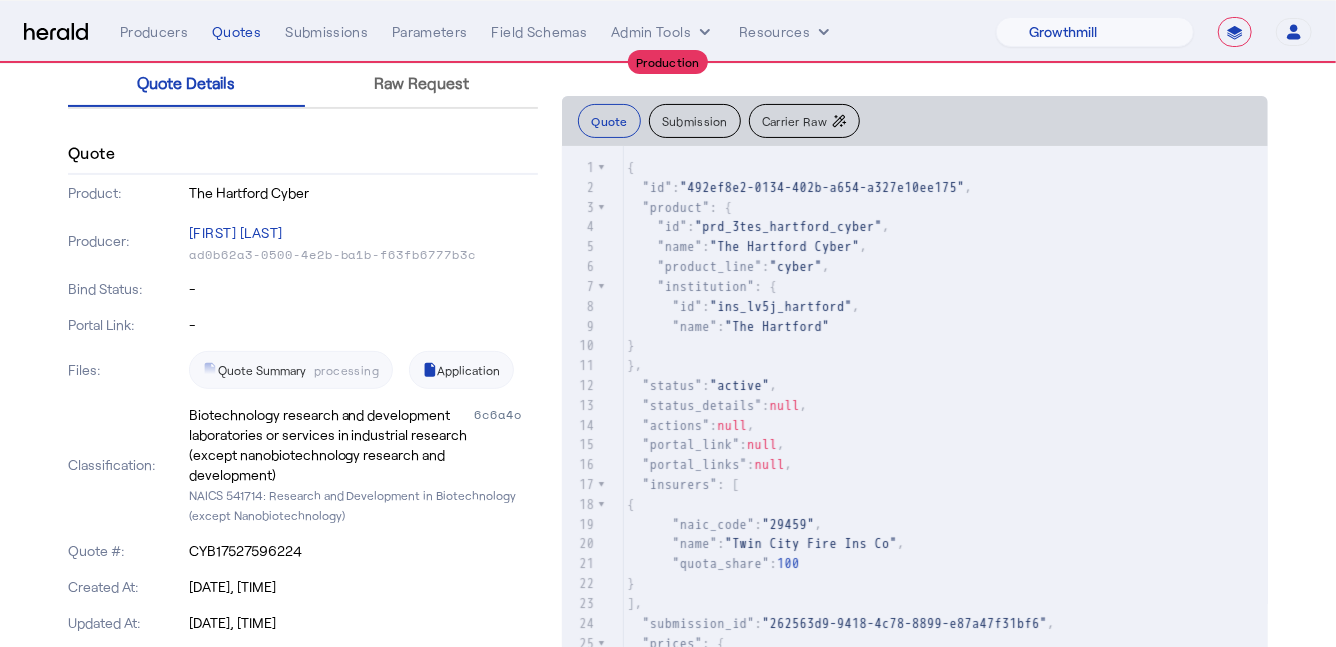 scroll, scrollTop: 0, scrollLeft: 0, axis: both 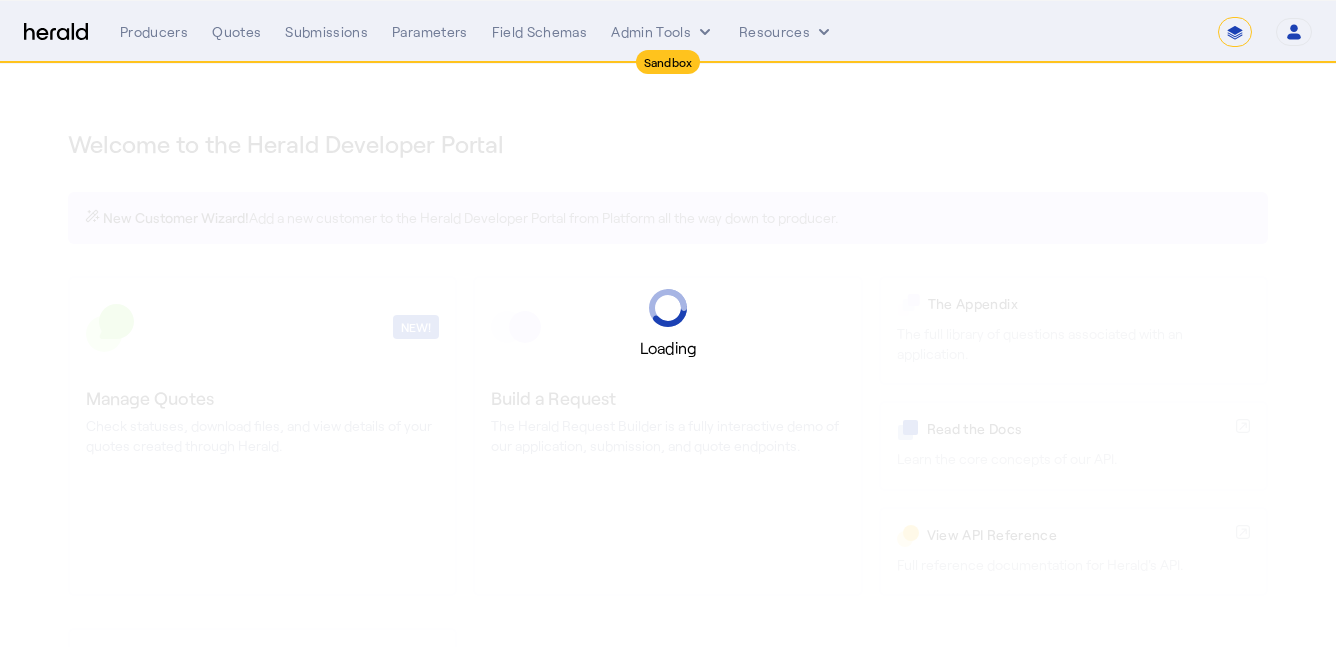 select on "*******" 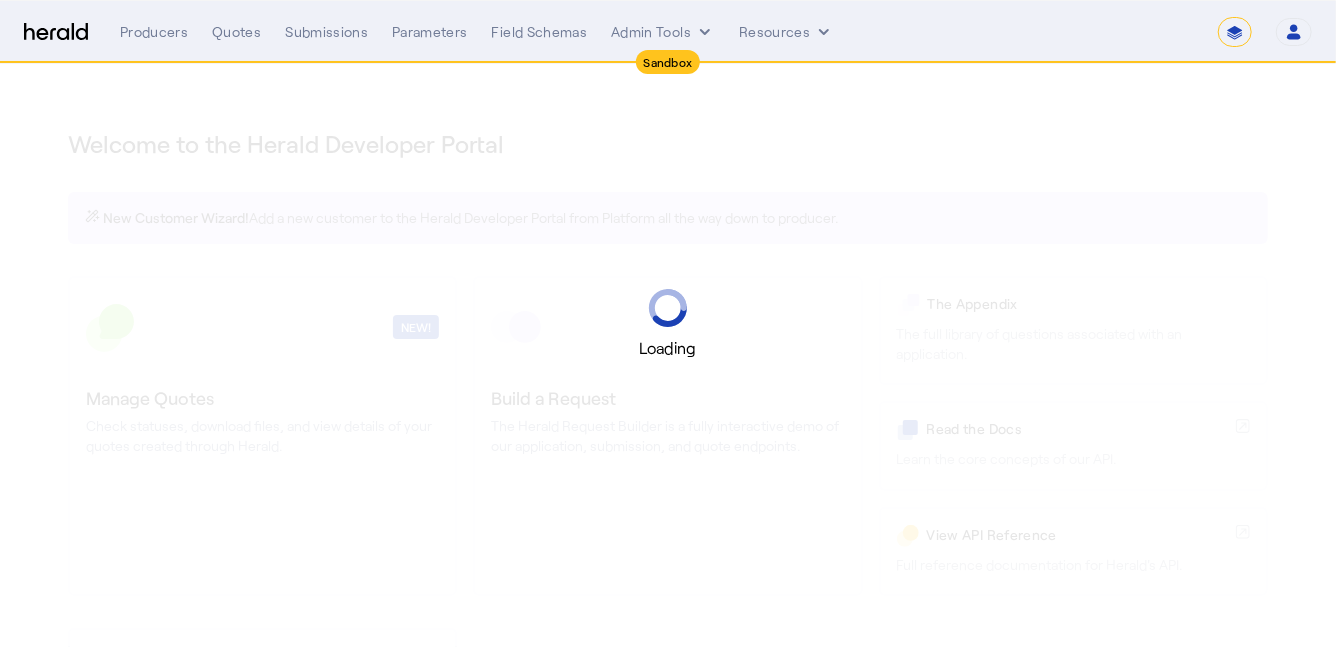 select on "pfm_2v8p_herald_api" 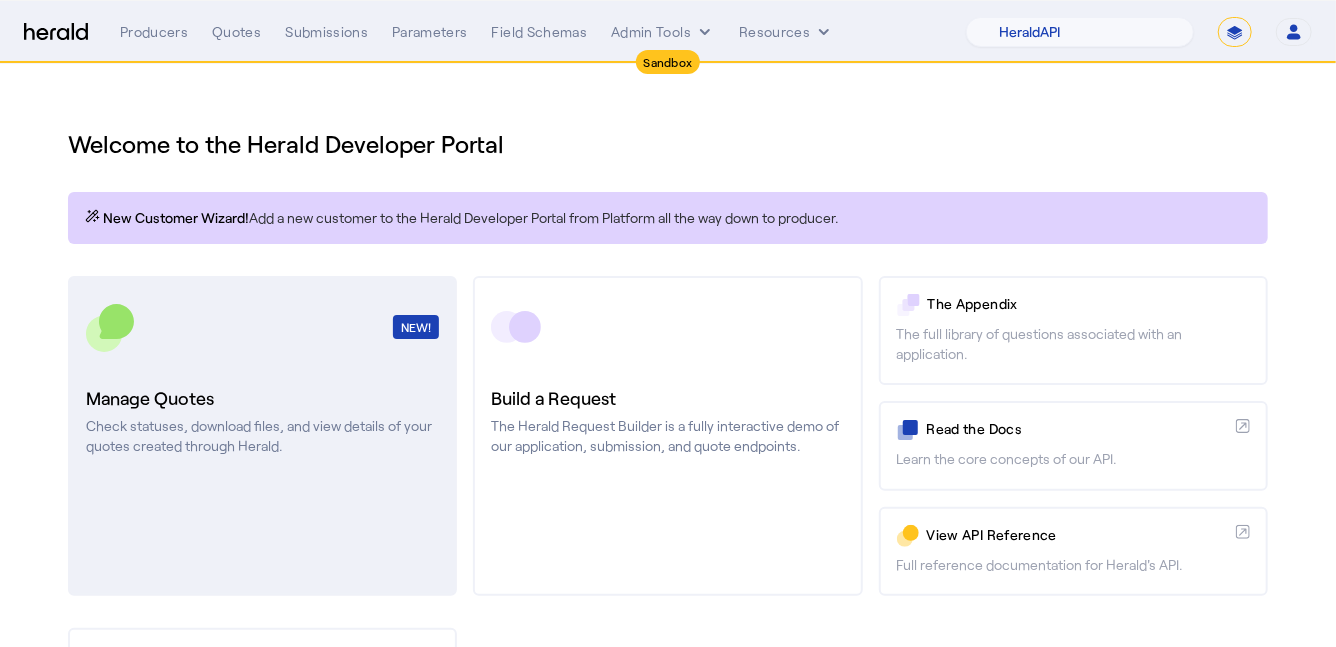click on "Manage Quotes" 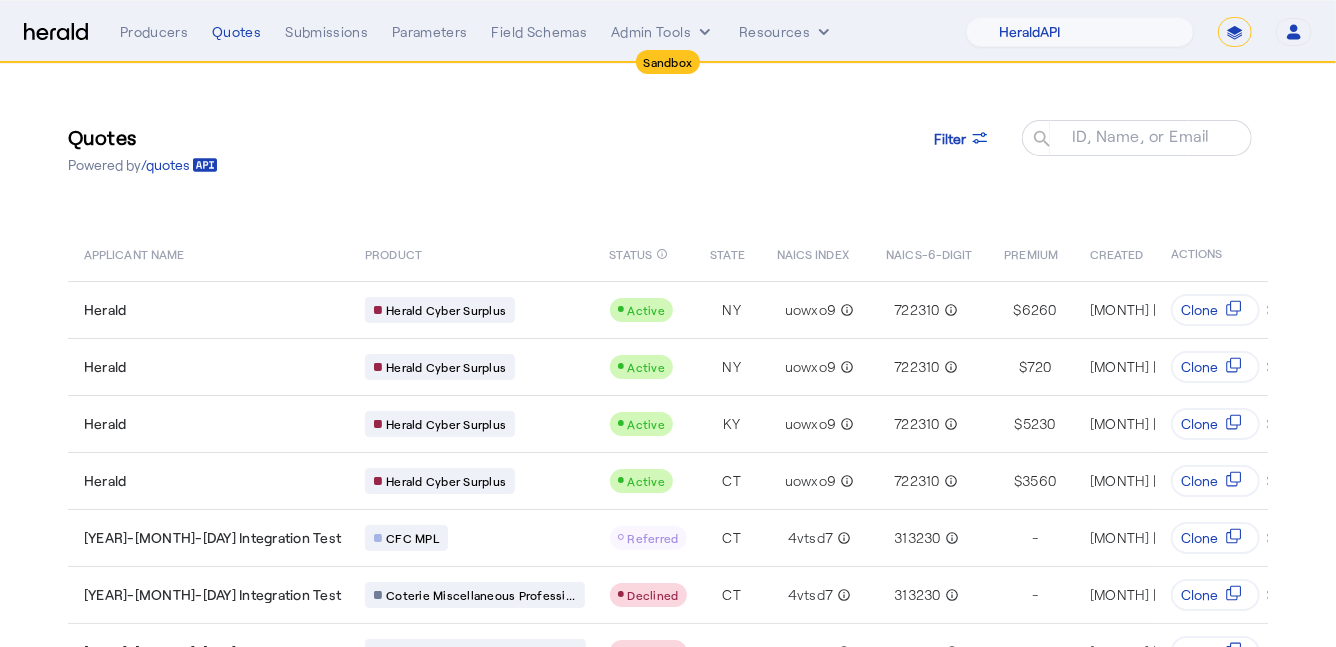 click at bounding box center (56, 32) 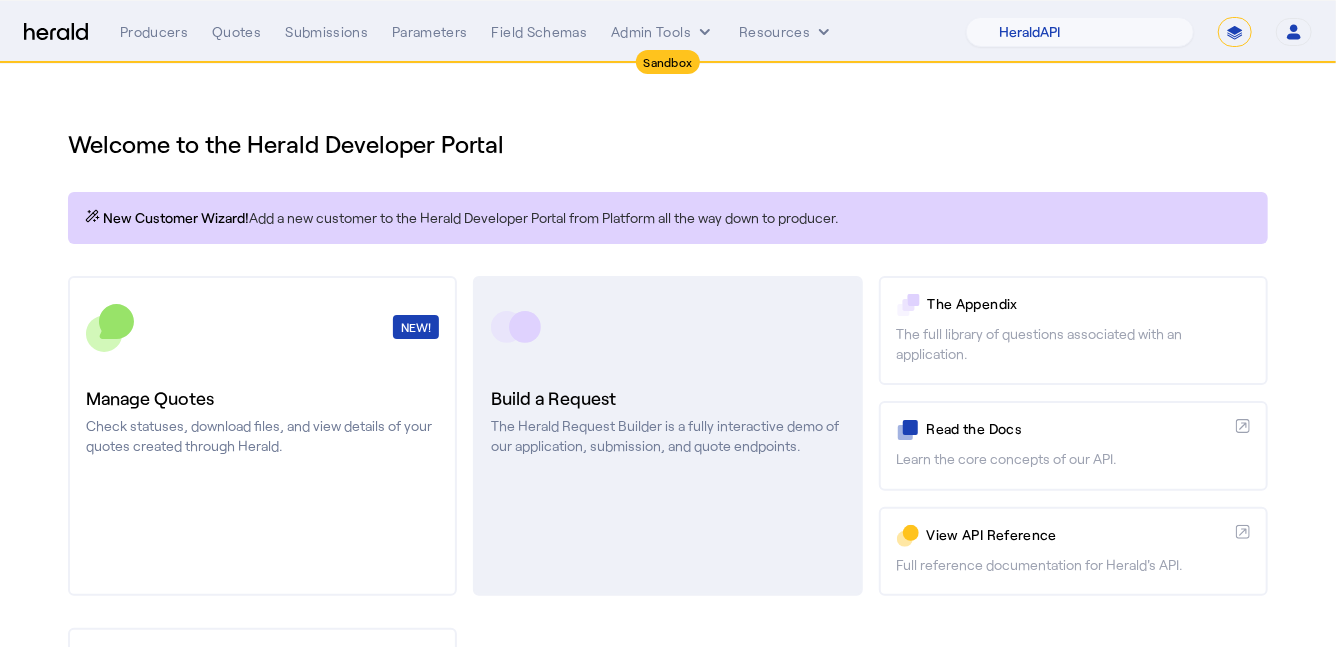 click on "Build a Request" at bounding box center (667, 398) 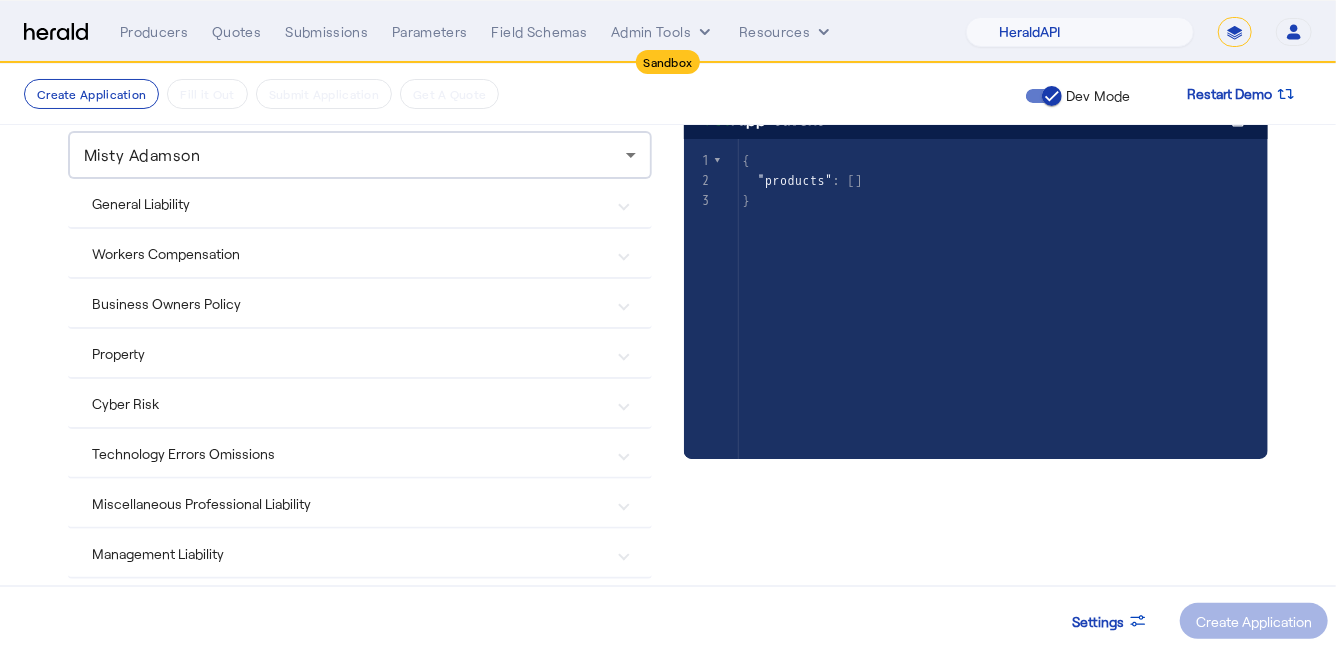 scroll, scrollTop: 220, scrollLeft: 0, axis: vertical 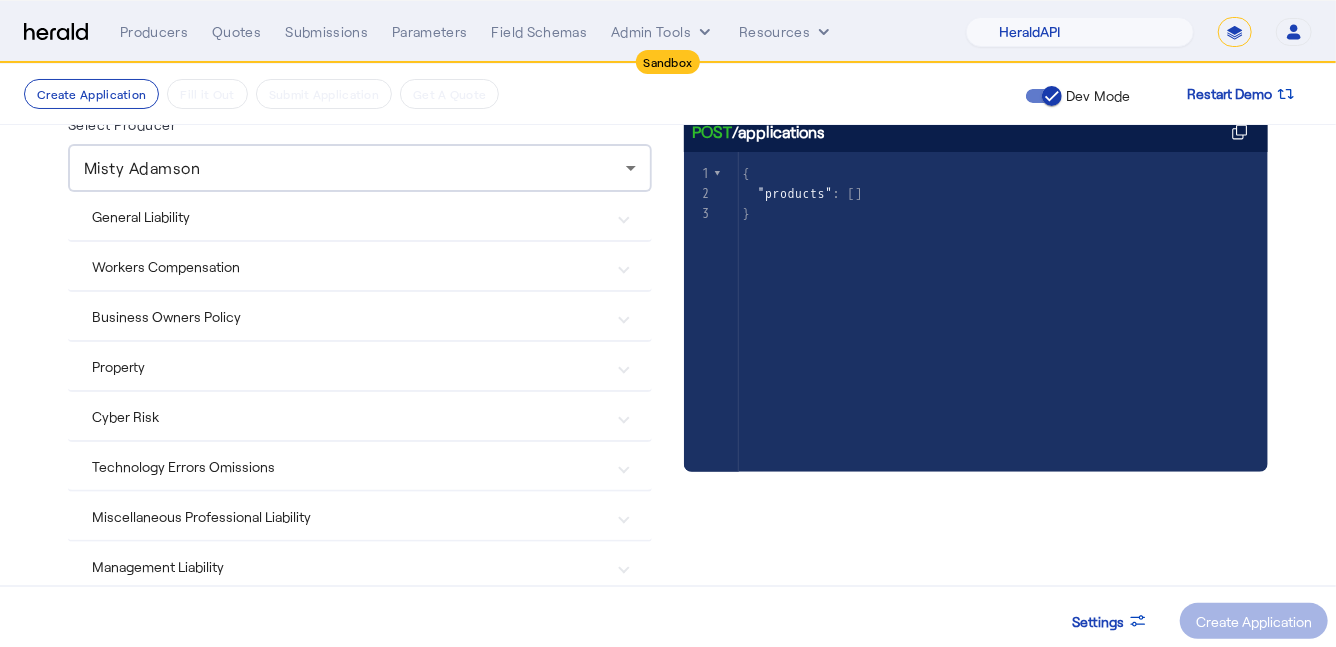 click on "Miscellaneous Professional Liability" at bounding box center [360, 516] 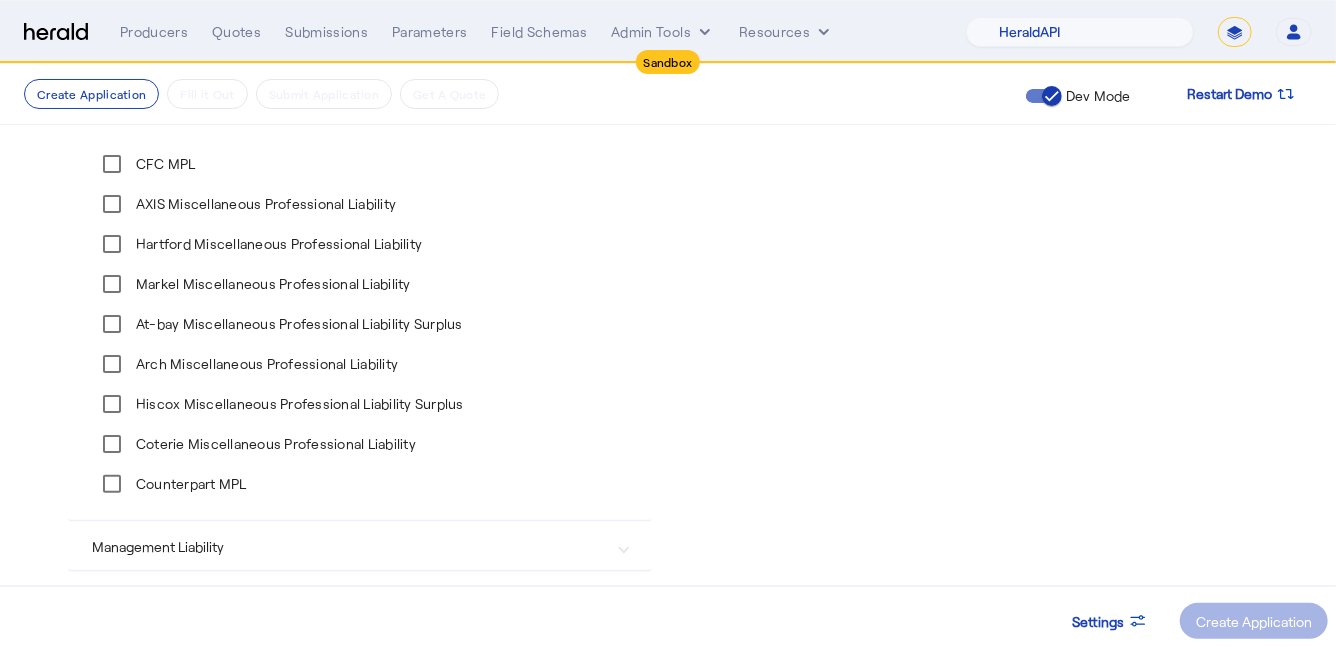 scroll, scrollTop: 631, scrollLeft: 0, axis: vertical 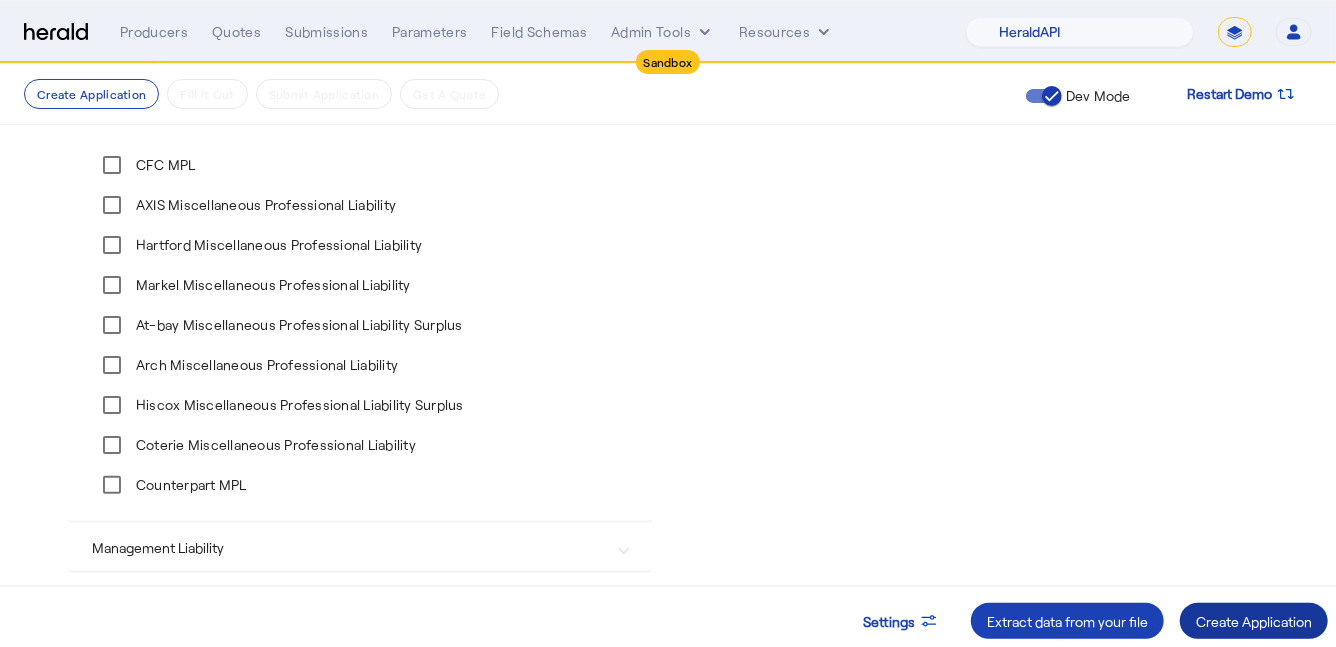 click on "Create Application" at bounding box center (1254, 621) 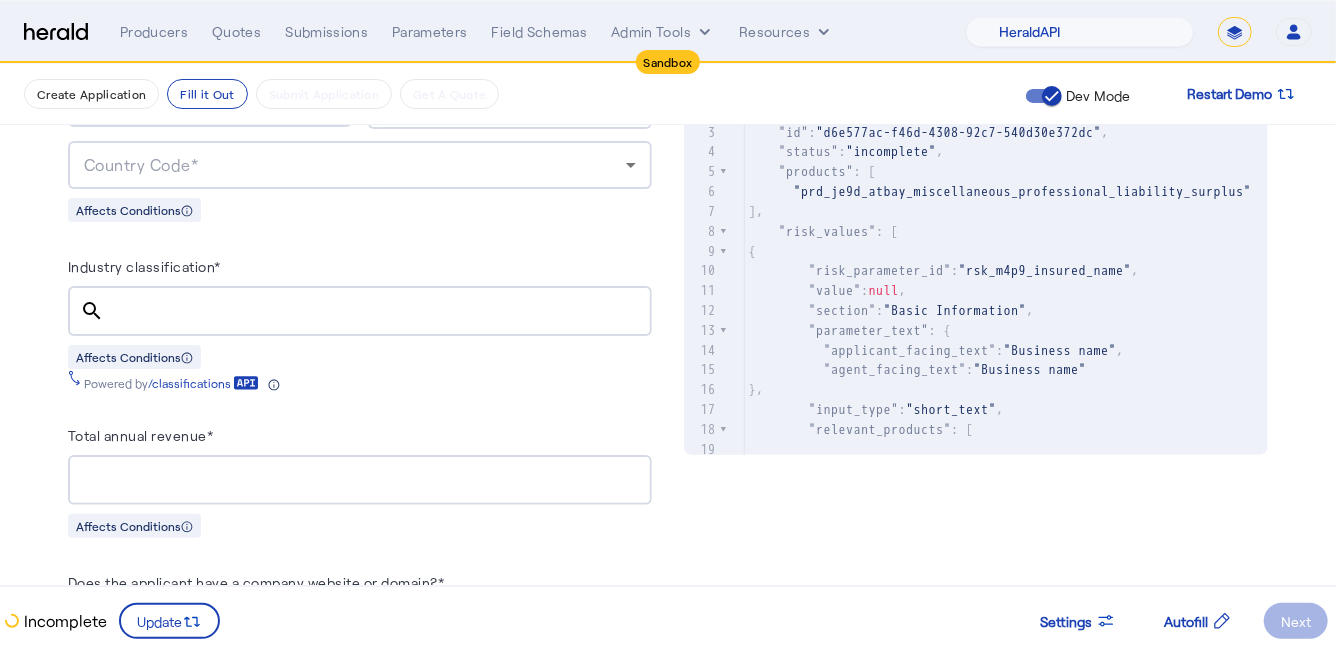 scroll, scrollTop: 873, scrollLeft: 0, axis: vertical 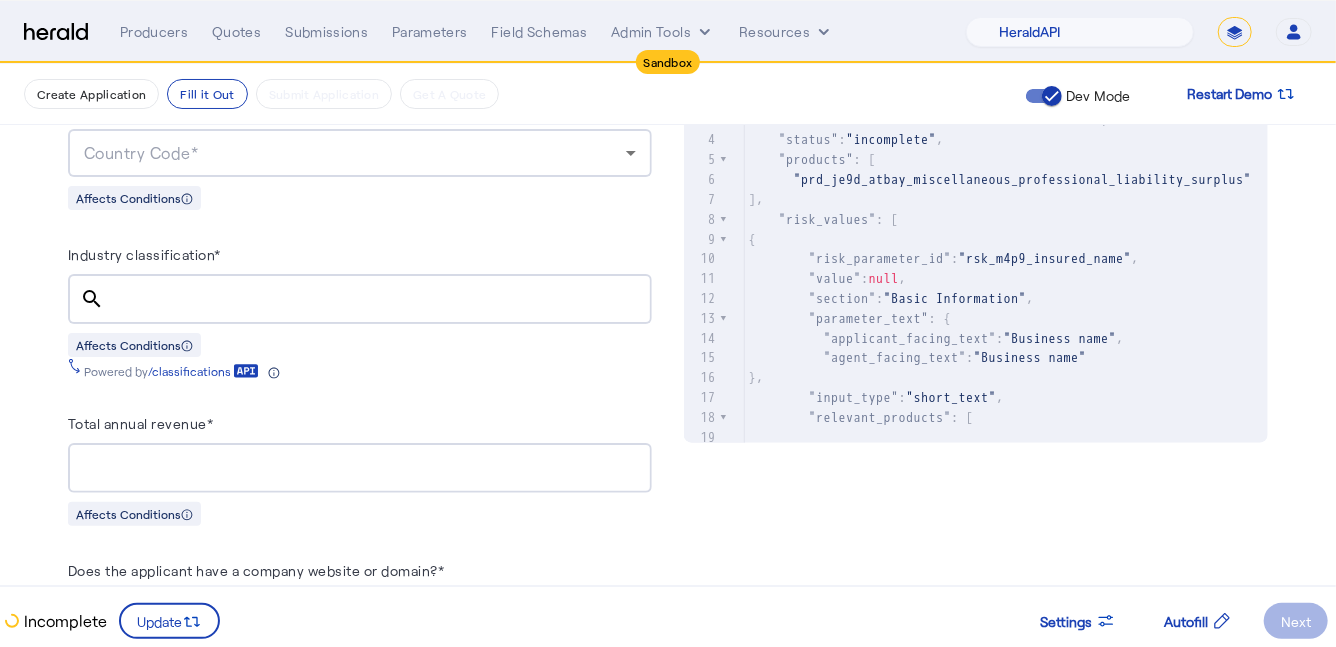 click on "Industry classification*" at bounding box center (378, 300) 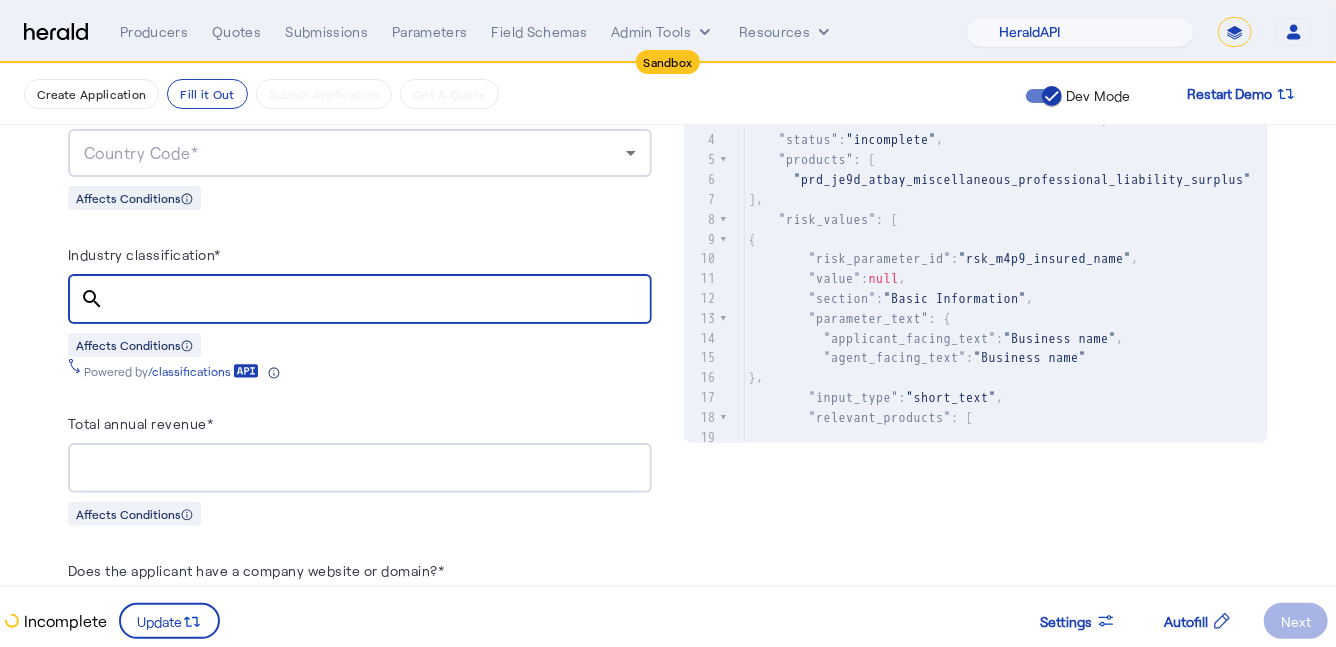 paste on "******" 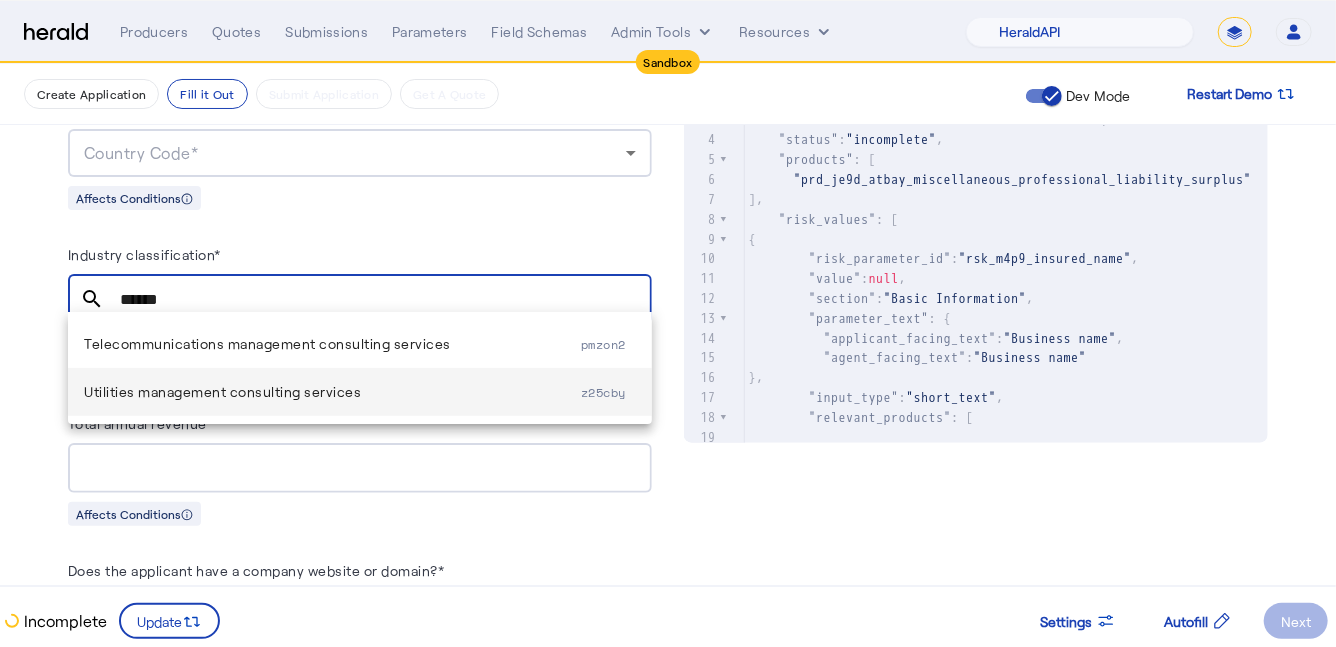 type on "******" 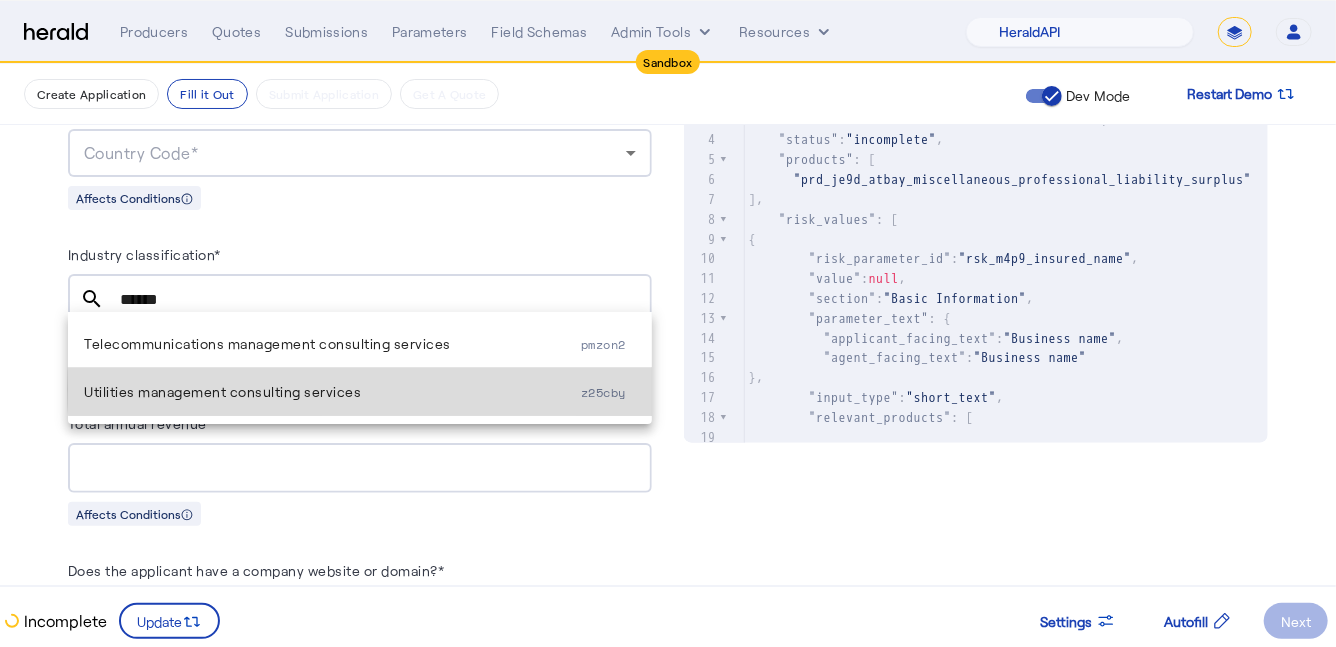 click on "Utilities management consulting services" at bounding box center [332, 392] 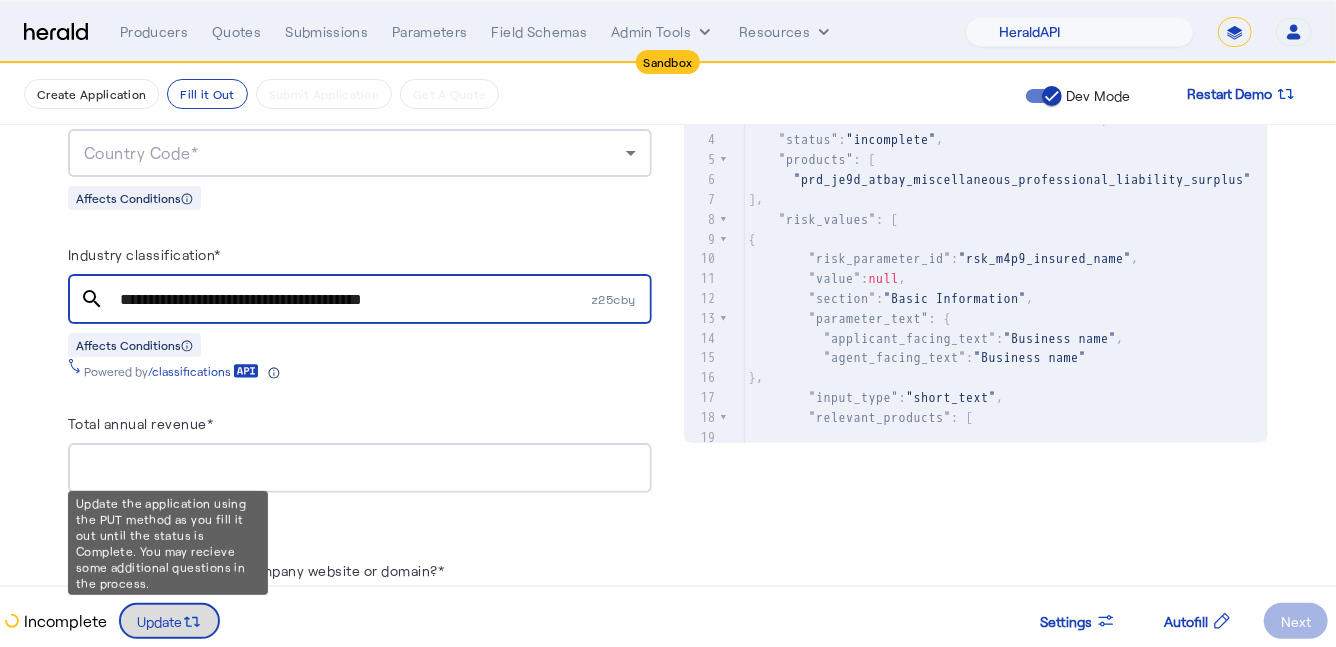 click at bounding box center (169, 621) 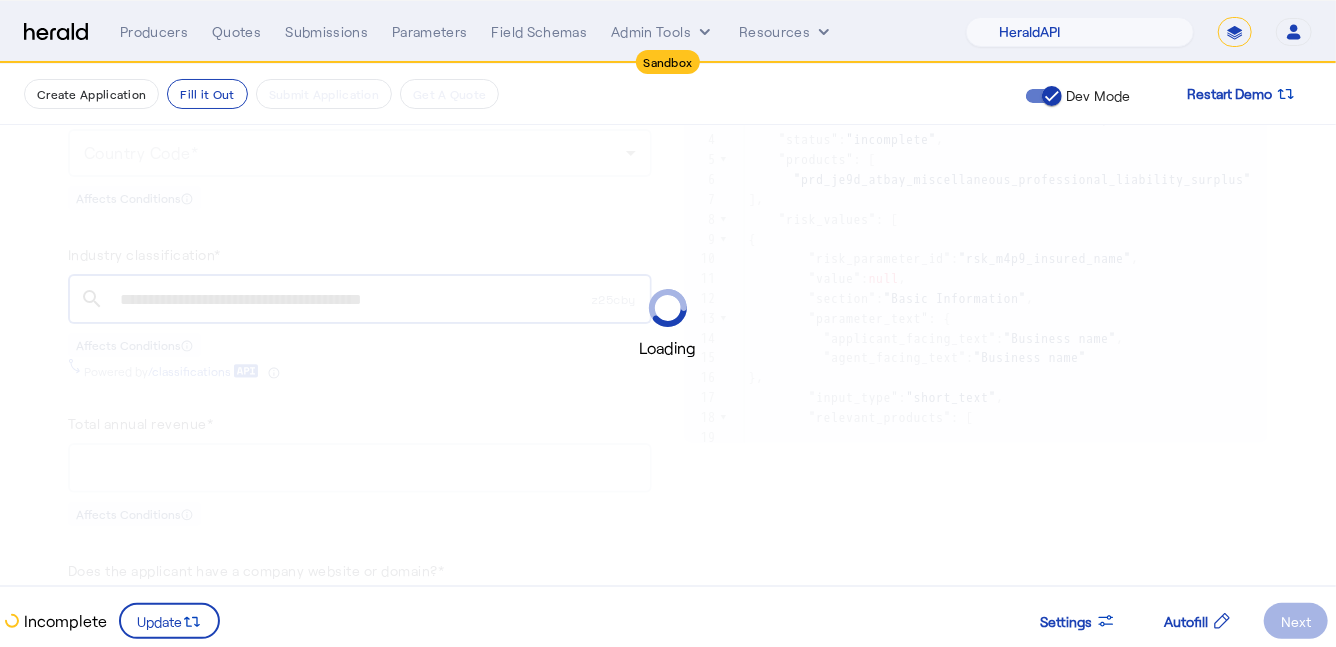 scroll, scrollTop: 0, scrollLeft: 0, axis: both 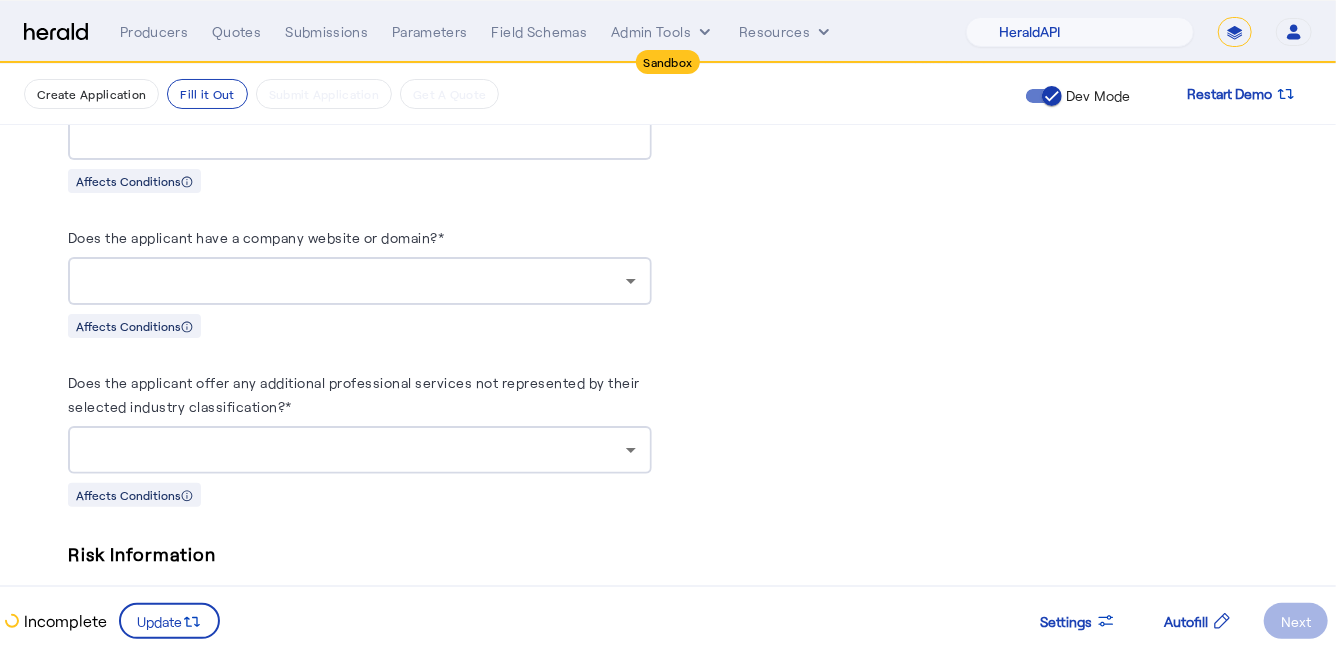 click at bounding box center [355, 450] 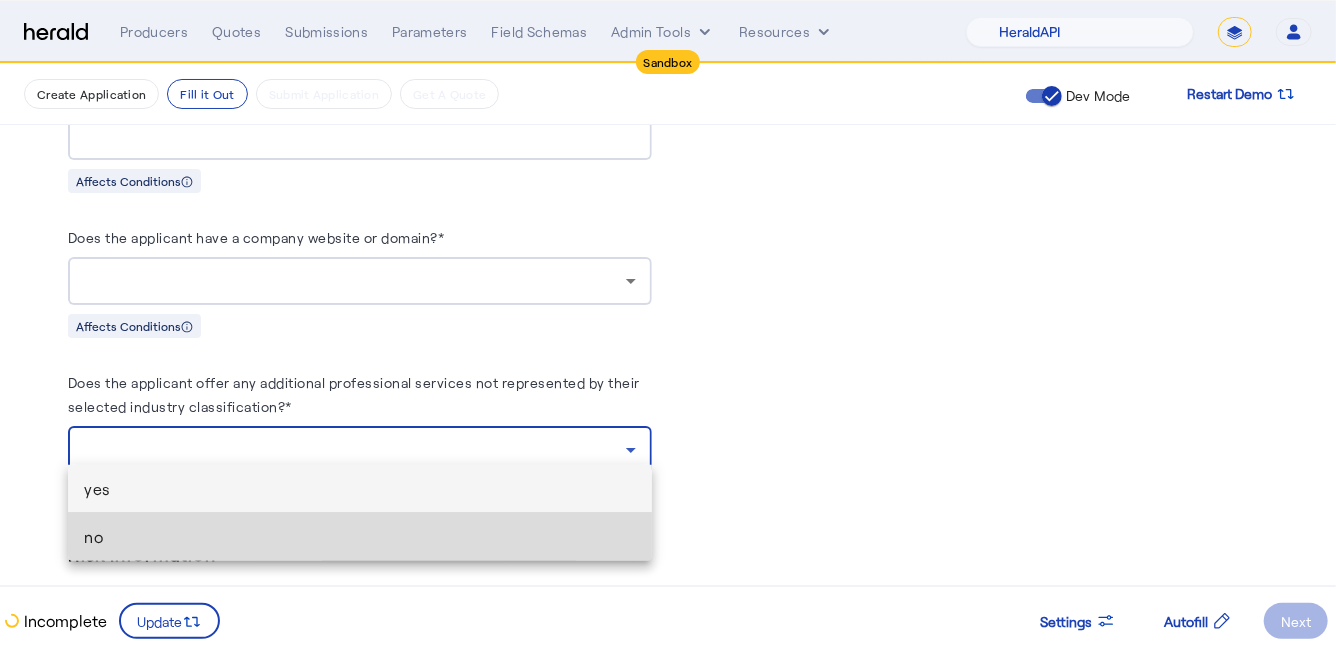 click on "no" at bounding box center [360, 537] 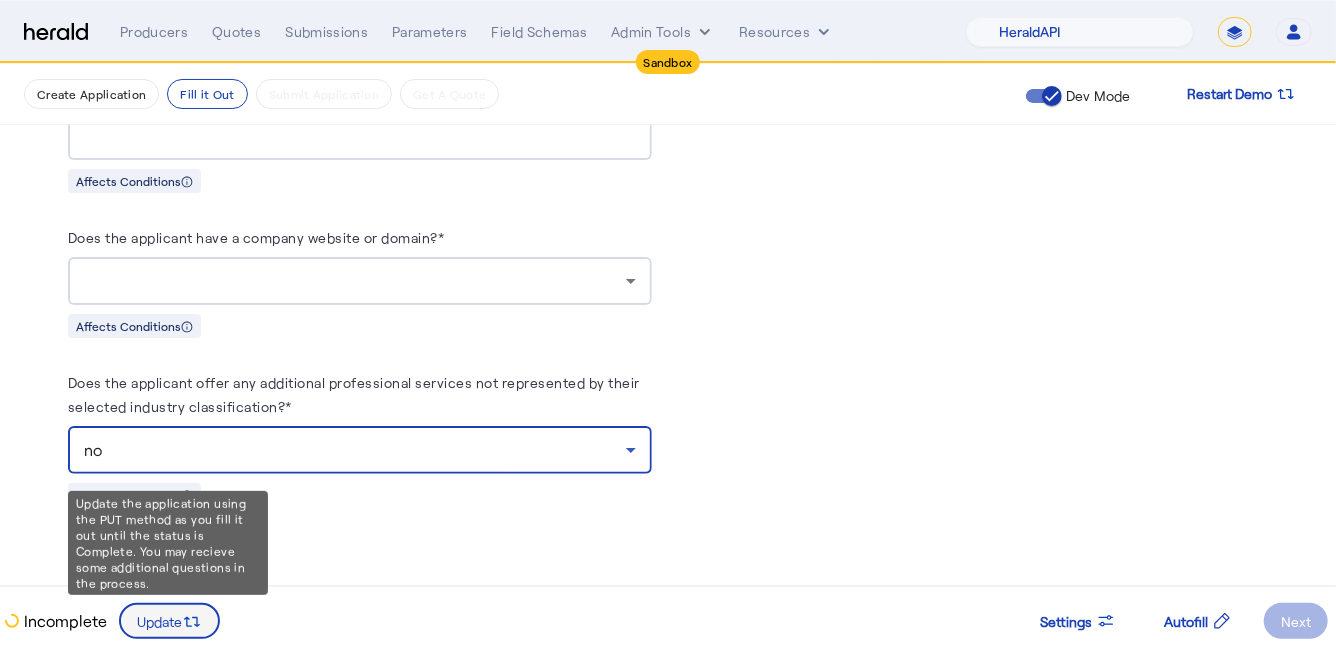 click on "Update" at bounding box center (159, 621) 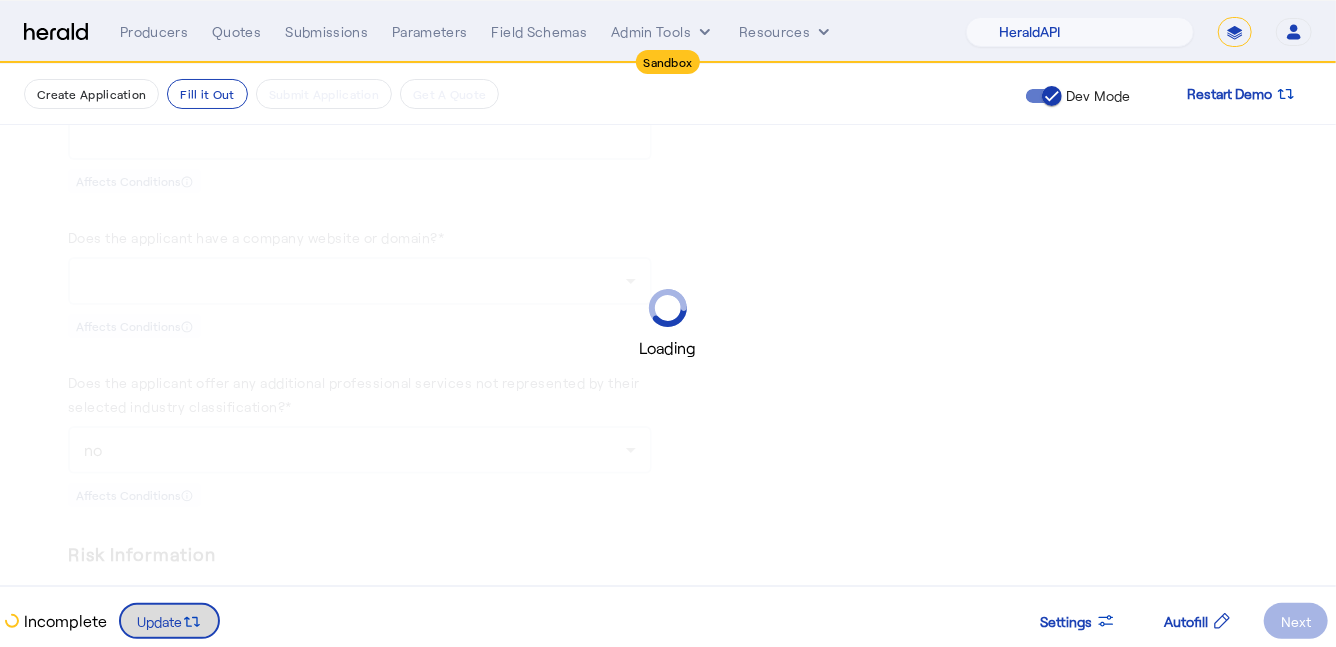scroll, scrollTop: 0, scrollLeft: 0, axis: both 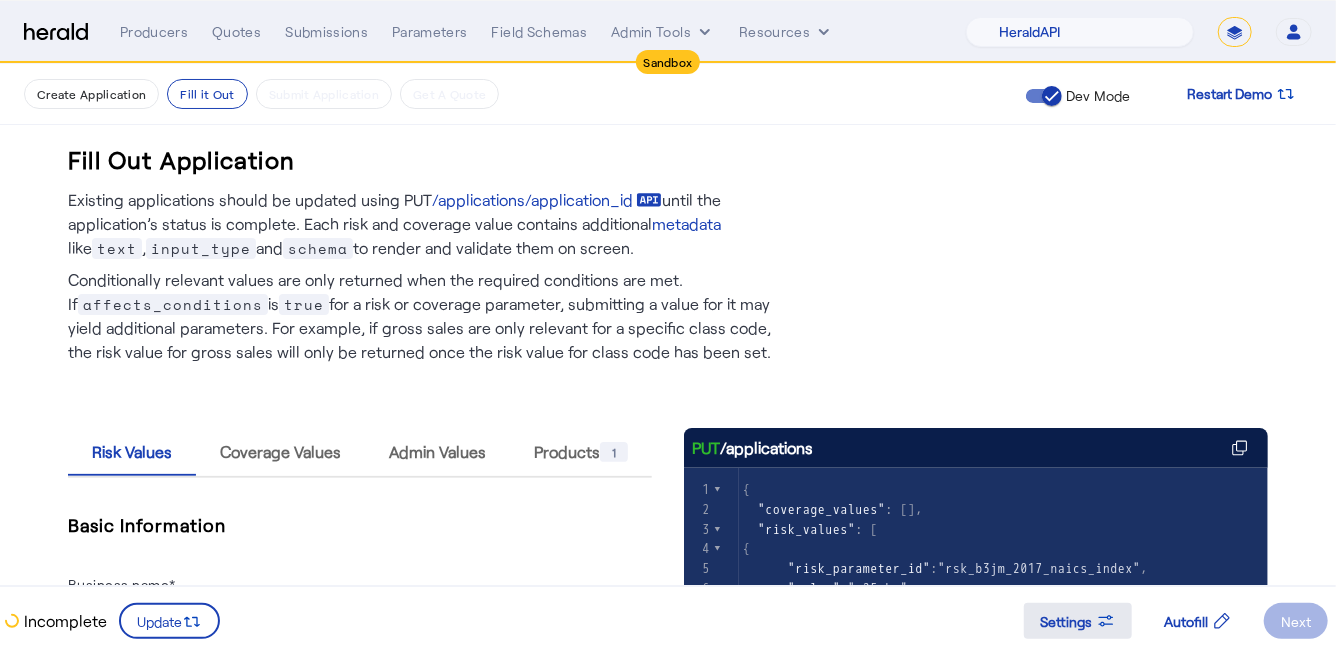 click on "Settings" at bounding box center [1066, 621] 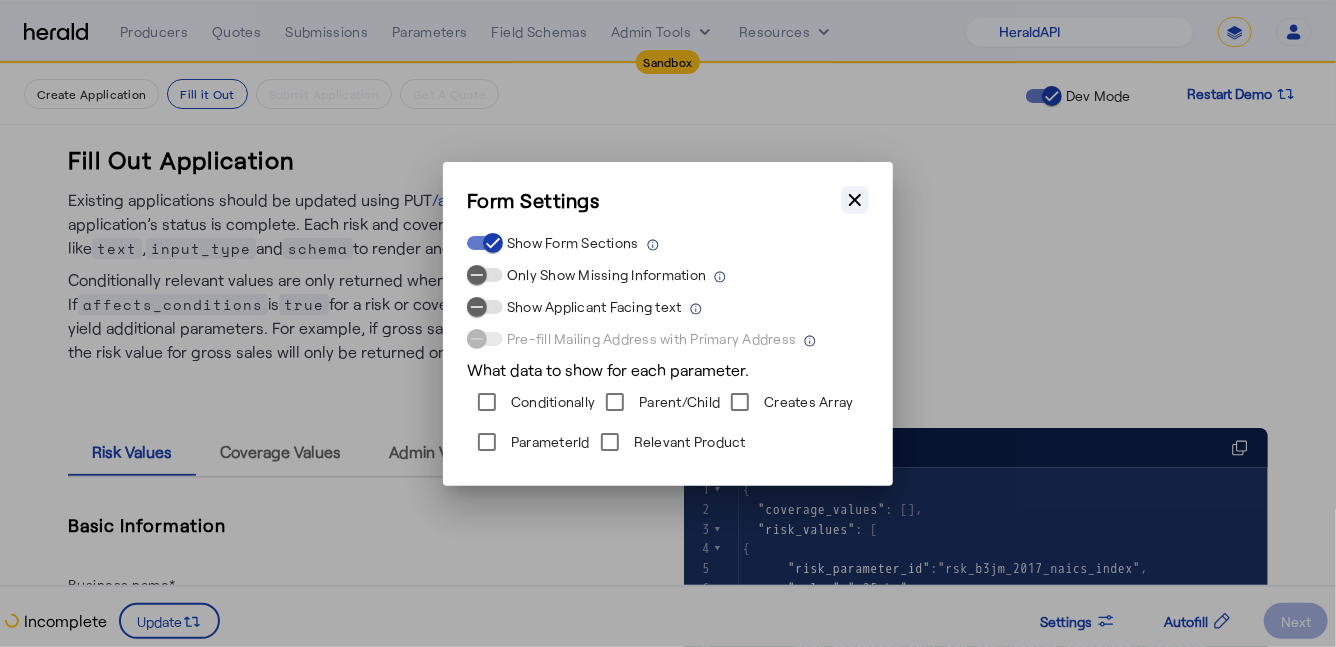 click 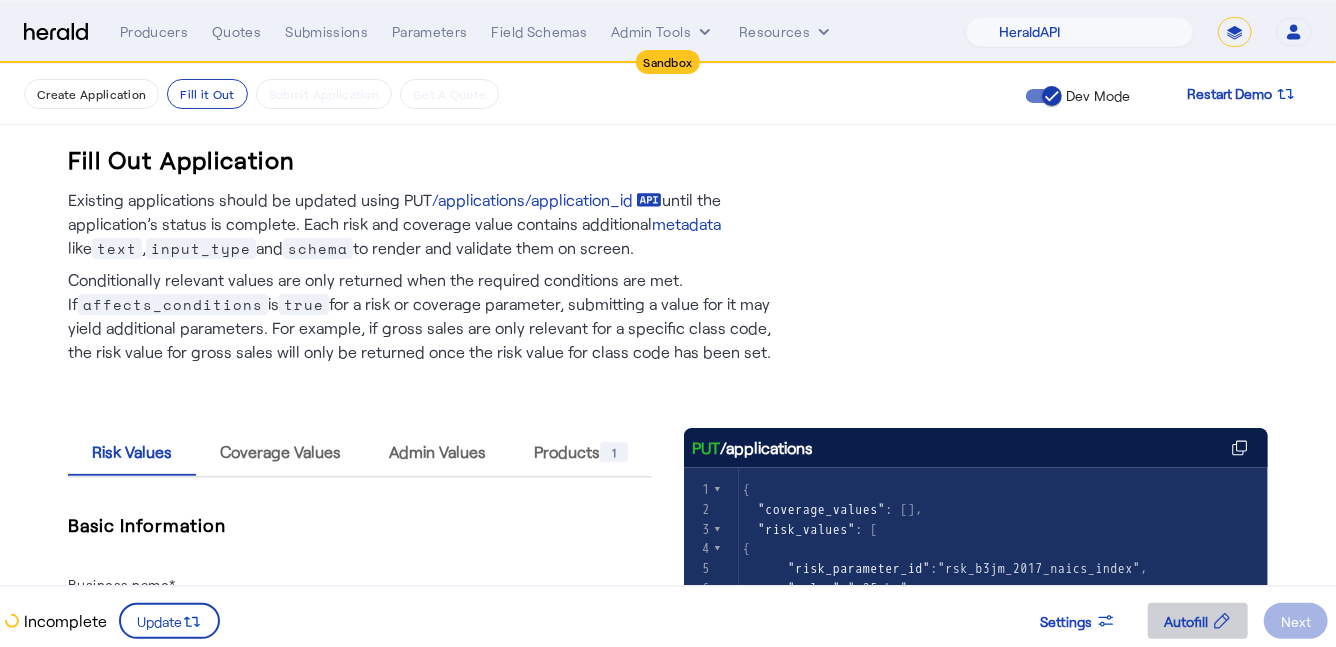 click on "Autofill" at bounding box center [1186, 621] 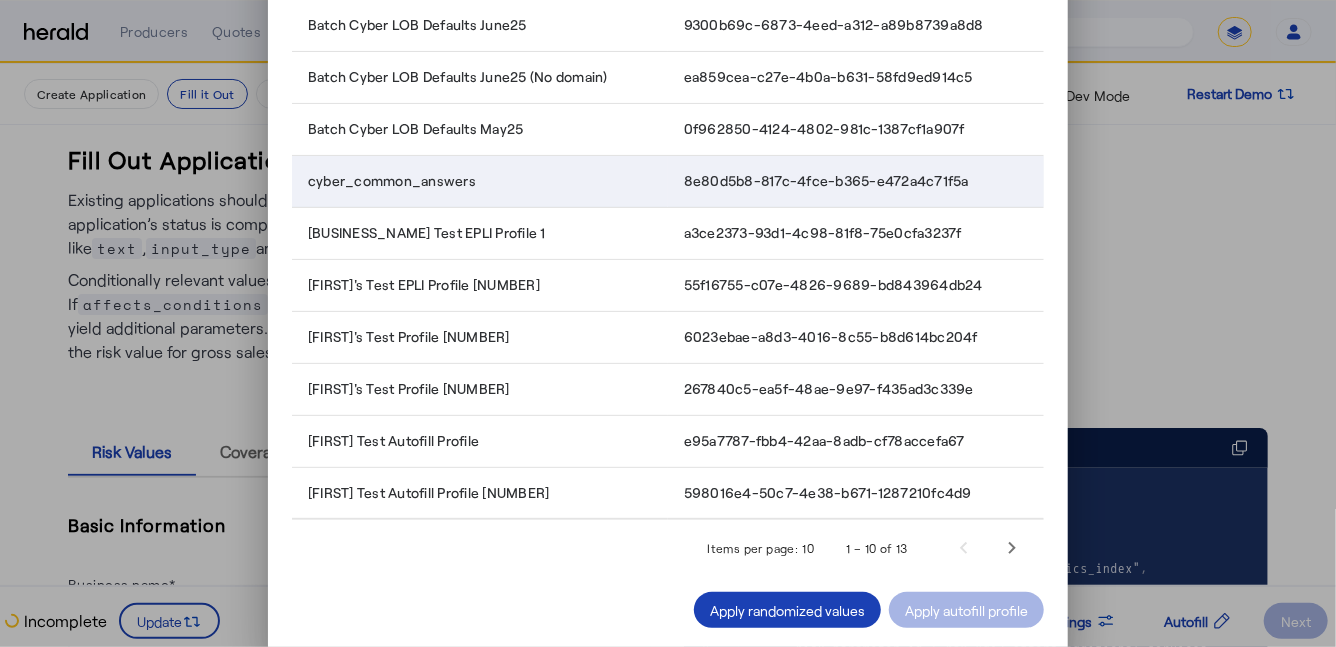 scroll, scrollTop: 183, scrollLeft: 0, axis: vertical 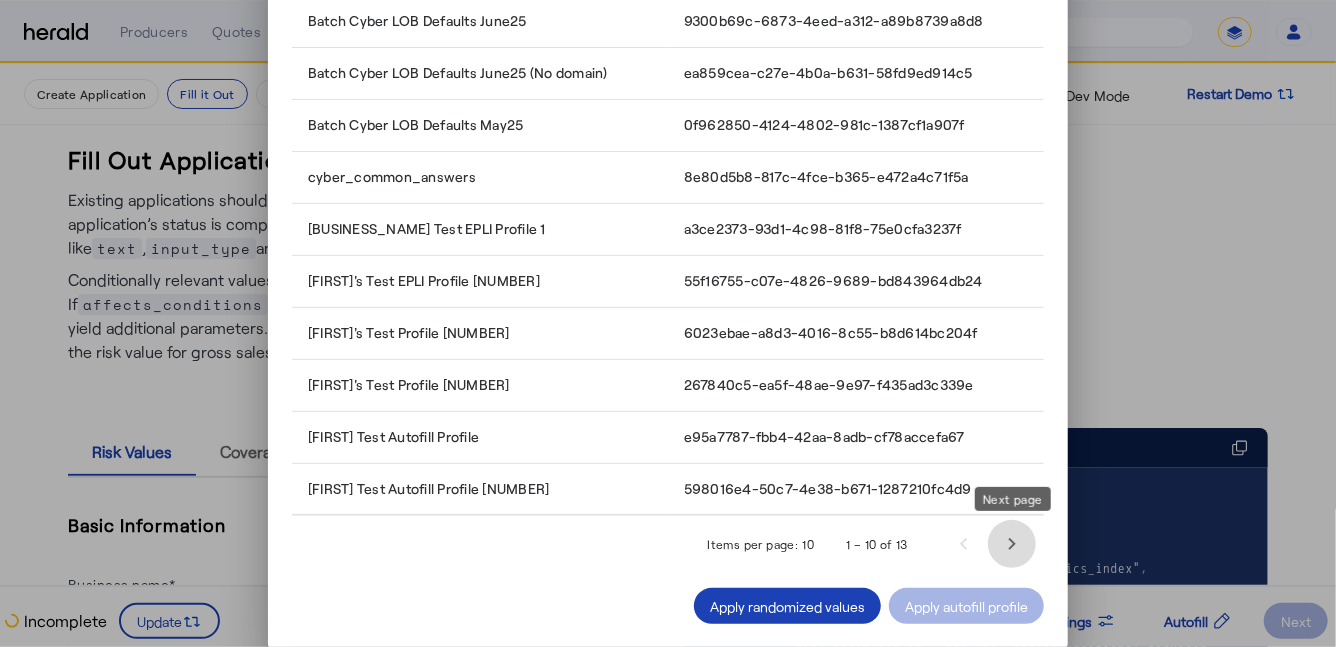 click 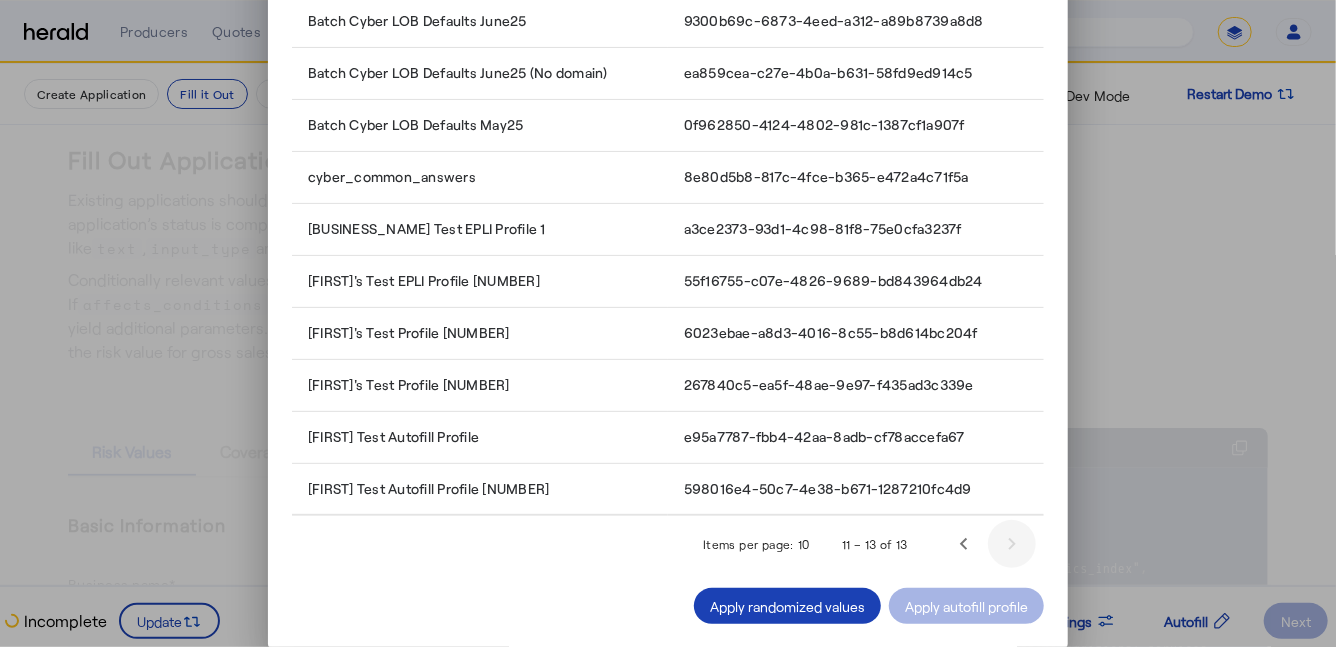 scroll, scrollTop: 0, scrollLeft: 0, axis: both 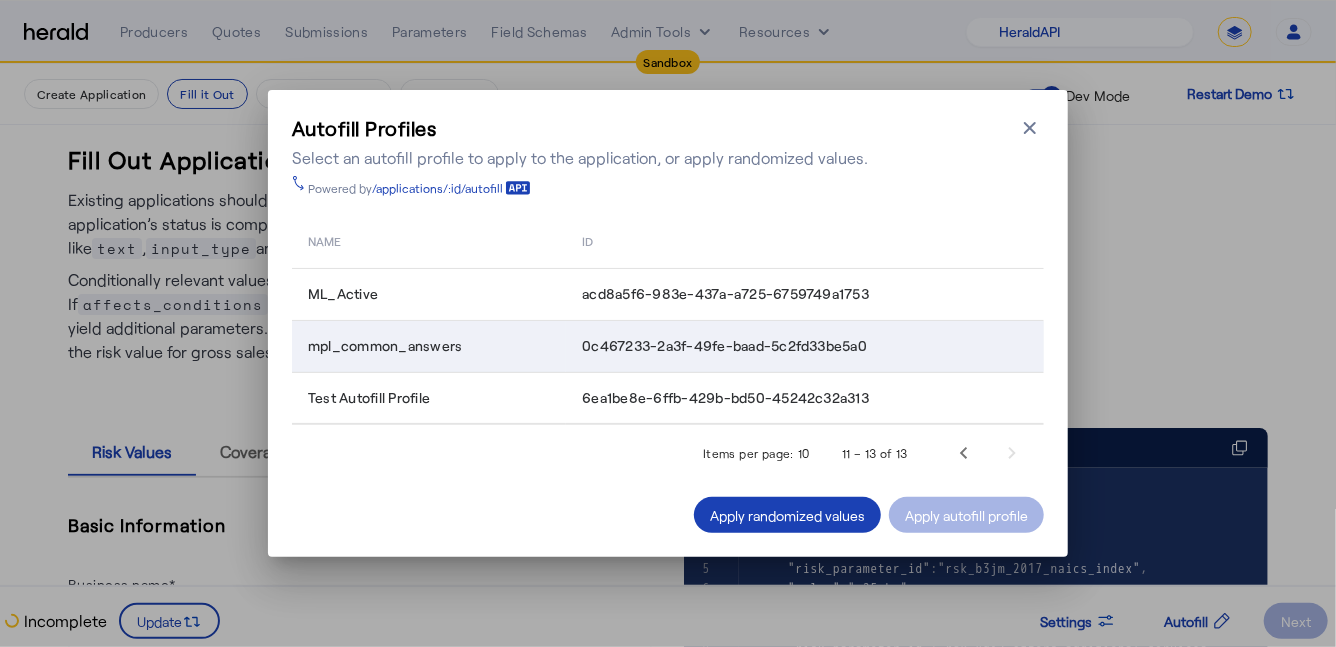 click on "mpl_common_answers" at bounding box center (433, 346) 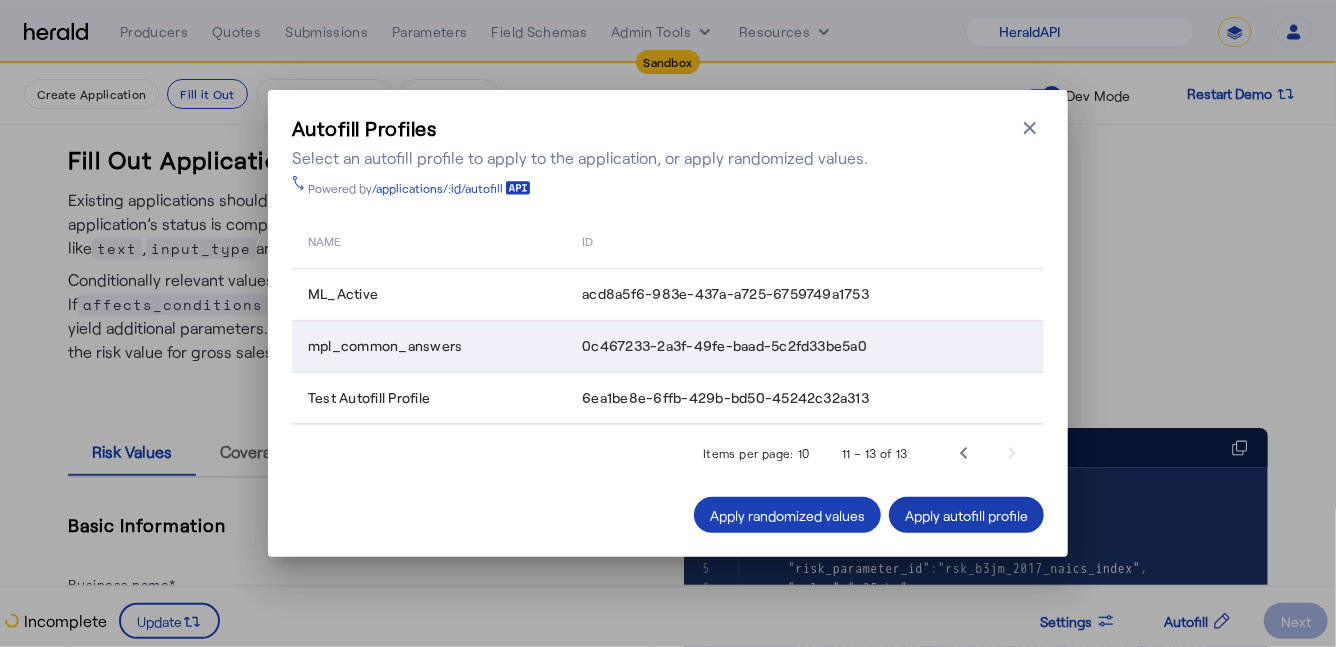 click on "Apply autofill profile" at bounding box center (966, 515) 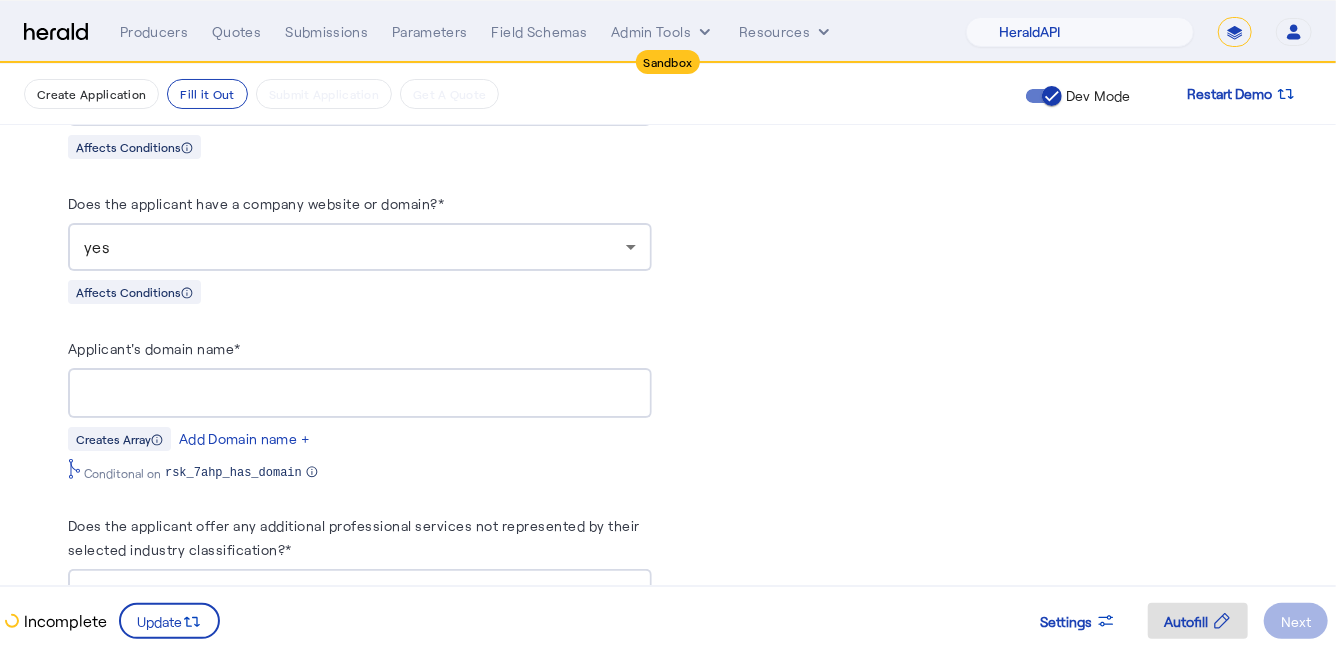 scroll, scrollTop: 1241, scrollLeft: 0, axis: vertical 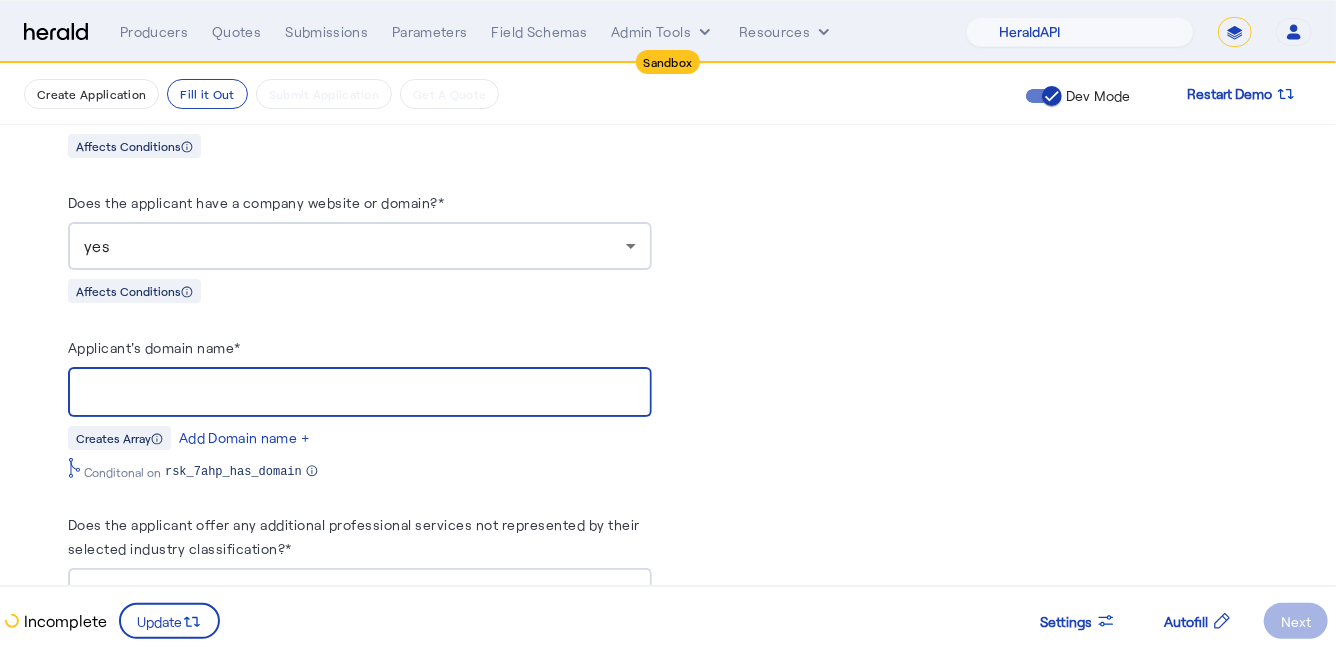 click on "Applicant's domain name*" at bounding box center [360, 393] 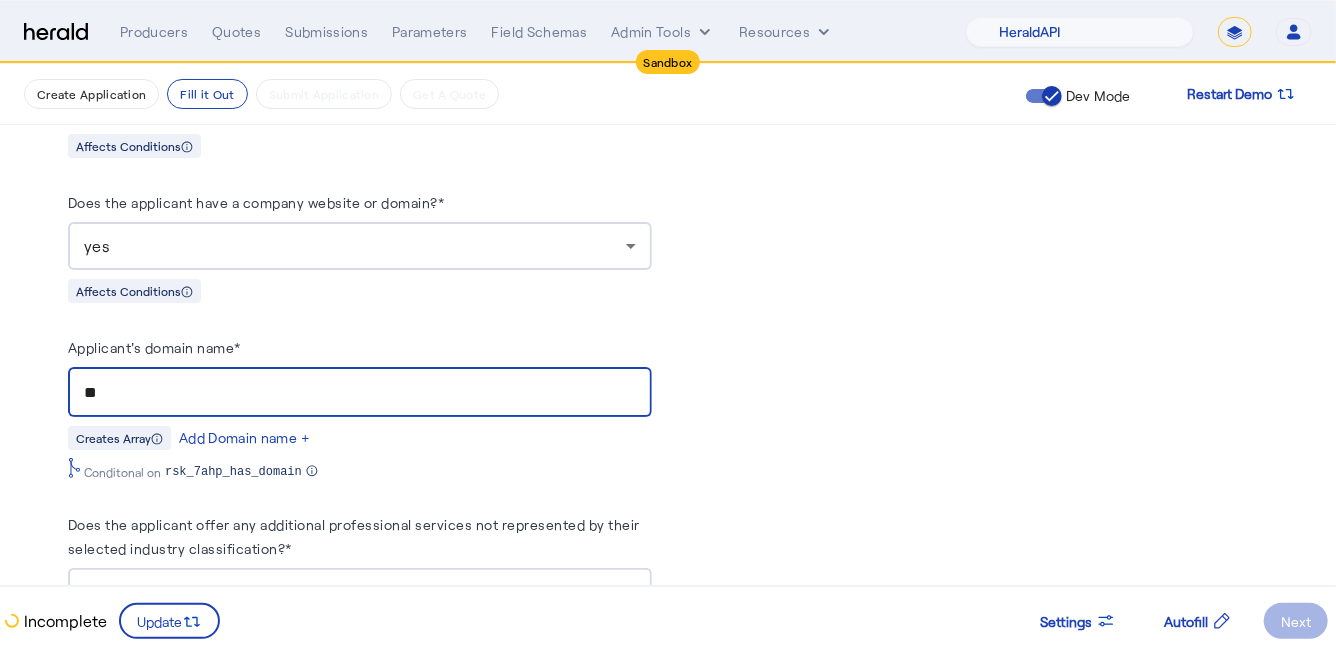 type on "*" 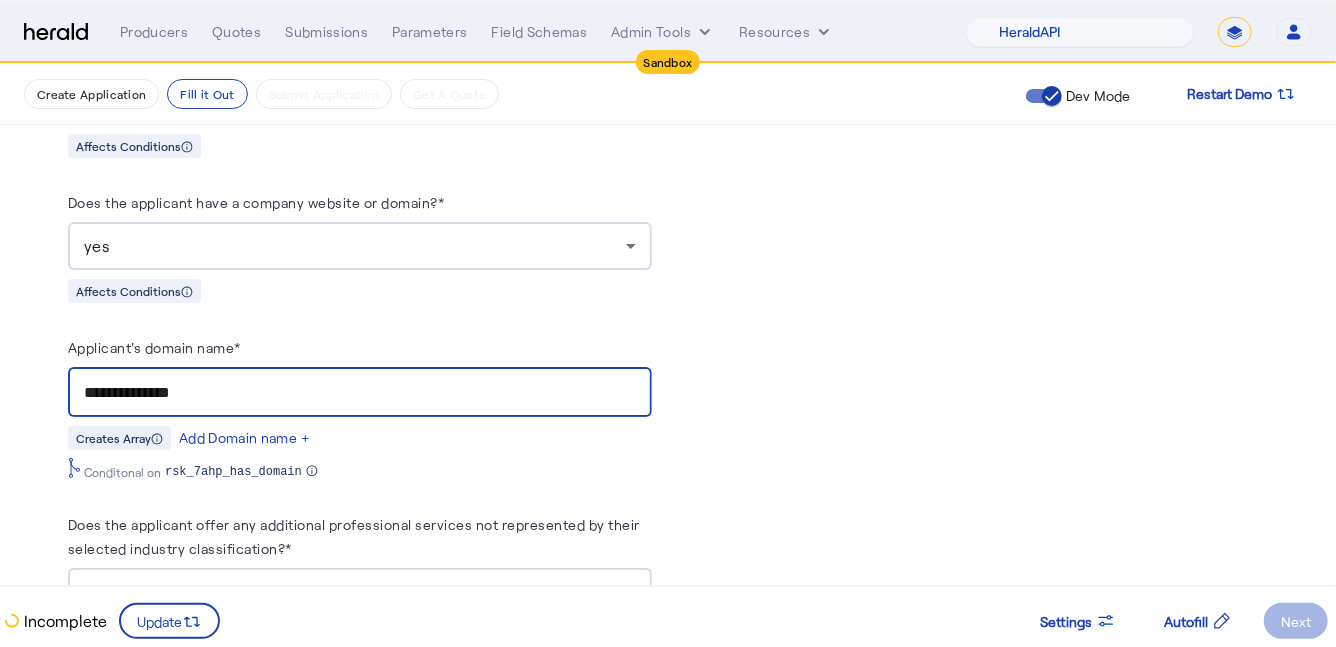 type on "**********" 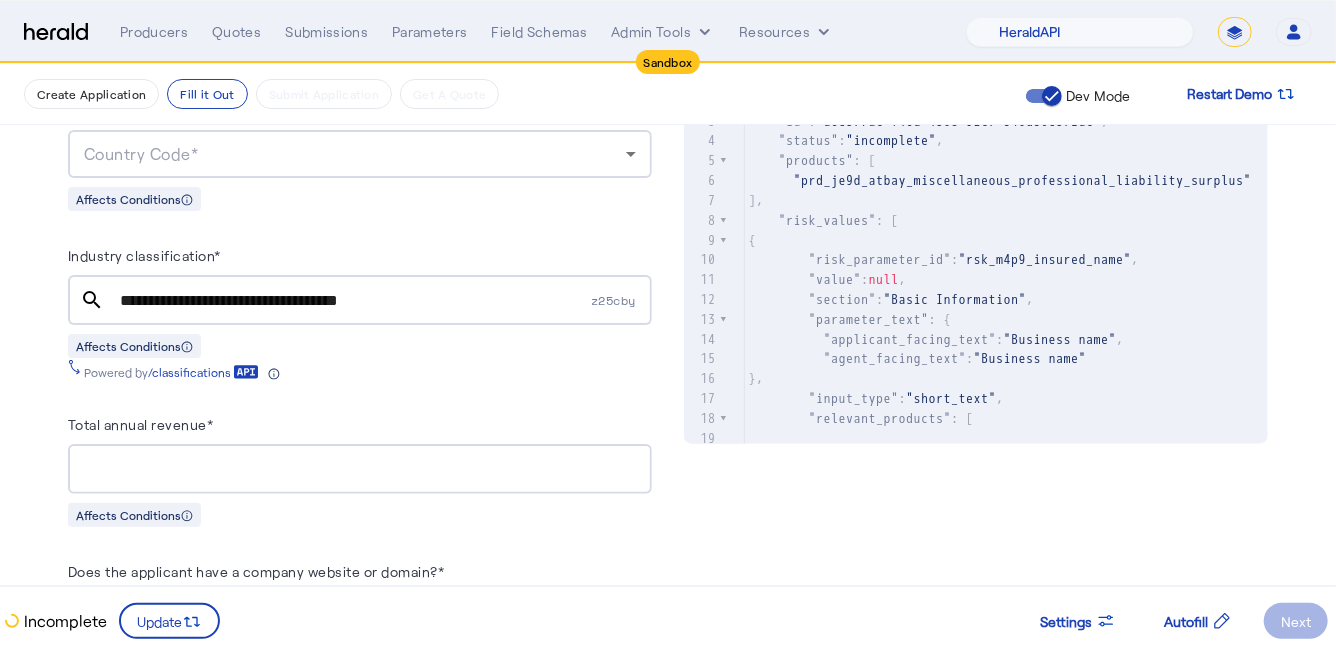 scroll, scrollTop: 853, scrollLeft: 0, axis: vertical 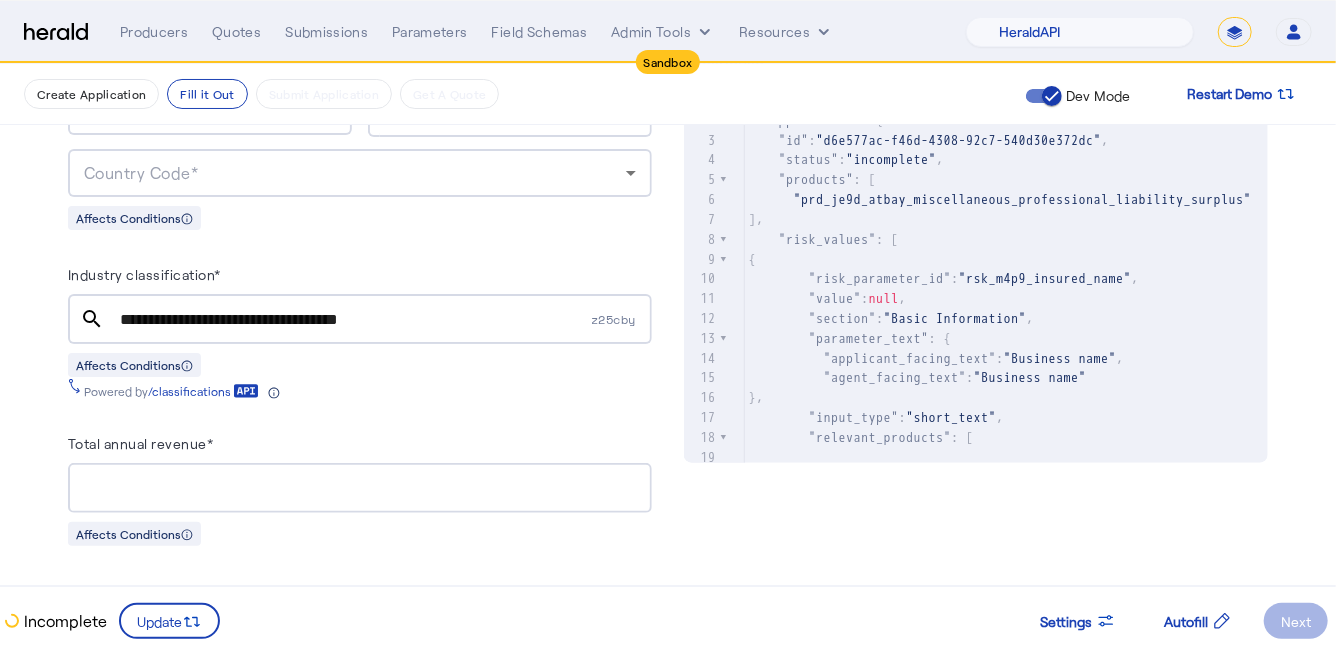 click on "Total annual revenue*" at bounding box center (360, 489) 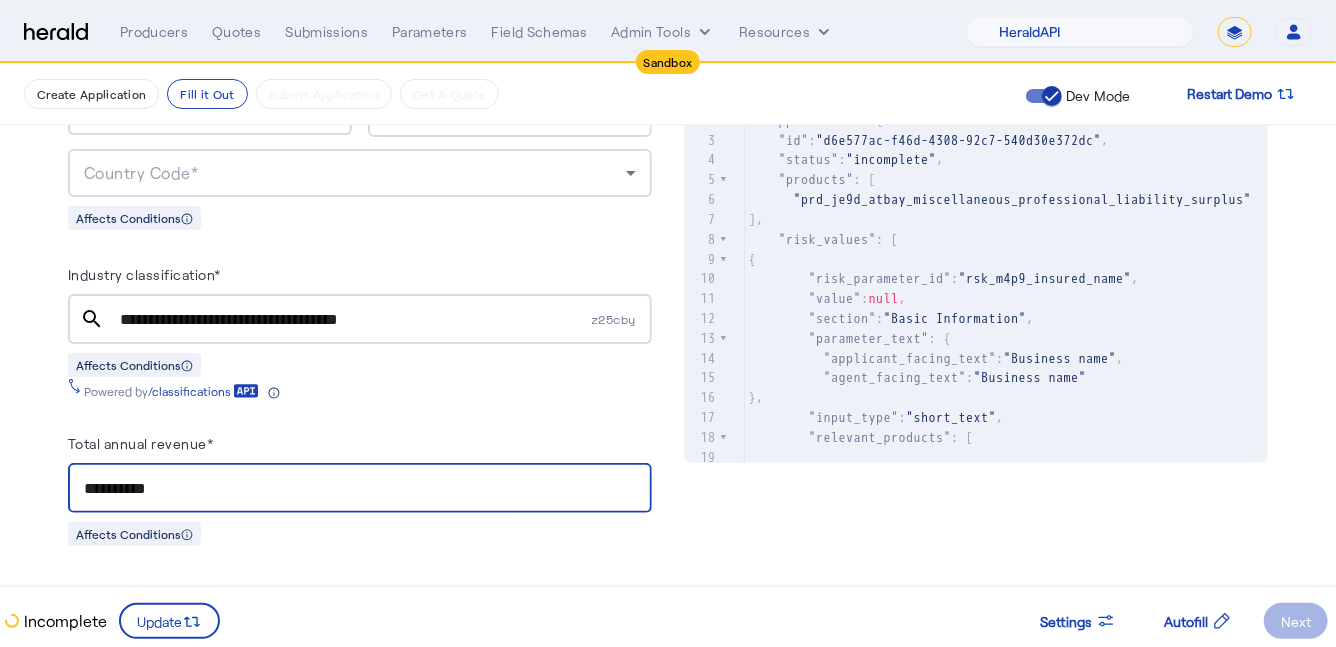 type on "**********" 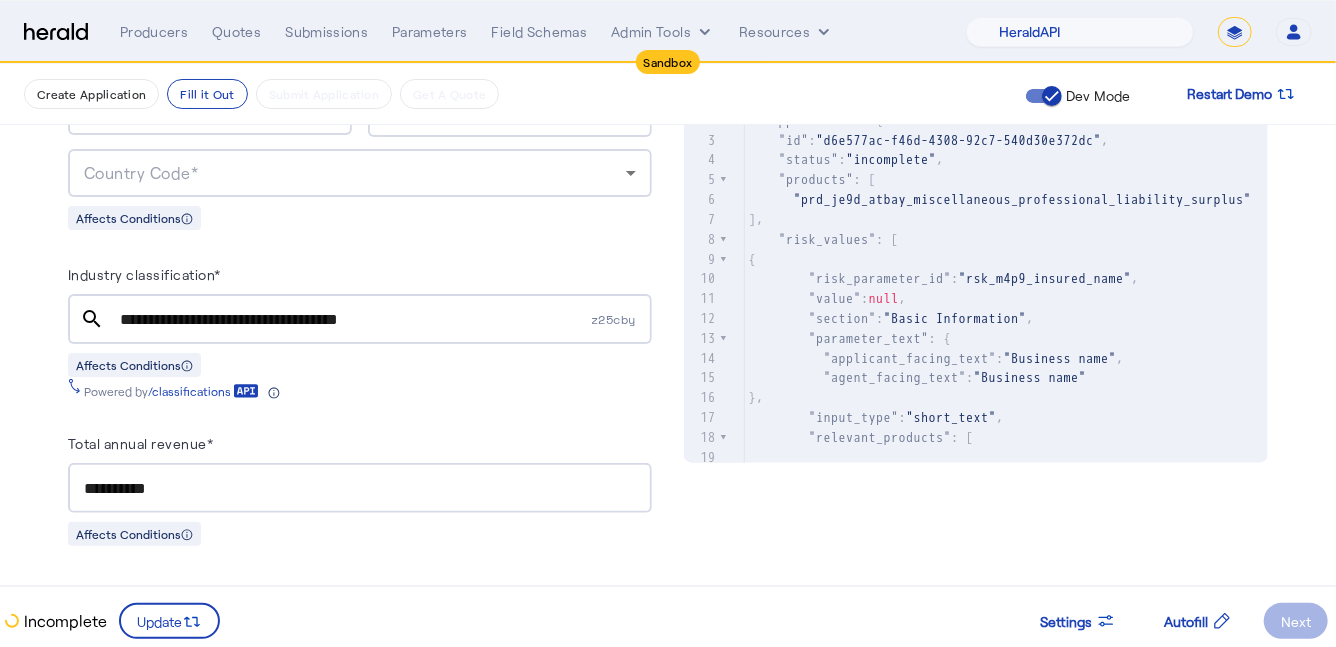 click on "Create Application   Fill it Out   Submit Application   Get A Quote  Dev Mode Restart Demo
Fill Out Application   Existing applications should be updated using PUT  /applications/application_id
until the application’s status is complete. Each risk and coverage value contains additional  metadata  like  text ,  input_type  and  schema  to render and validate them on screen.   Conditionally relevant values are only returned when the required conditions are met. If  affects_conditions  is  true  for a risk or coverage parameter, submitting a value for it may yield additional parameters. For example, if gross sales are only relevant for a specific class code, the risk value for gross sales will only be returned once the risk value for class code has been set.  Risk Values Coverage Values Admin Values Products       1   Basic Information  Business name* Applicant's mailing address* Address State* Country Code*  Affects Conditions
search z25cby" 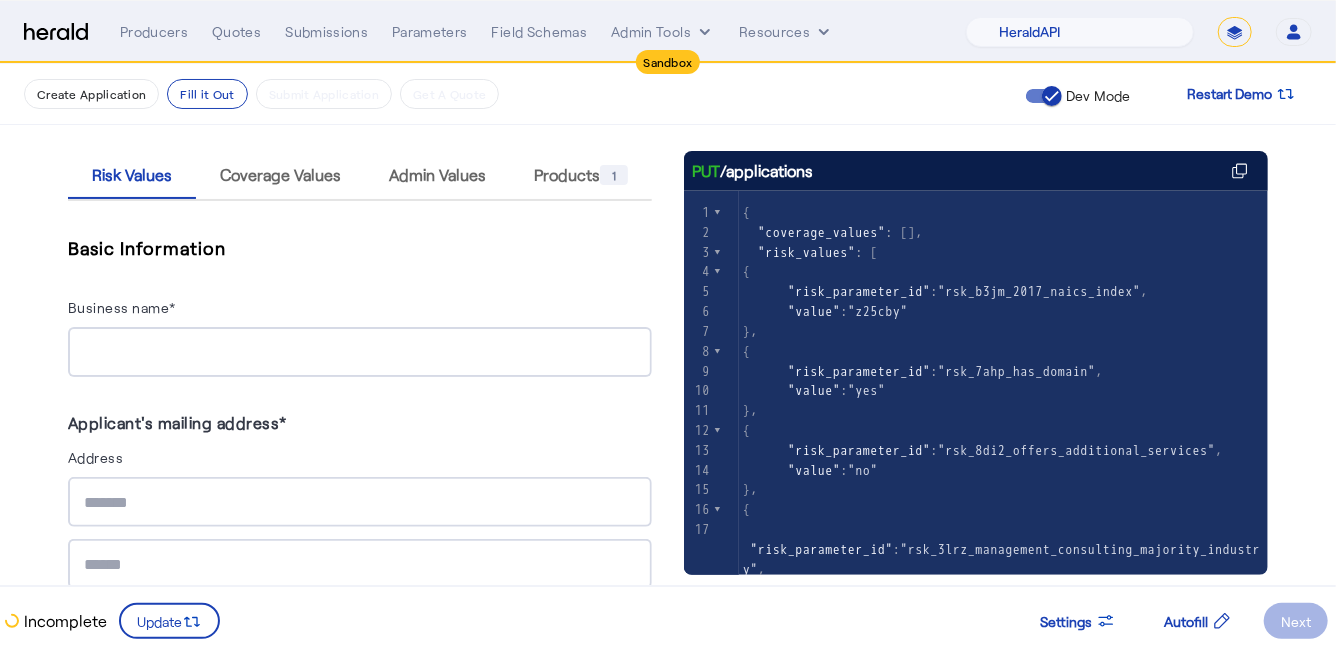 scroll, scrollTop: 302, scrollLeft: 0, axis: vertical 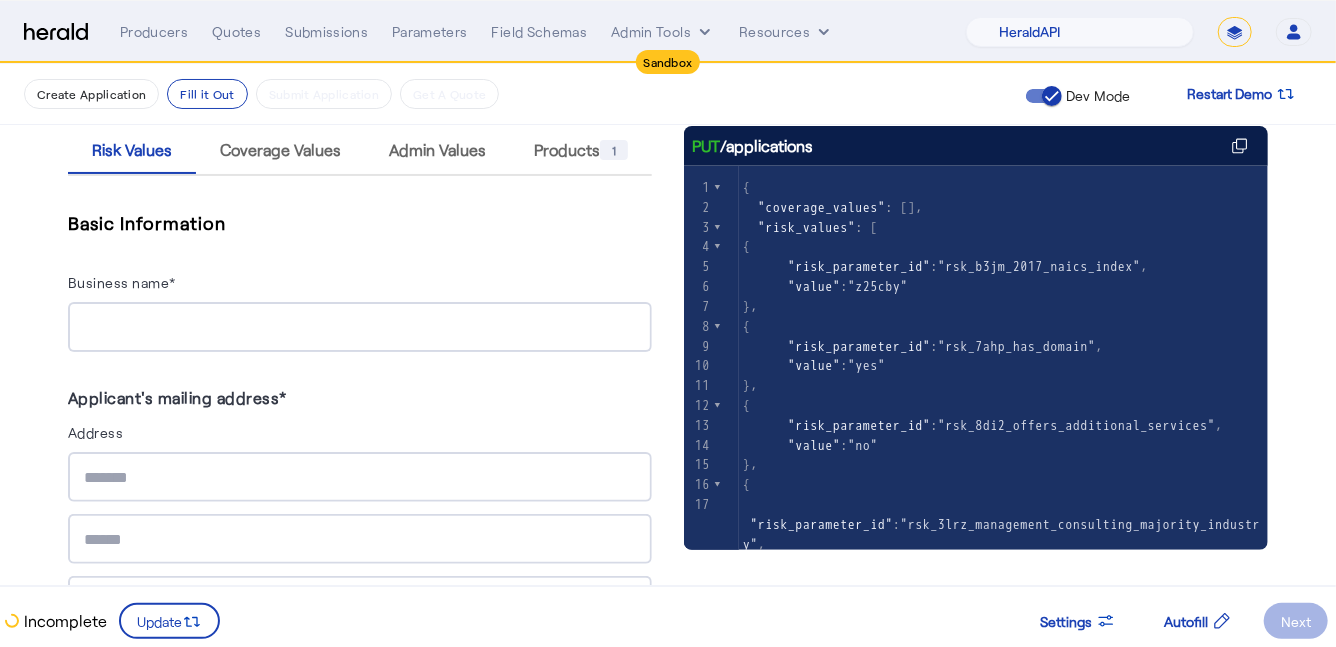 click on "Business name*" at bounding box center (360, 328) 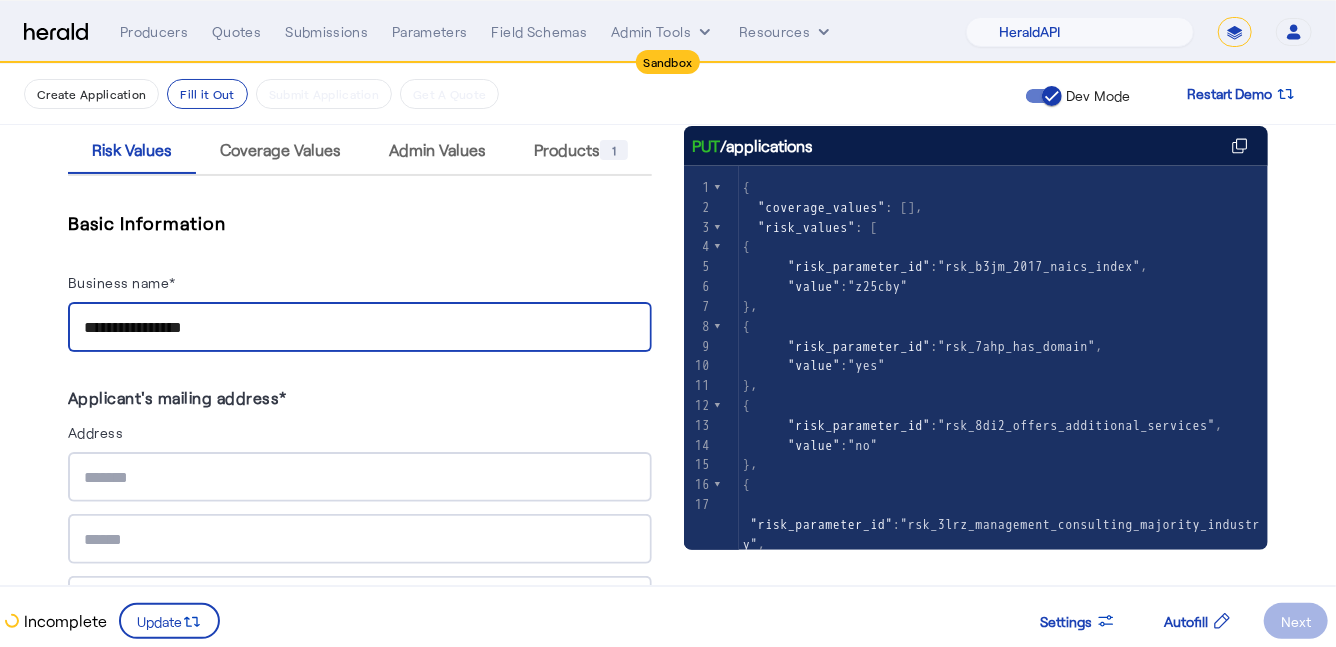 type on "**********" 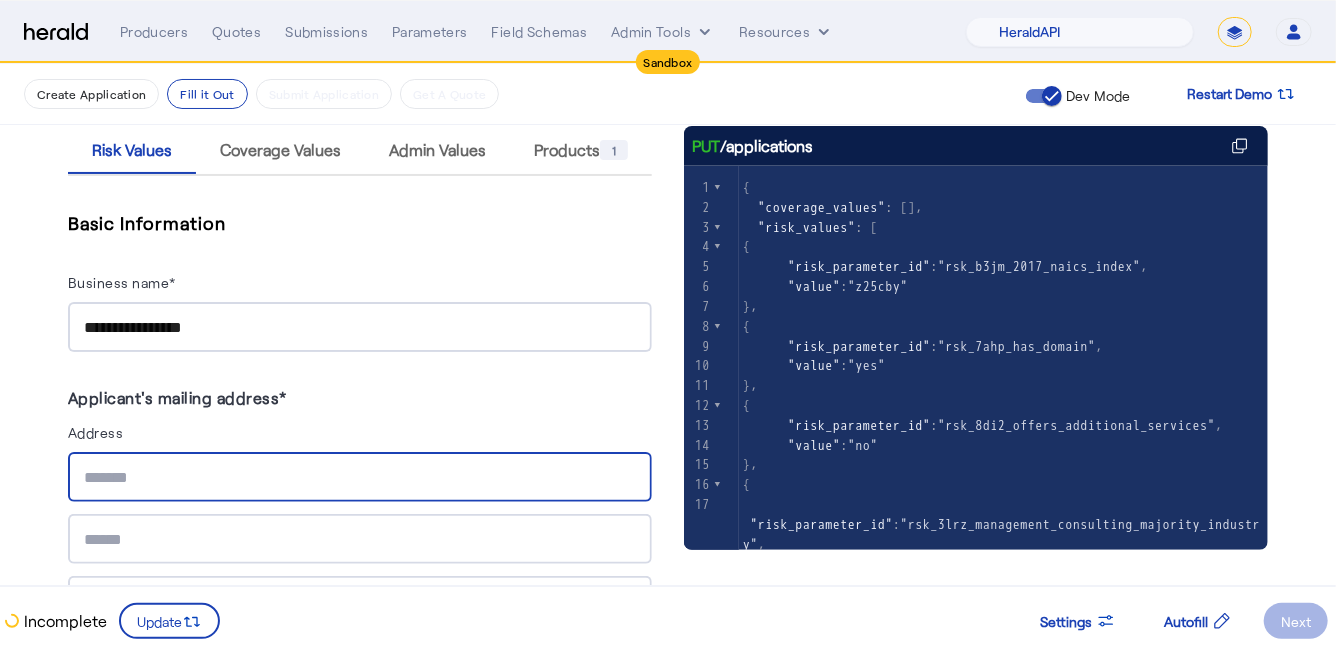 click at bounding box center (360, 478) 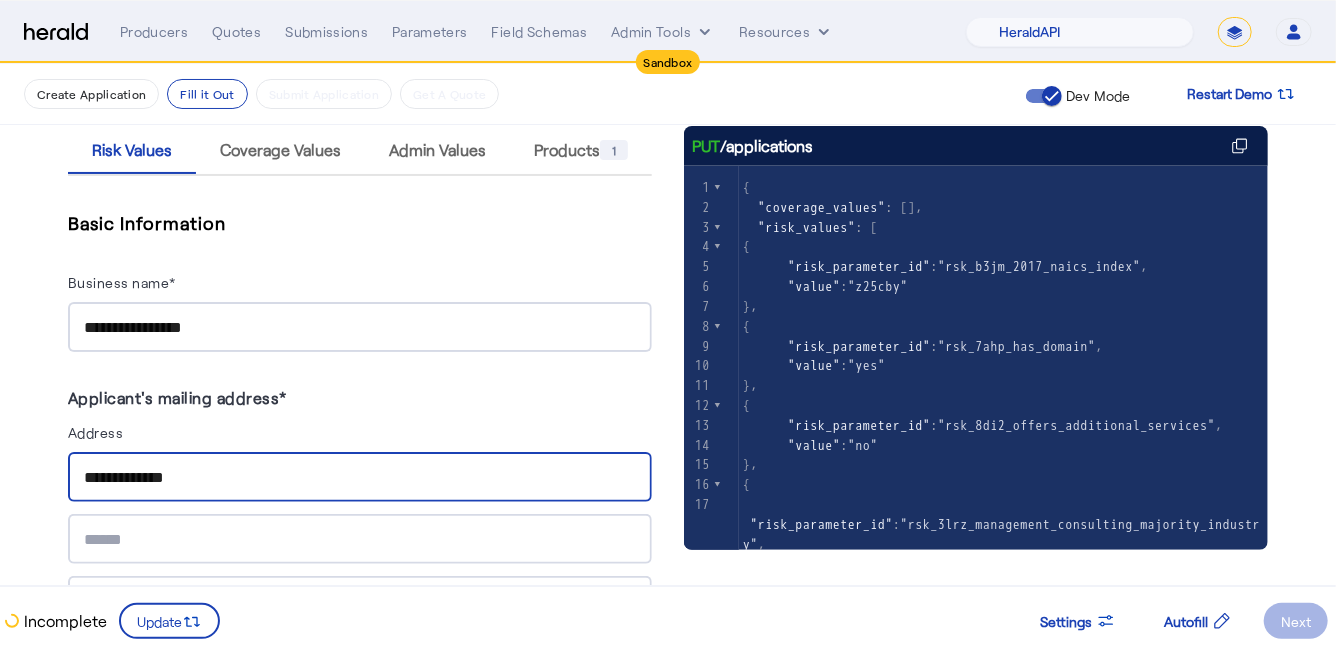 type on "**********" 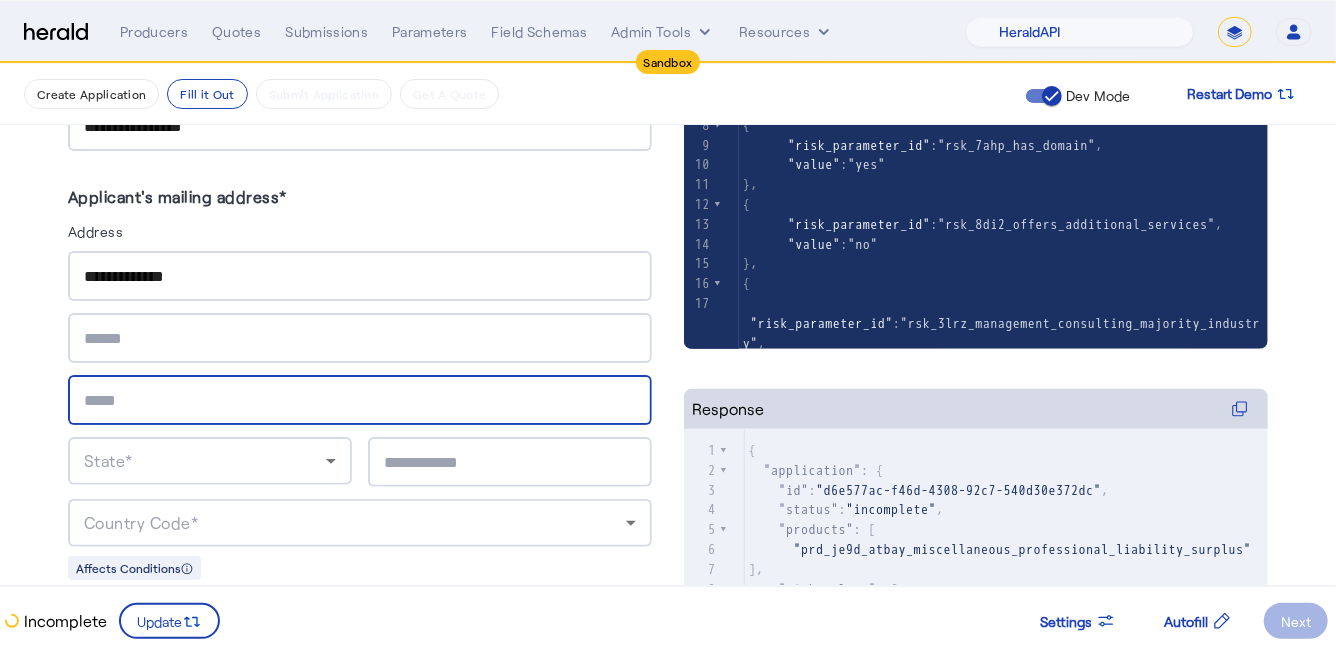 scroll, scrollTop: 505, scrollLeft: 0, axis: vertical 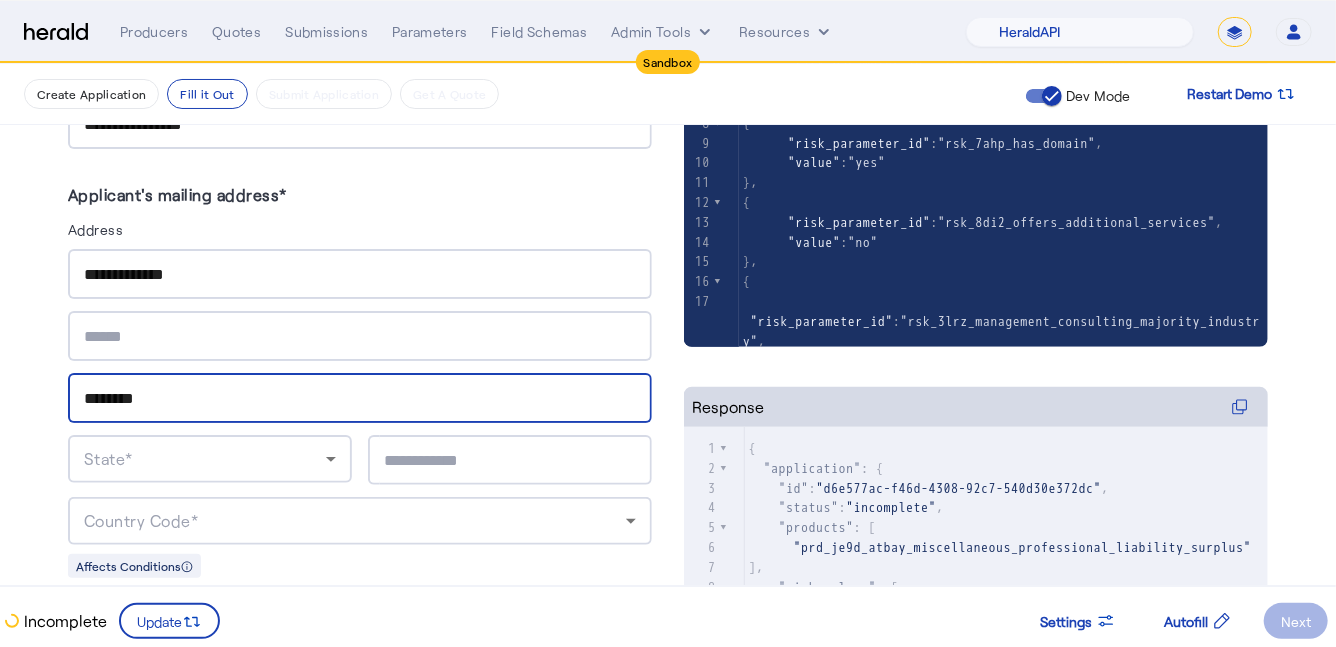 type on "********" 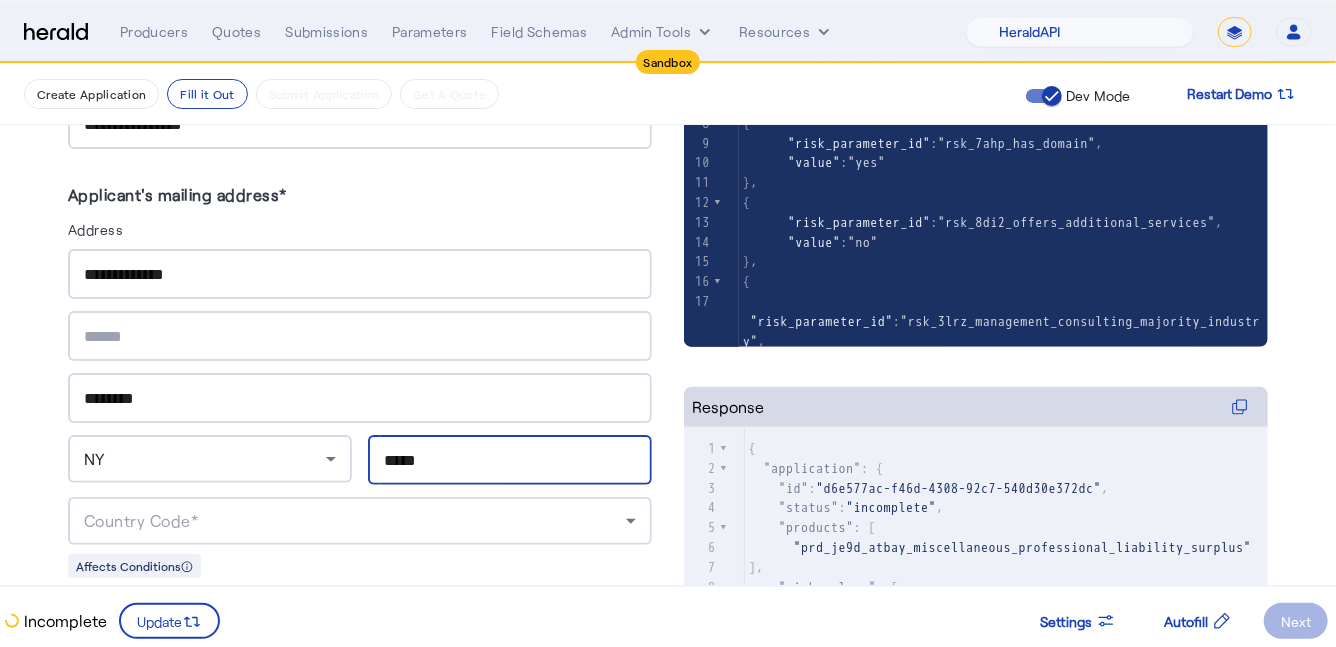 type on "*****" 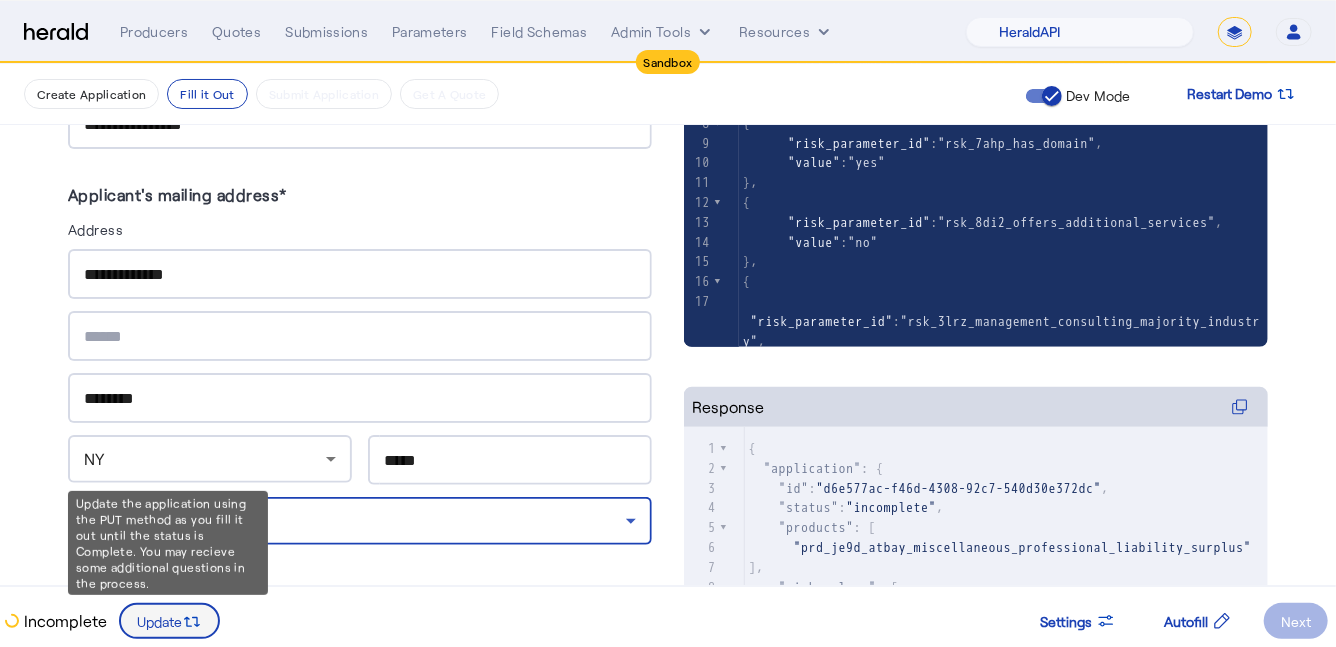 click on "Update" at bounding box center [169, 621] 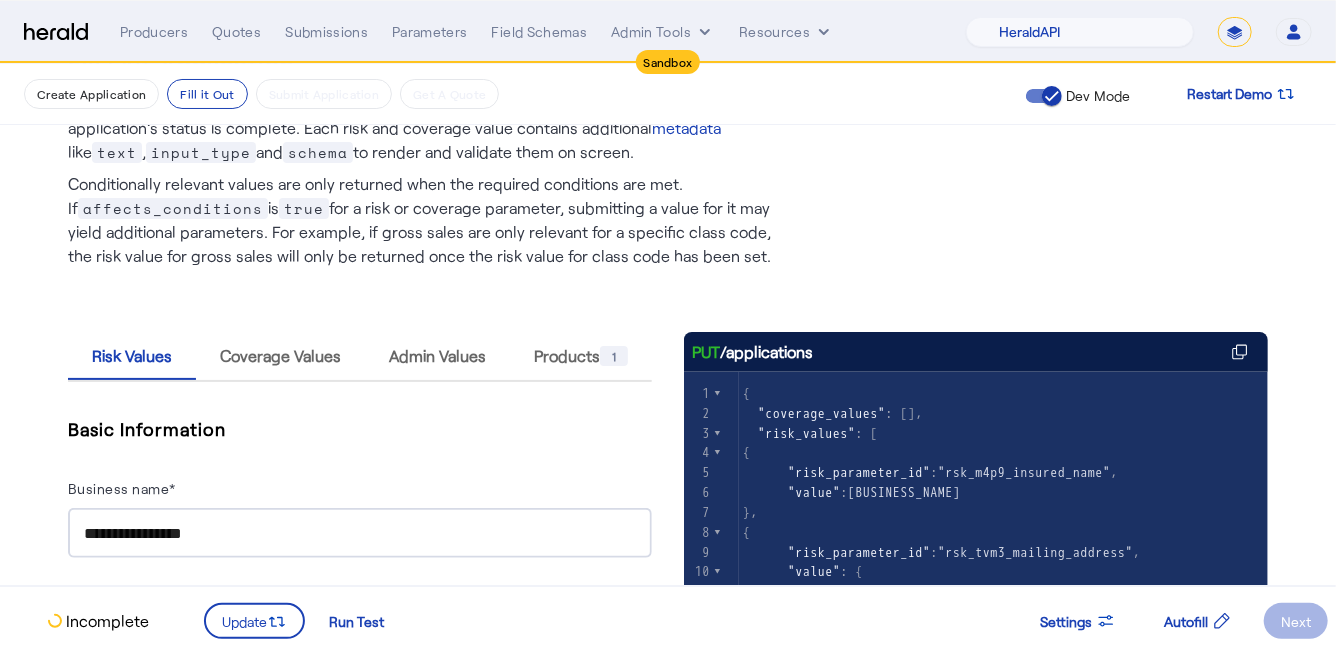 scroll, scrollTop: 0, scrollLeft: 0, axis: both 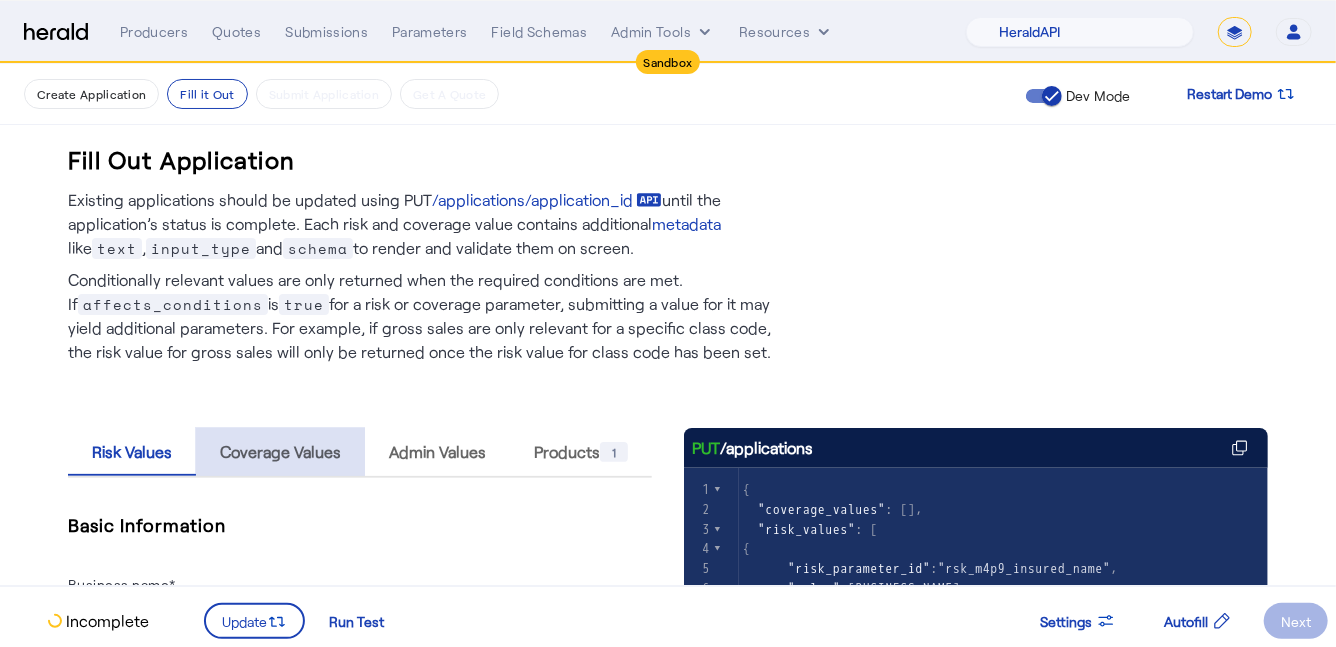 click on "Coverage Values" at bounding box center (280, 452) 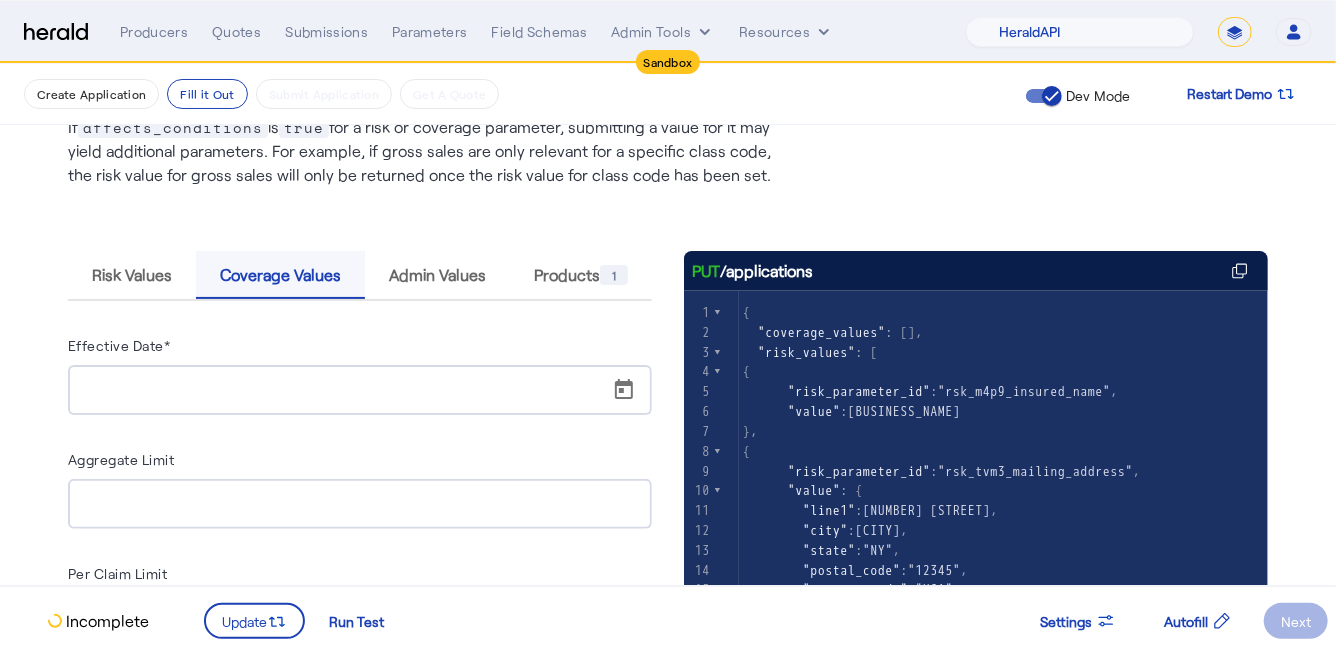 scroll, scrollTop: 259, scrollLeft: 0, axis: vertical 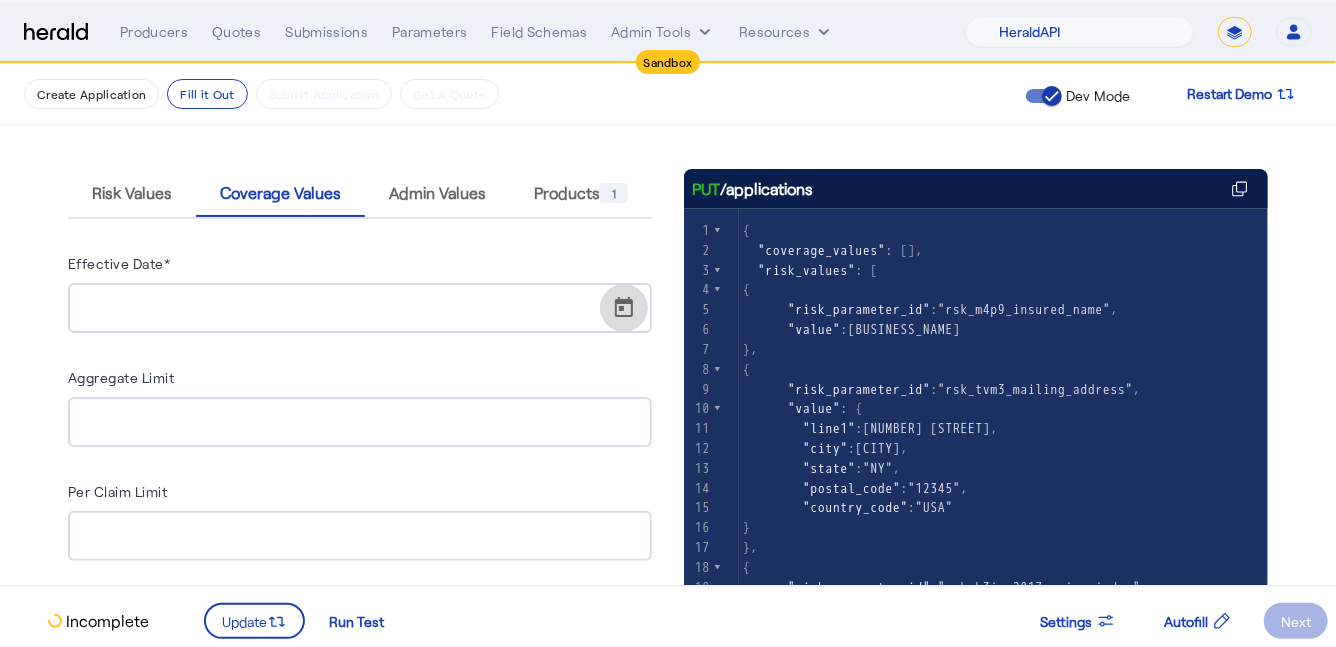 click 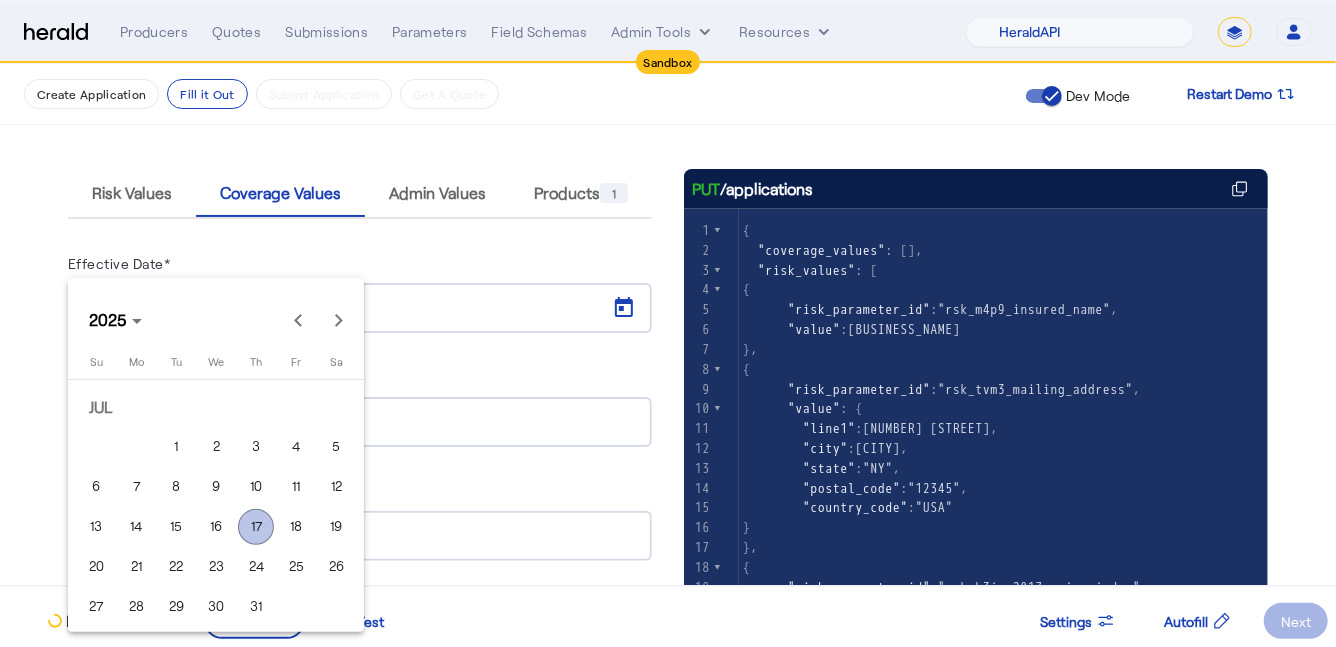 click on "18" at bounding box center [296, 527] 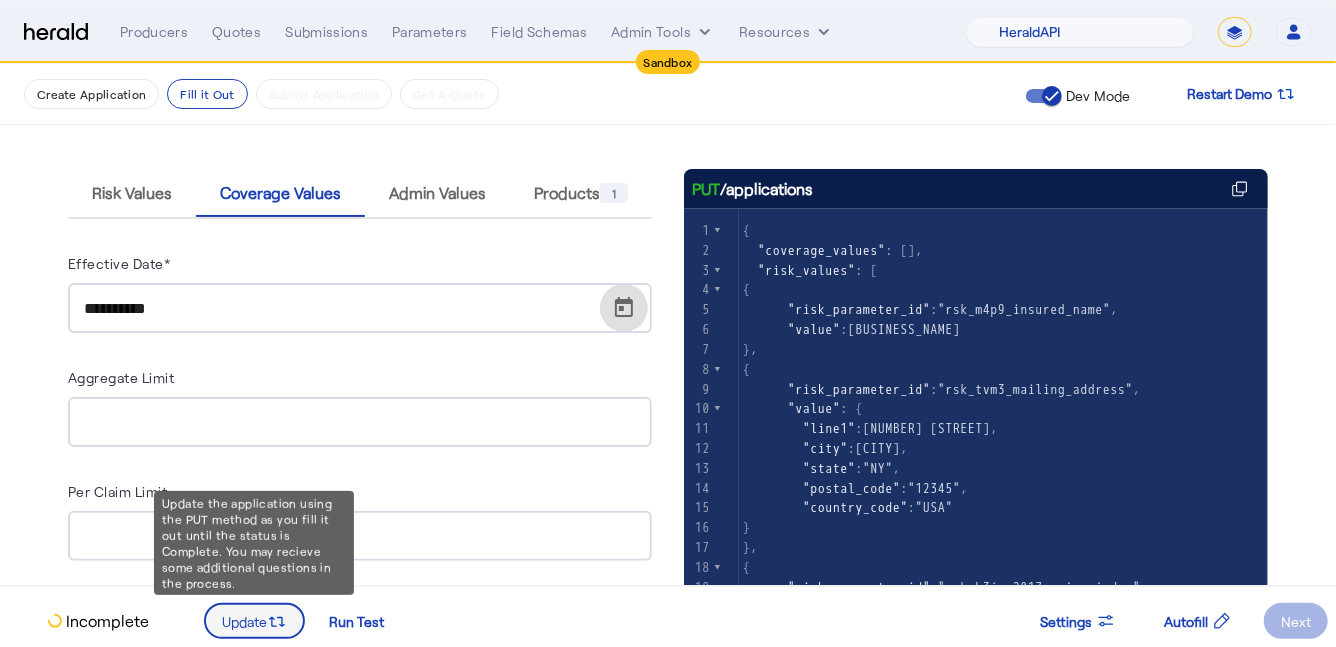 click 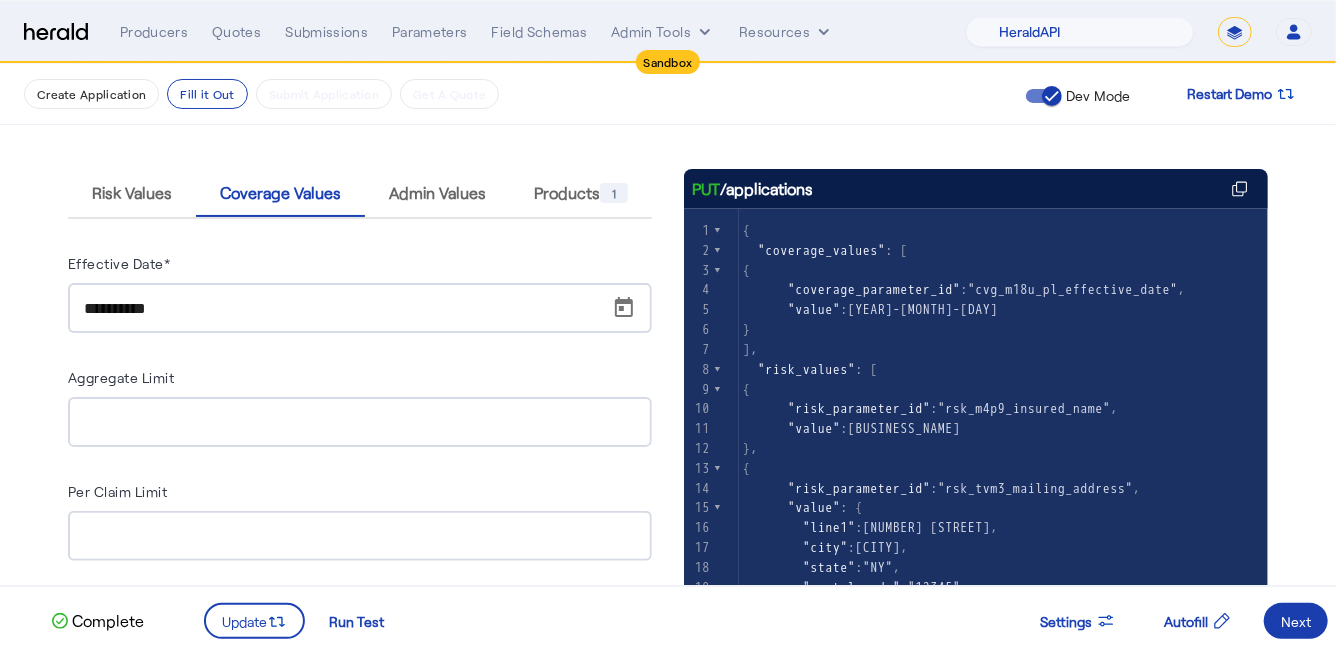 click at bounding box center (1296, 621) 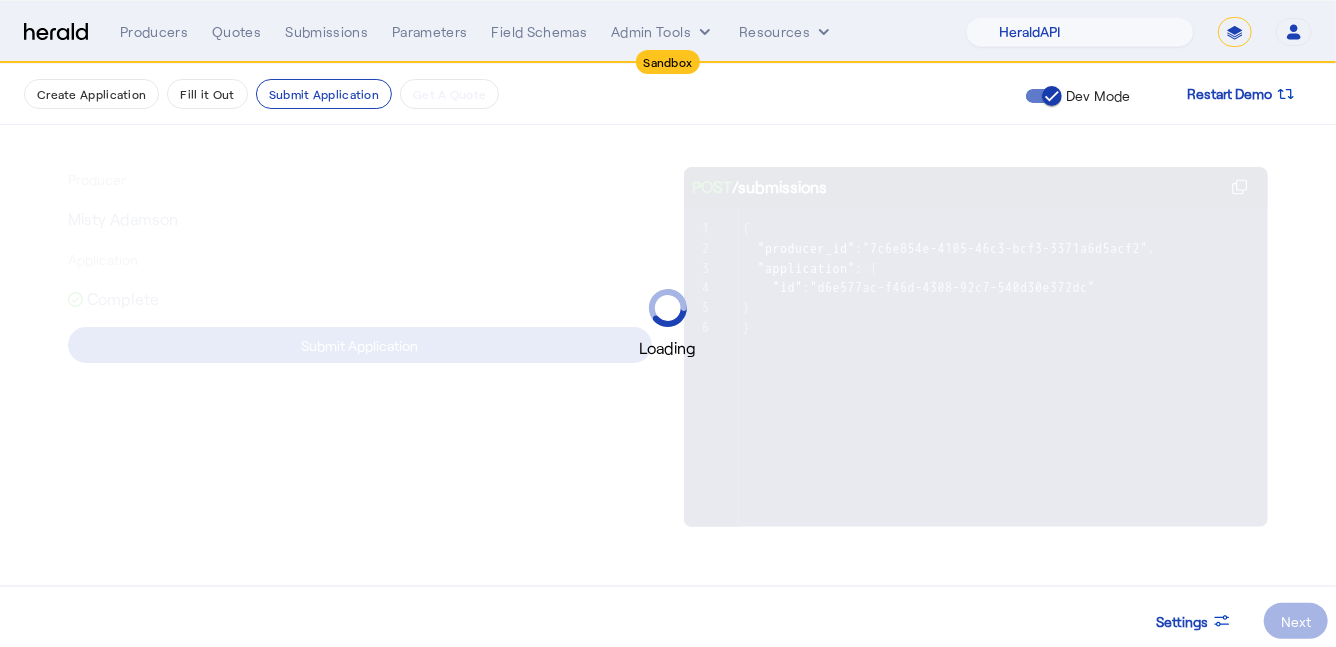 scroll, scrollTop: 0, scrollLeft: 0, axis: both 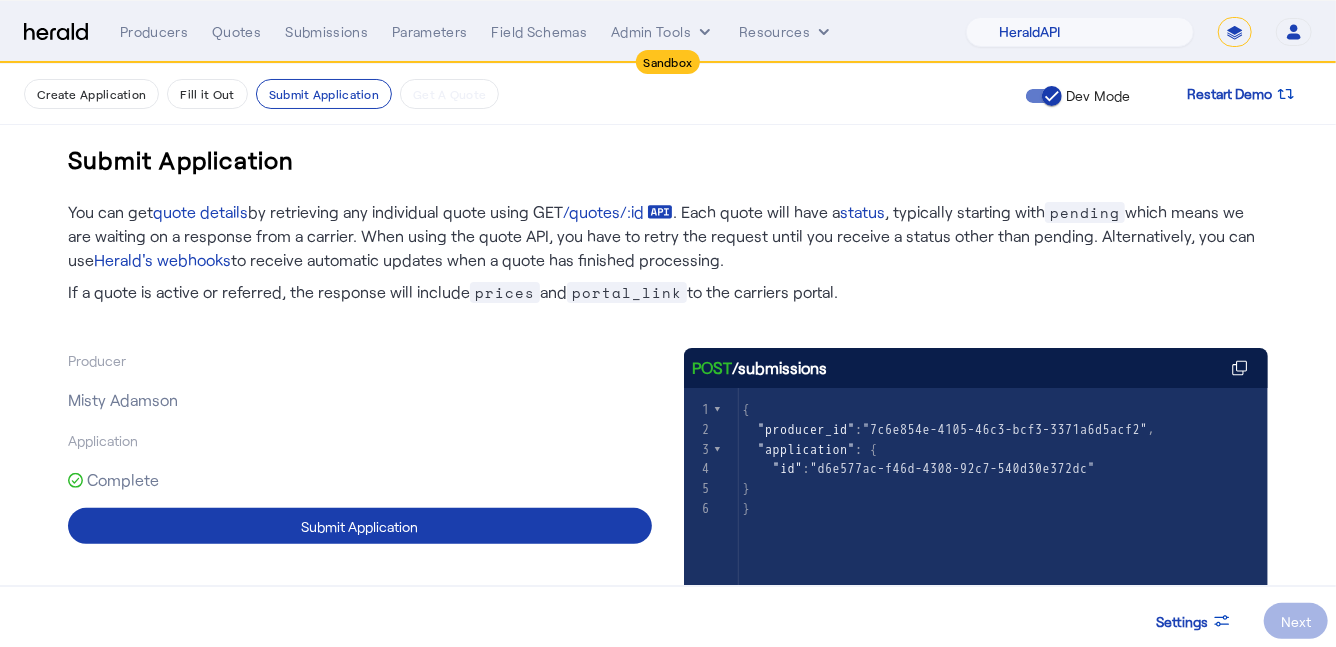 click at bounding box center [360, 526] 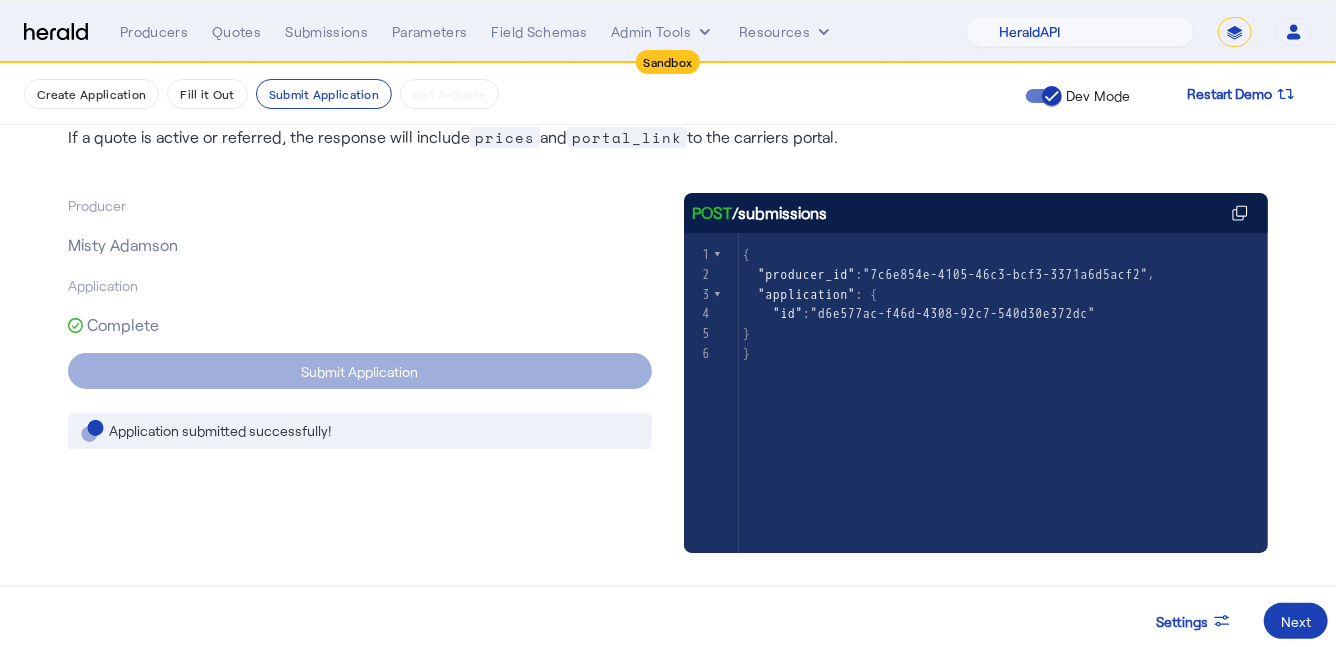 scroll, scrollTop: 159, scrollLeft: 0, axis: vertical 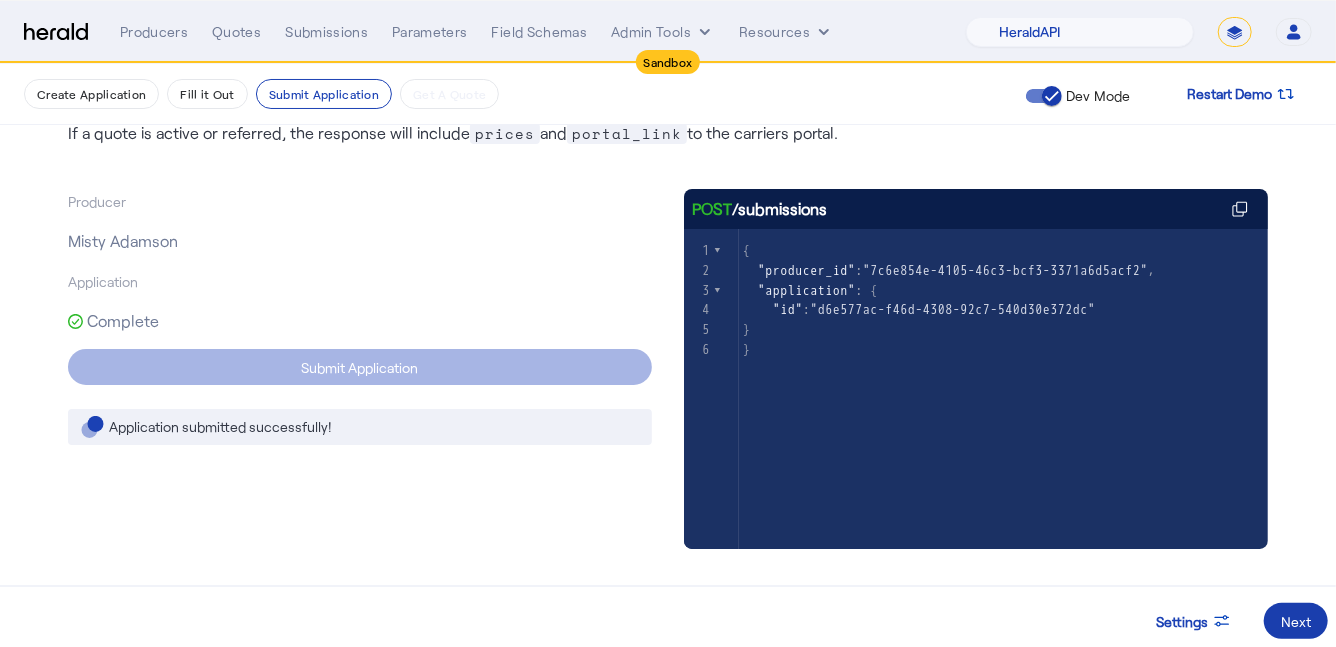 click at bounding box center (1296, 621) 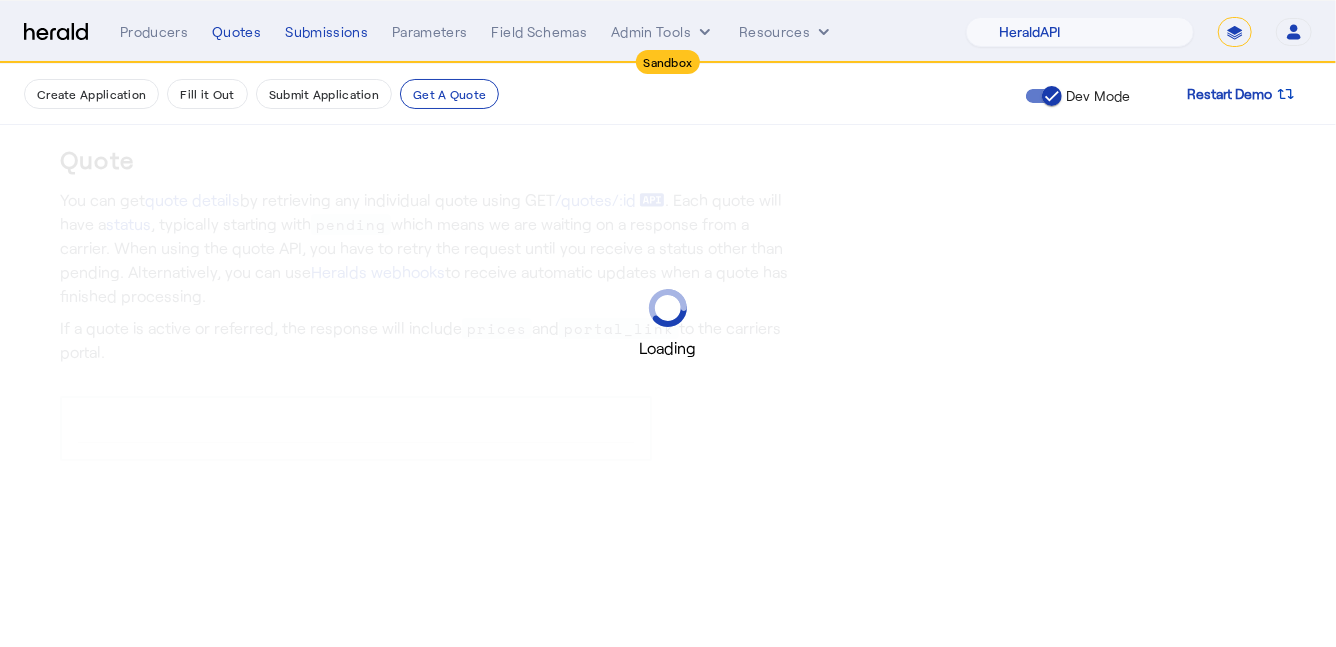 scroll, scrollTop: 0, scrollLeft: 0, axis: both 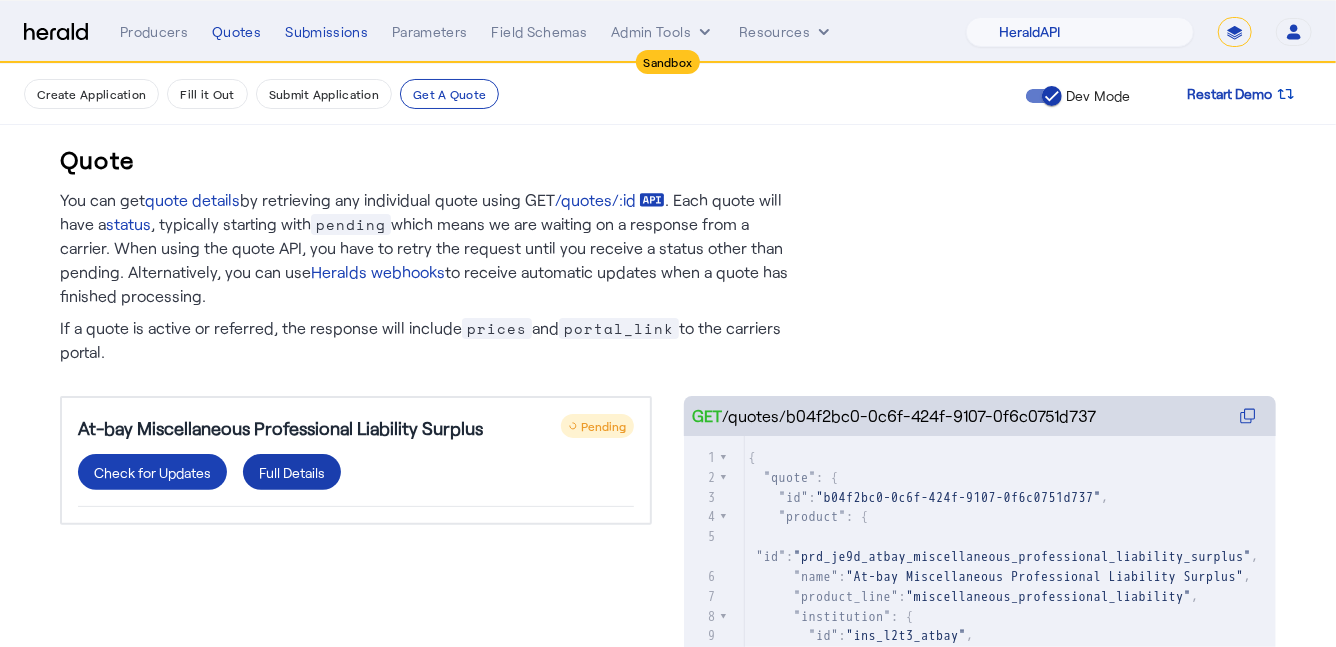 click on "Full Details" at bounding box center [292, 472] 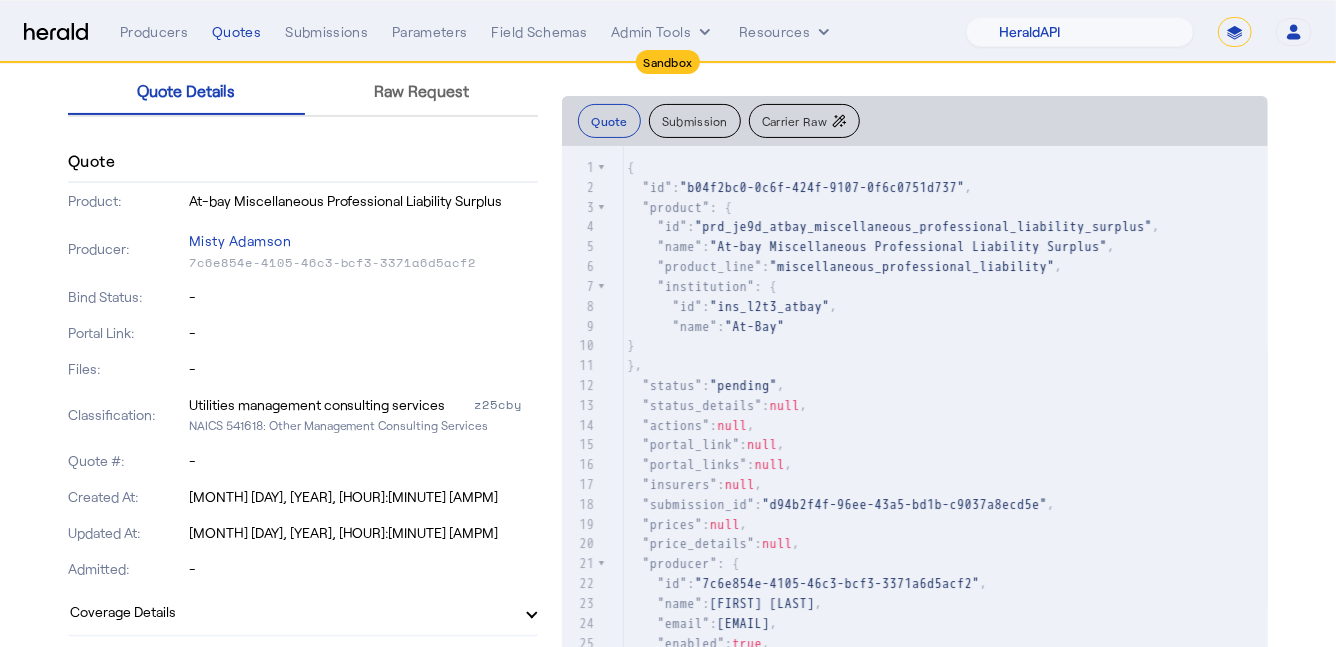 scroll, scrollTop: 0, scrollLeft: 0, axis: both 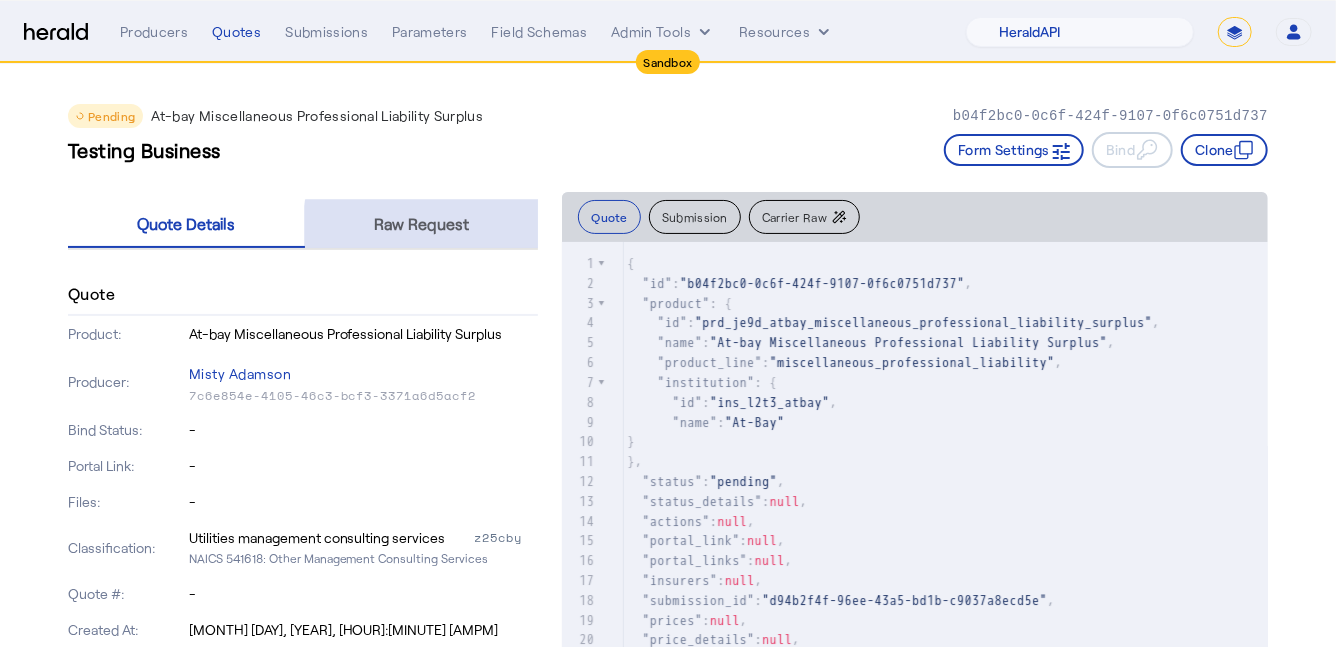 click on "Raw Request" at bounding box center [421, 224] 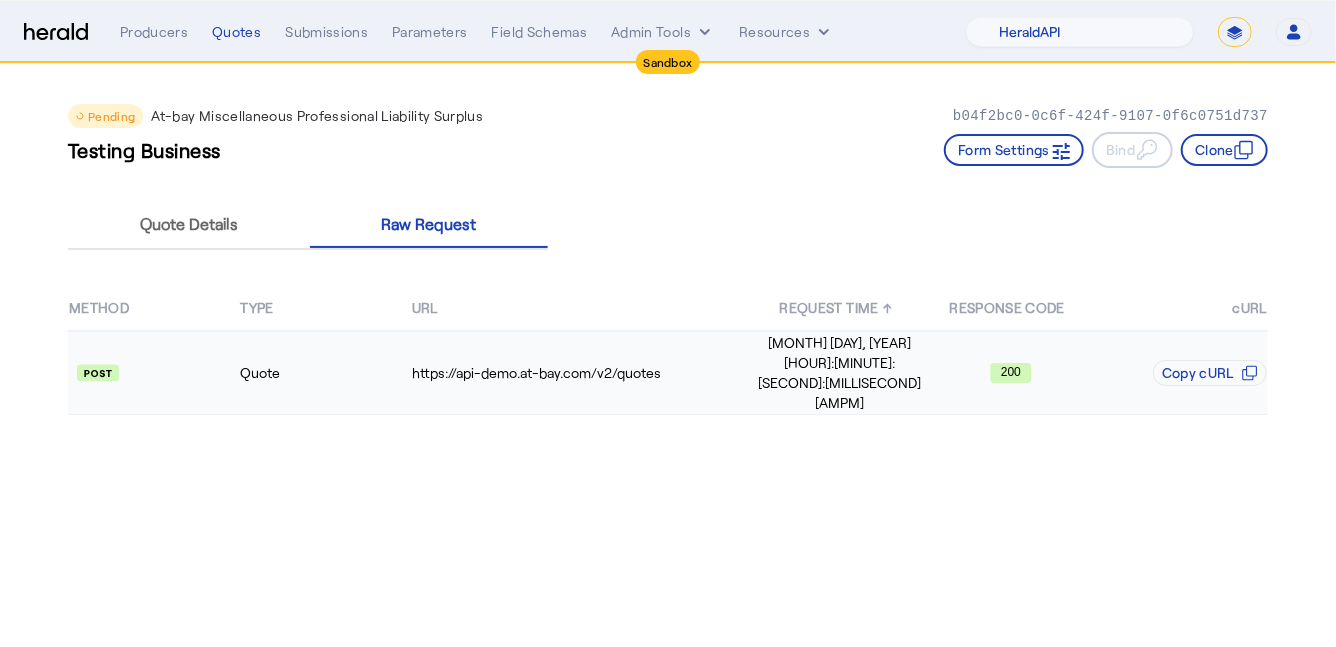 click on "Quote" 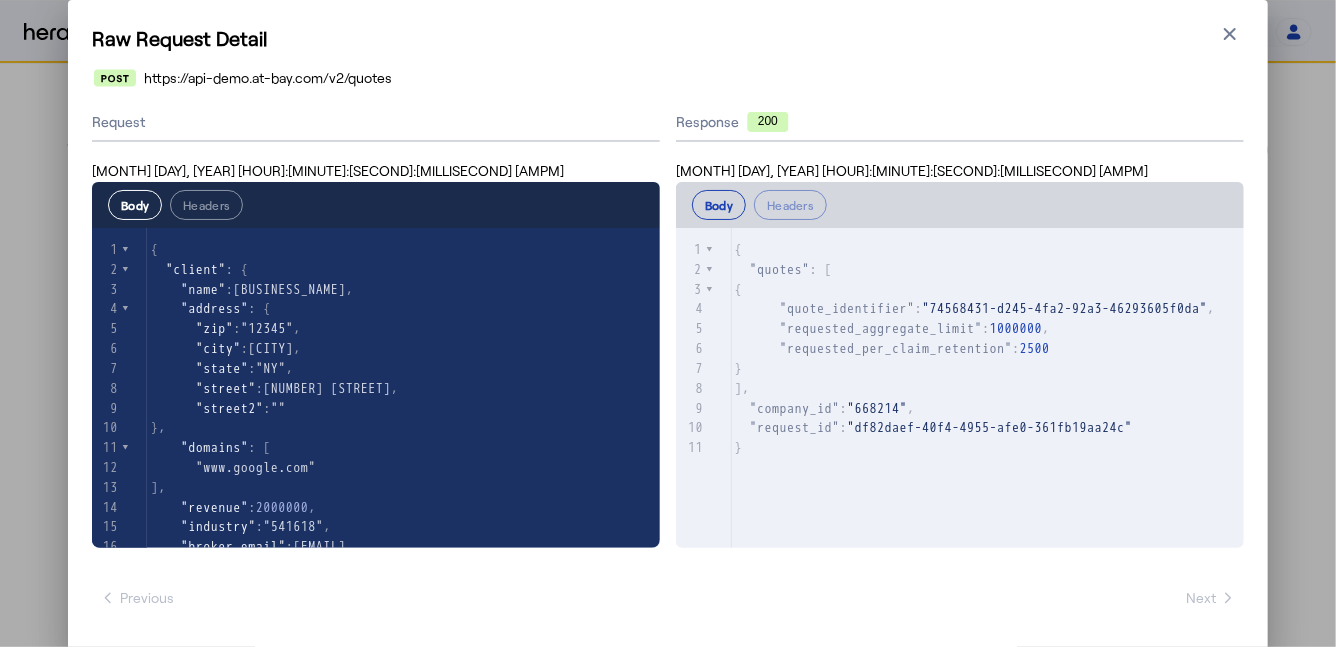 scroll, scrollTop: 32, scrollLeft: 0, axis: vertical 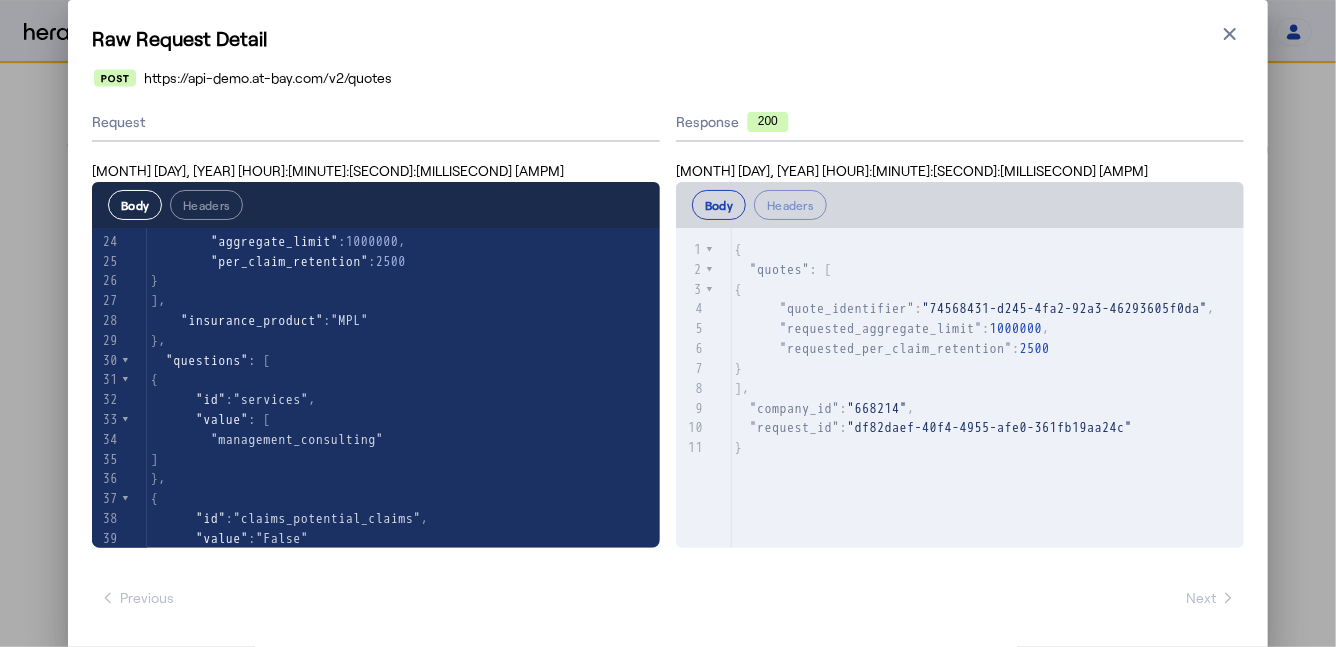 click on "Raw Request Detail" at bounding box center [668, 38] 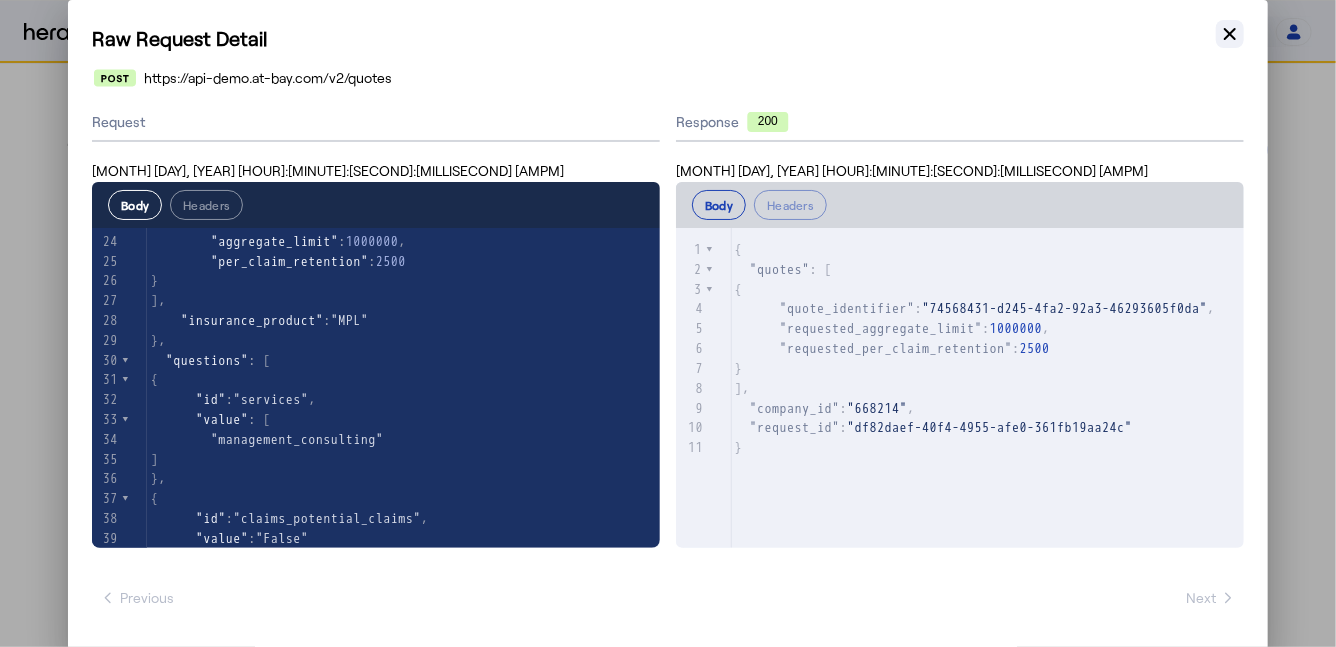 click 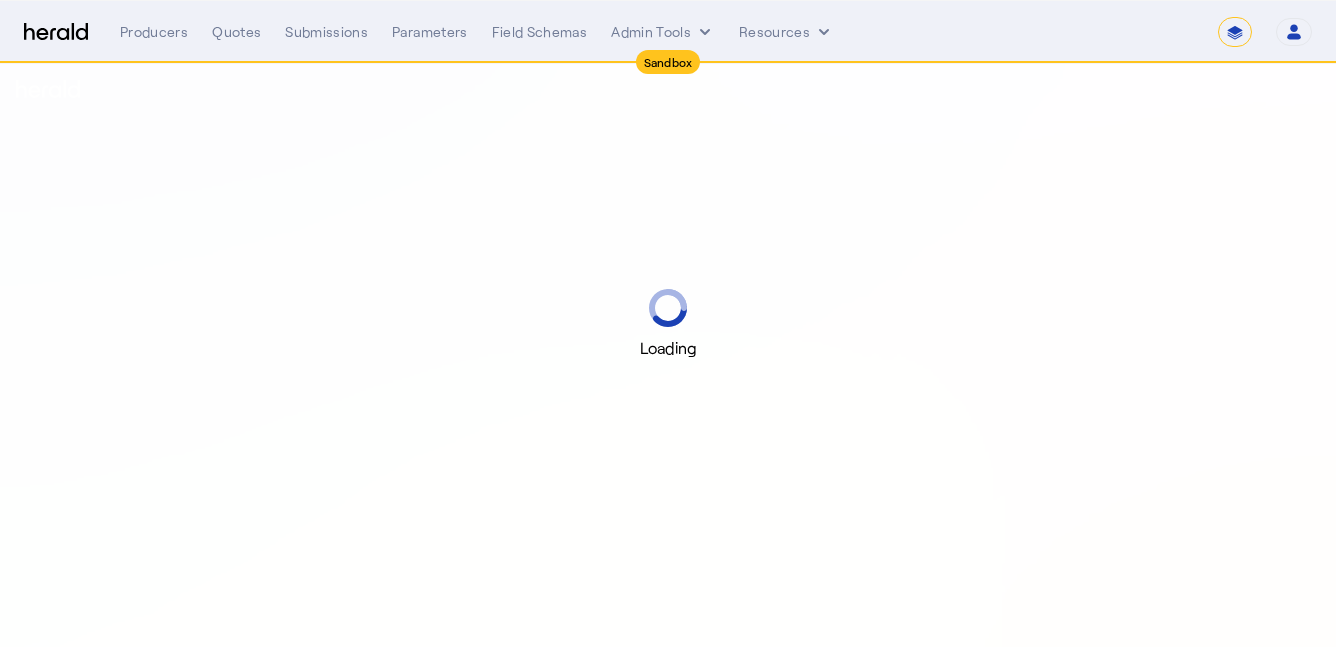 select on "*******" 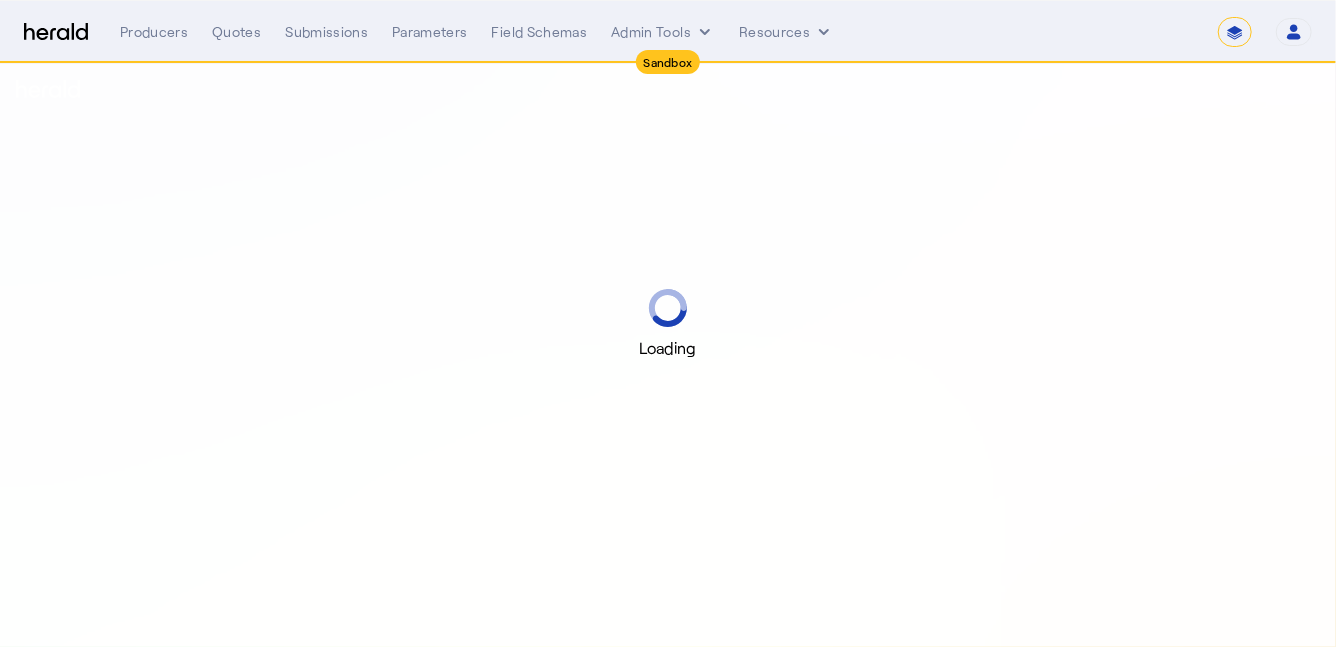 select on "pfm_2v8p_herald_api" 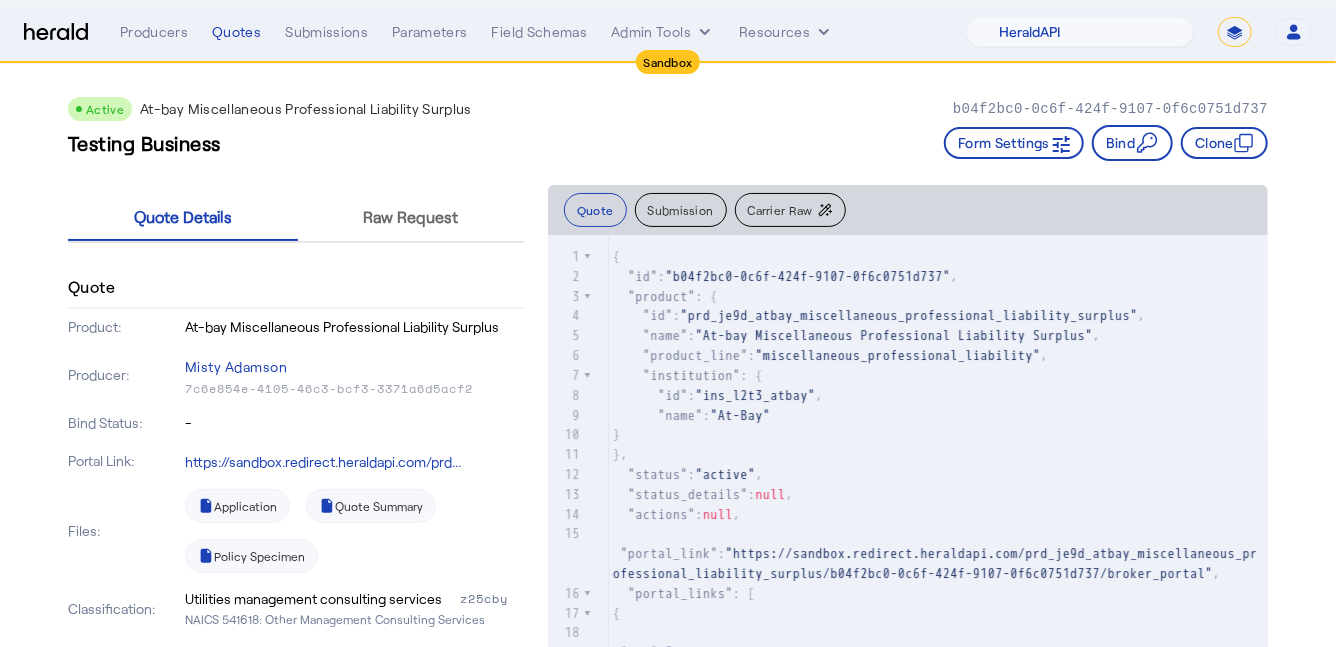 scroll, scrollTop: 3, scrollLeft: 0, axis: vertical 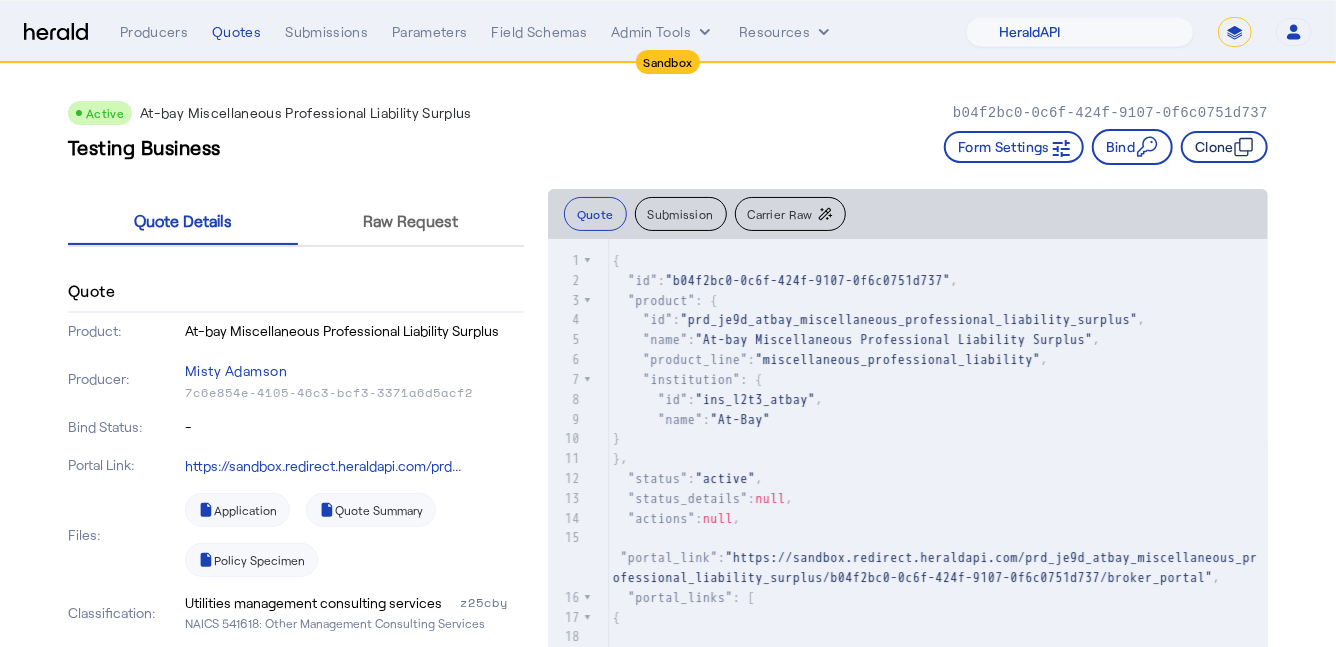 click on "Clone" 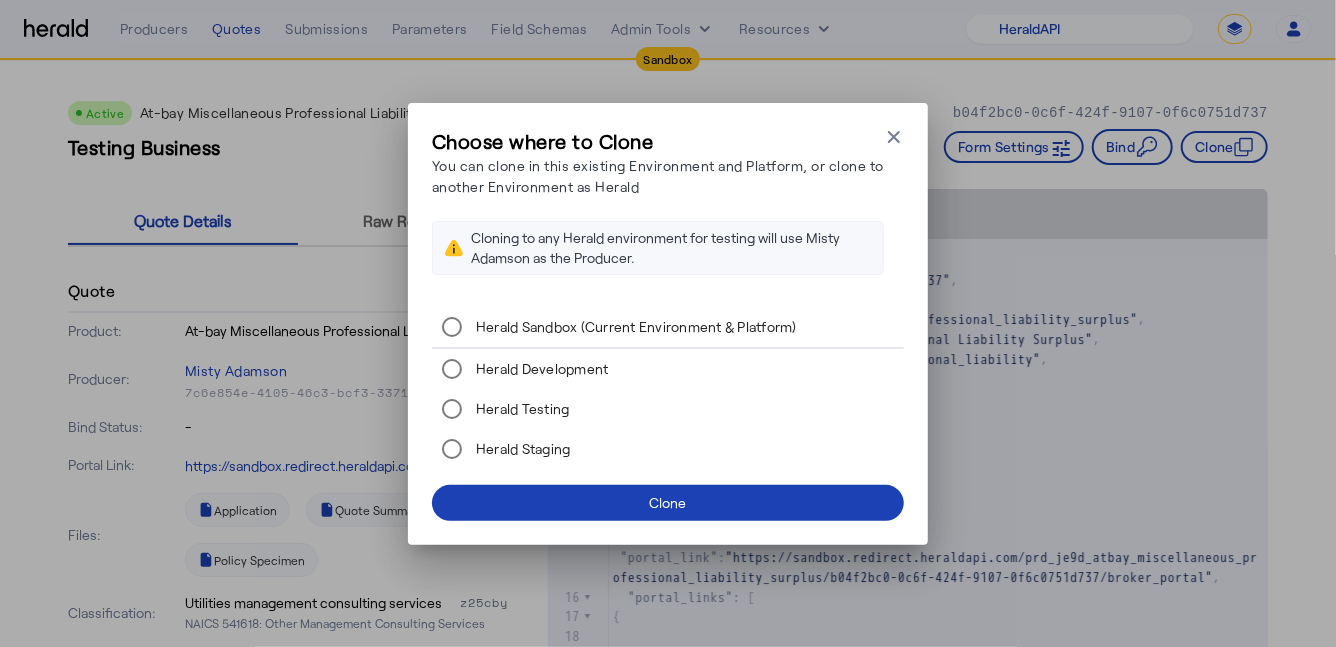 scroll, scrollTop: 0, scrollLeft: 0, axis: both 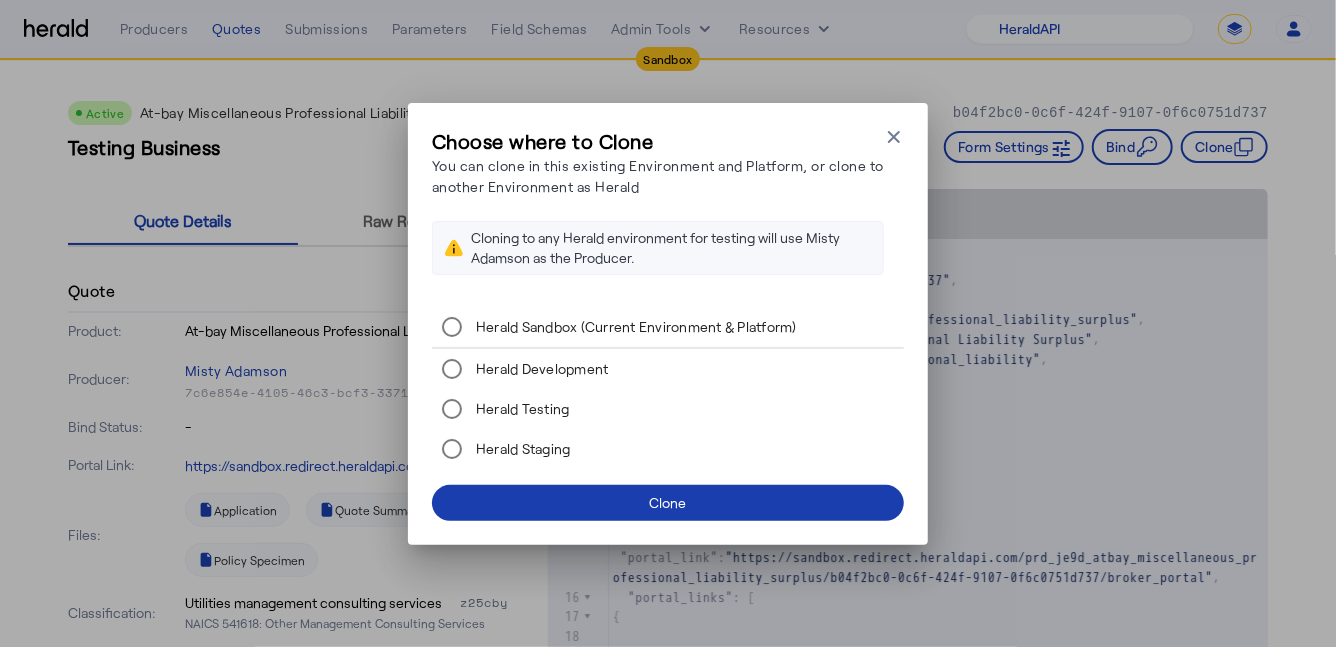 click on "Clone" at bounding box center [668, 502] 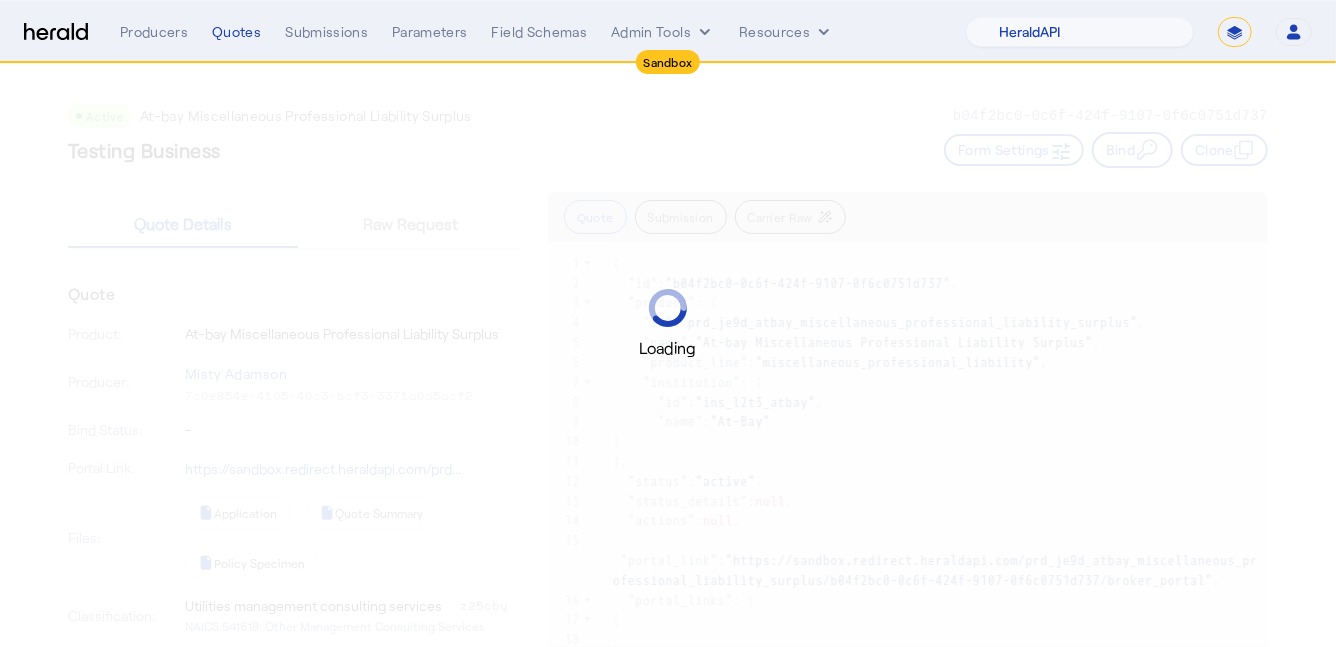 scroll, scrollTop: 3, scrollLeft: 0, axis: vertical 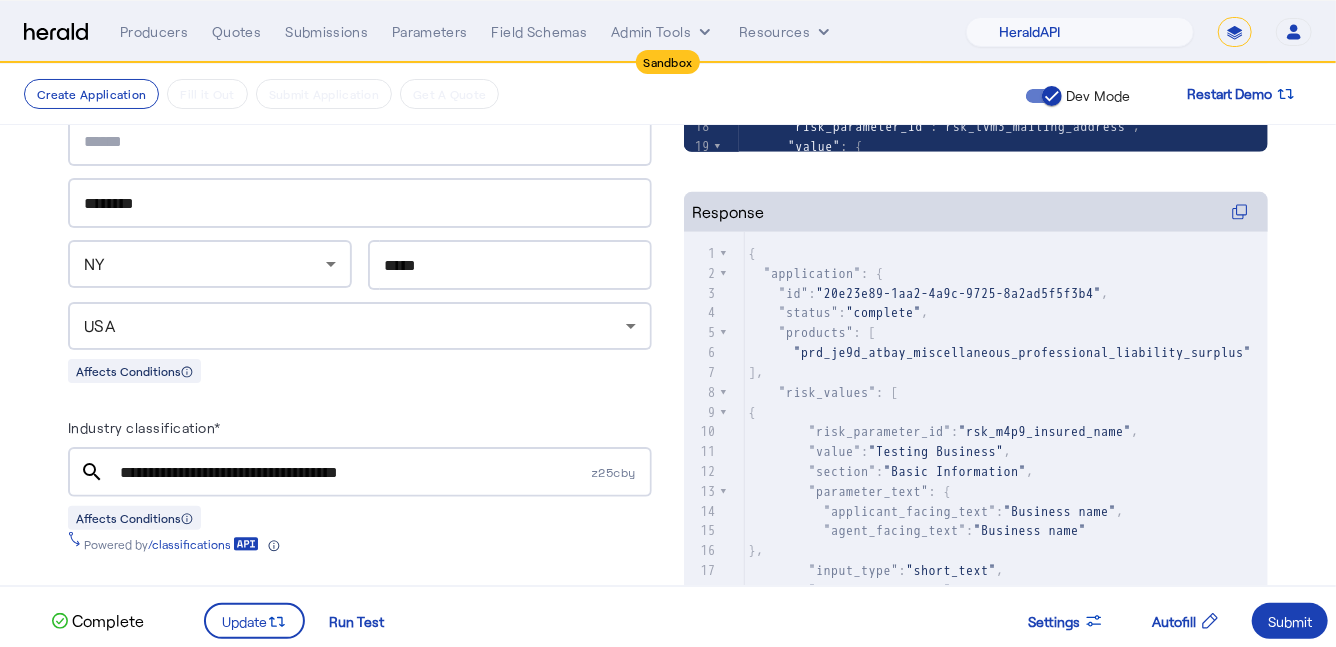 click on "**********" at bounding box center [353, 473] 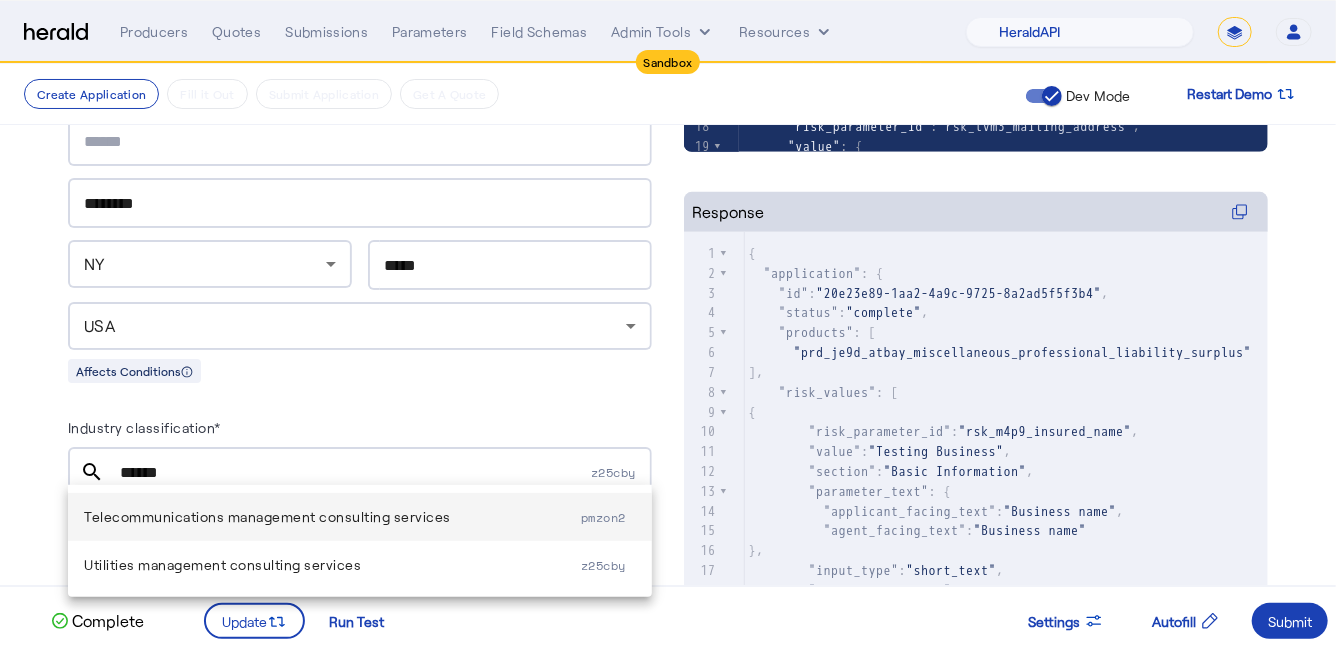click on "Telecommunications management consulting services" at bounding box center (332, 517) 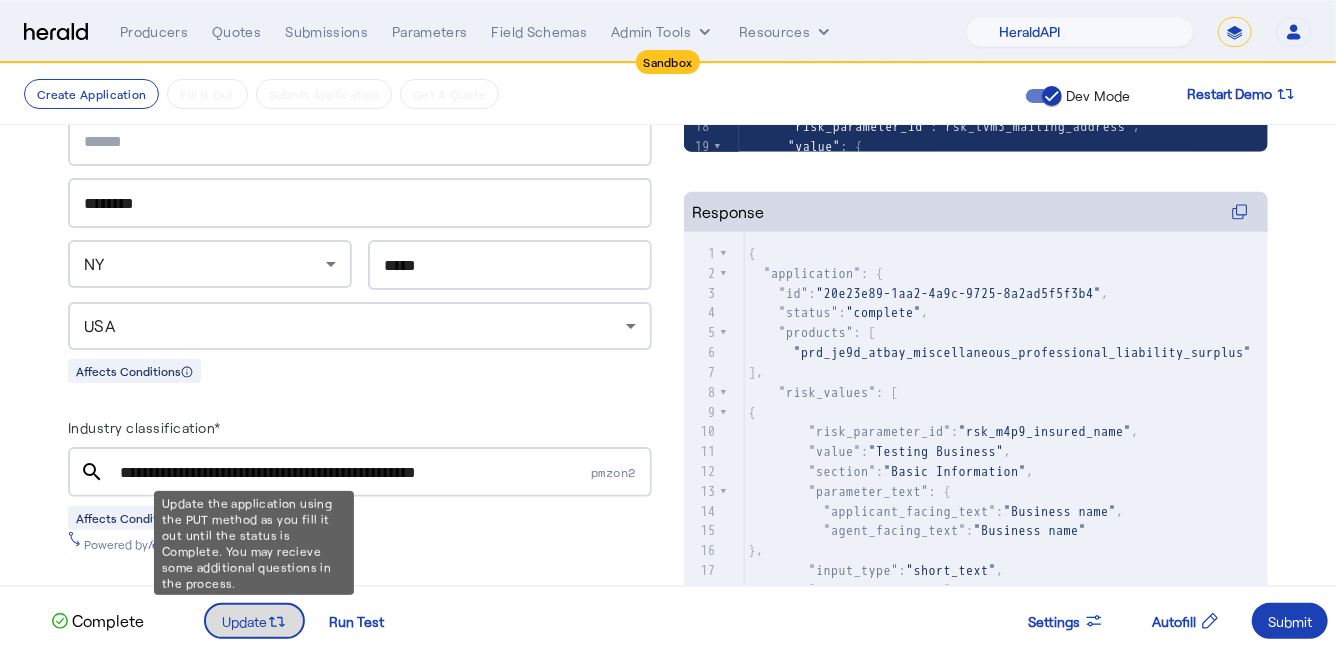 click on "Update" at bounding box center (244, 621) 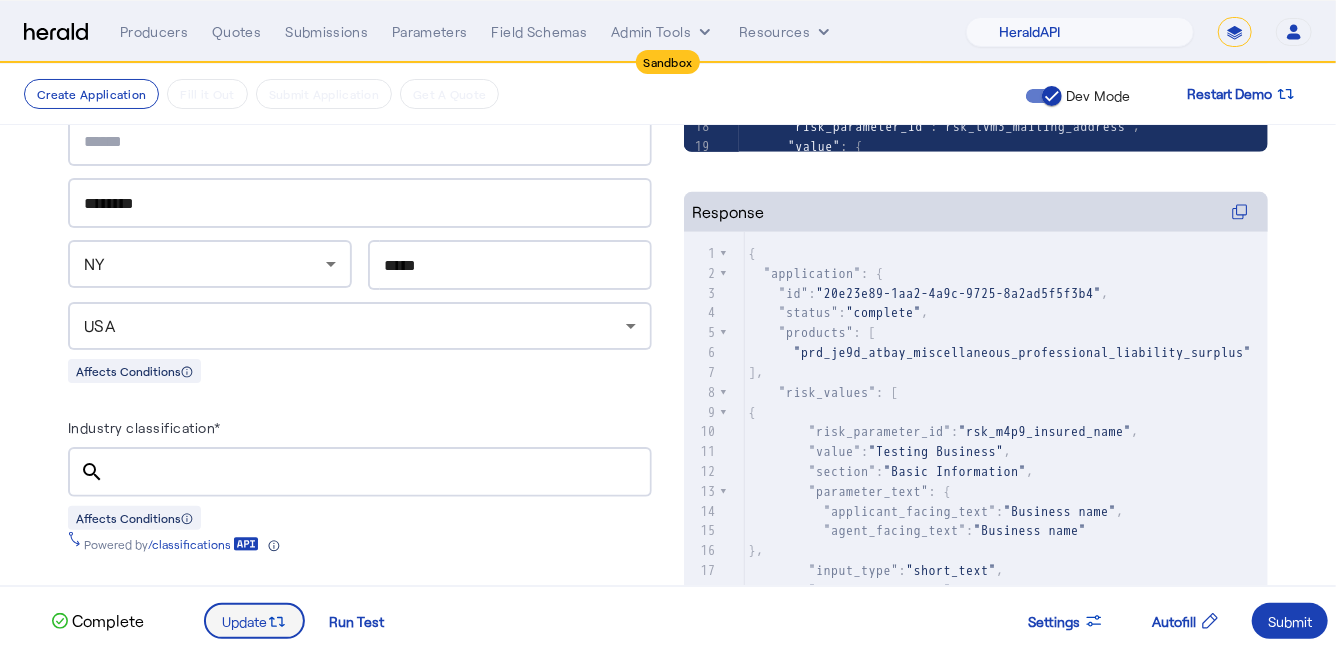 scroll, scrollTop: 0, scrollLeft: 0, axis: both 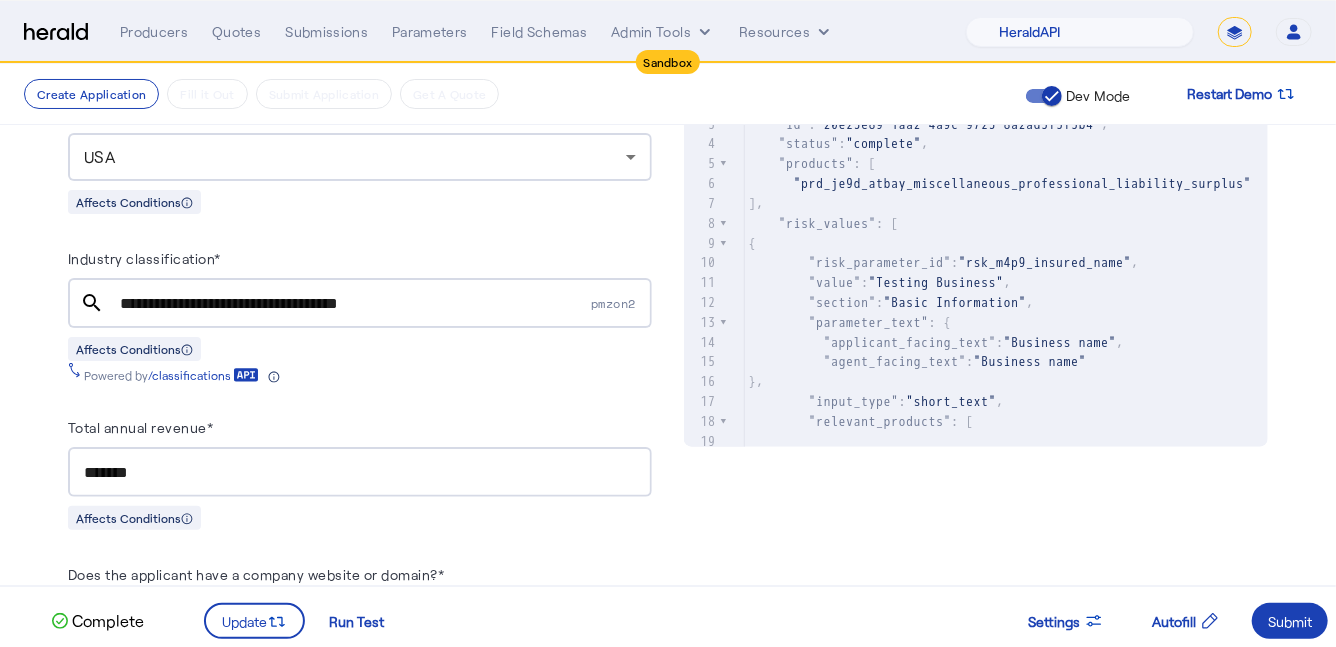 click on "**********" at bounding box center (353, 304) 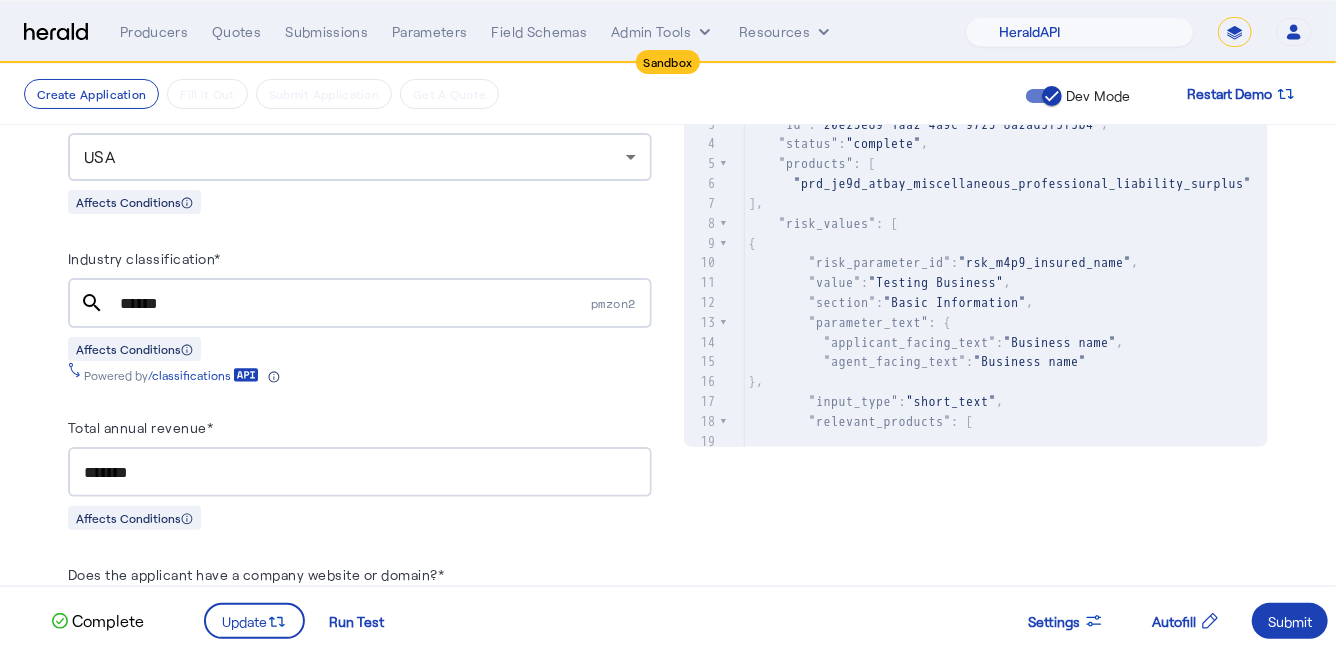 click on "******" at bounding box center [353, 304] 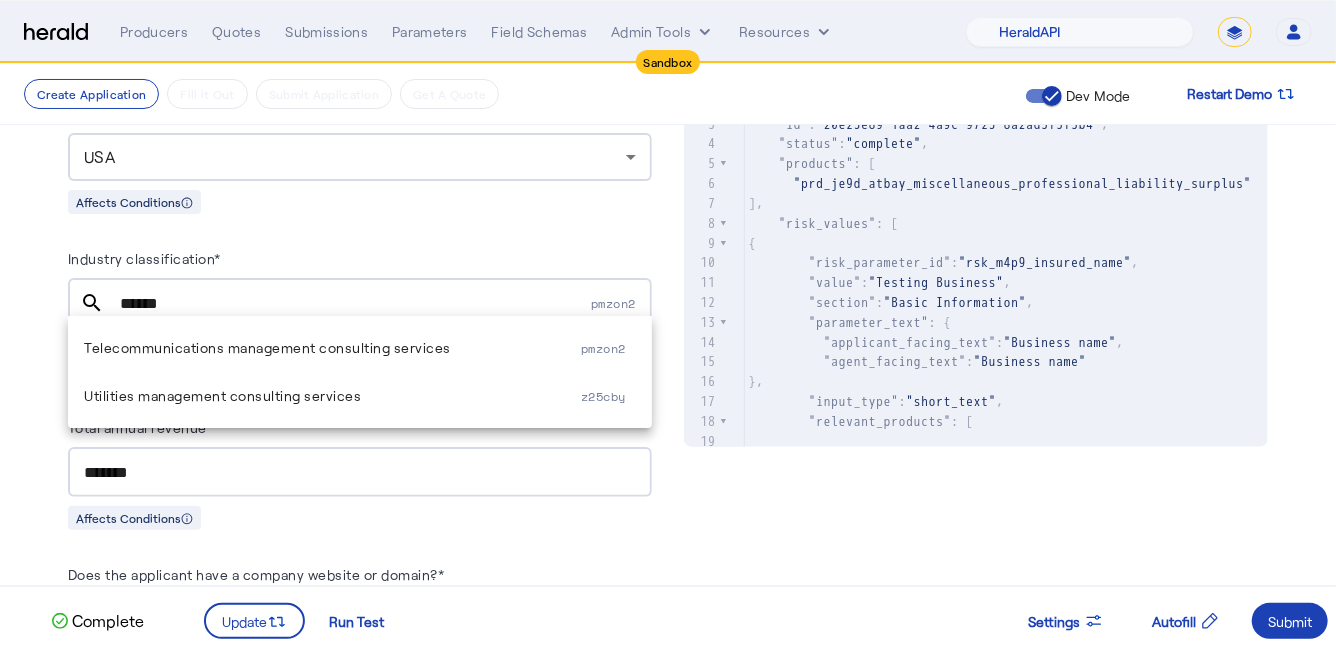 click on "******" at bounding box center [353, 304] 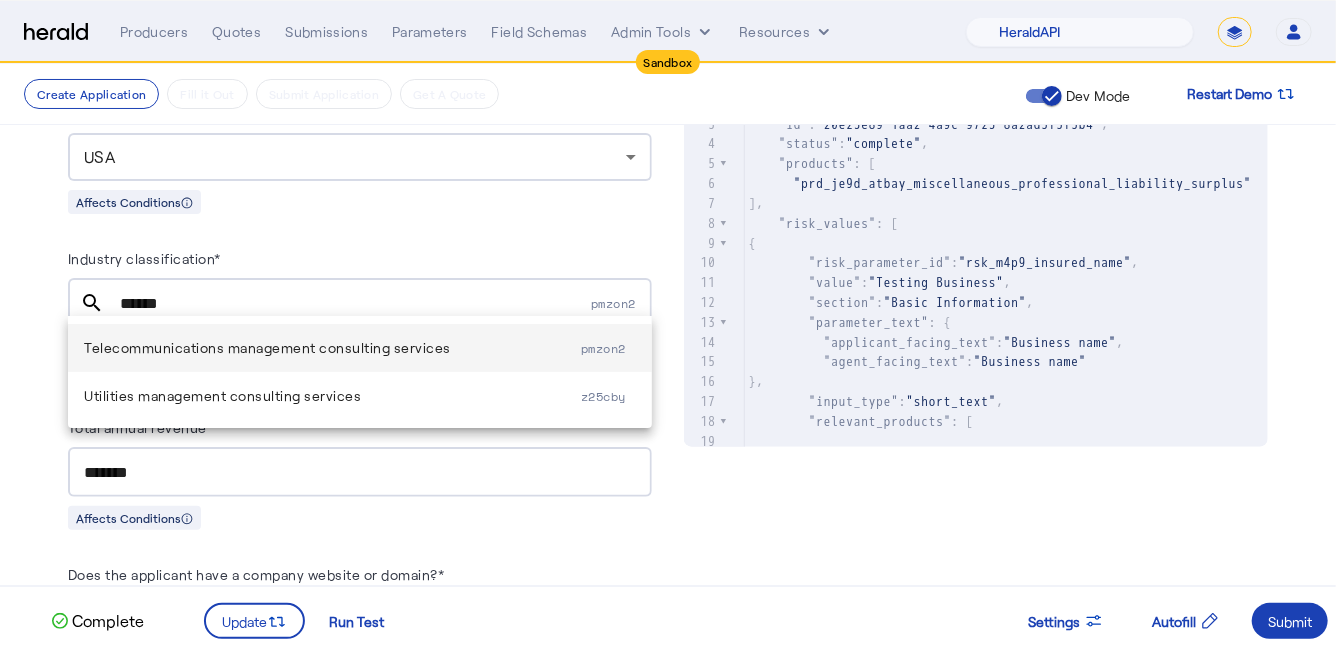 click on "Telecommunications management consulting services" at bounding box center [332, 348] 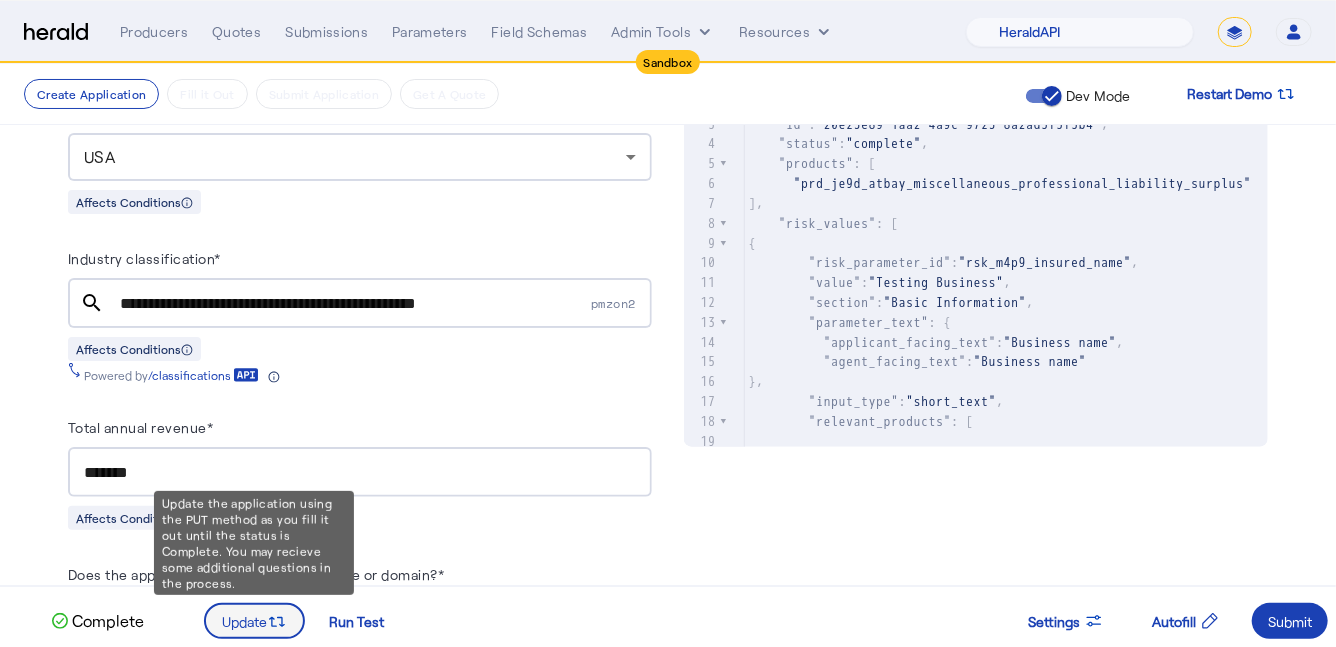 click 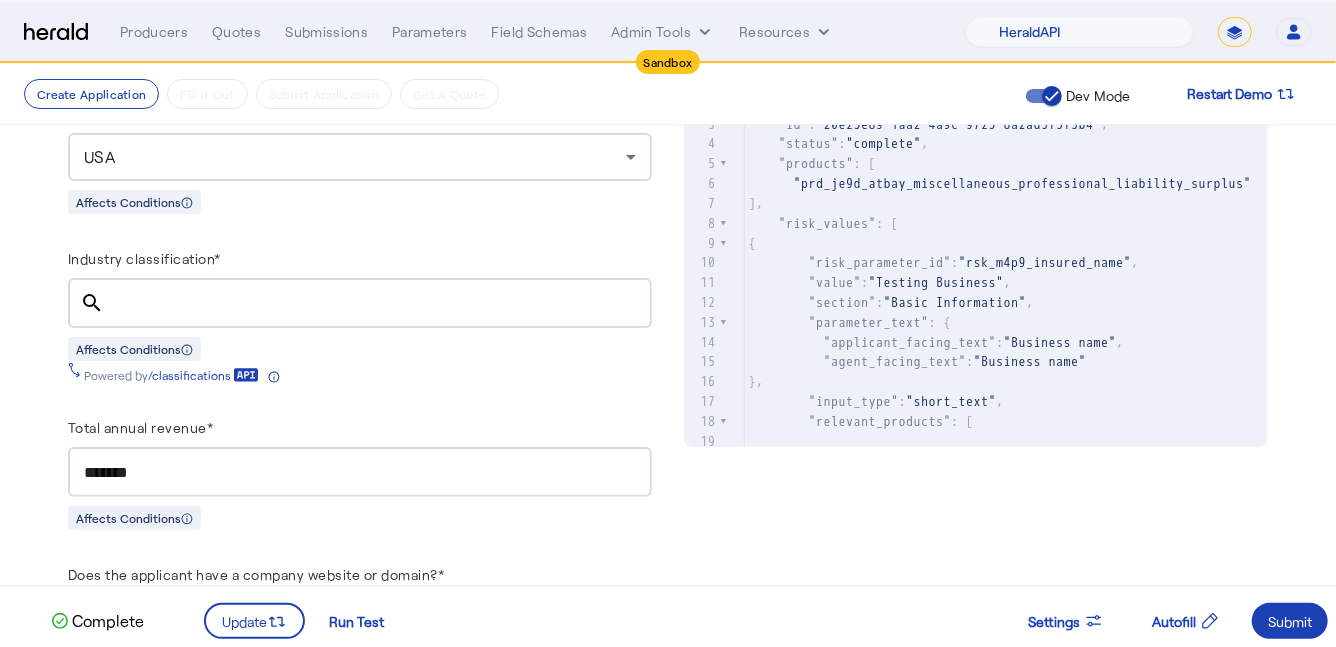 scroll, scrollTop: 0, scrollLeft: 0, axis: both 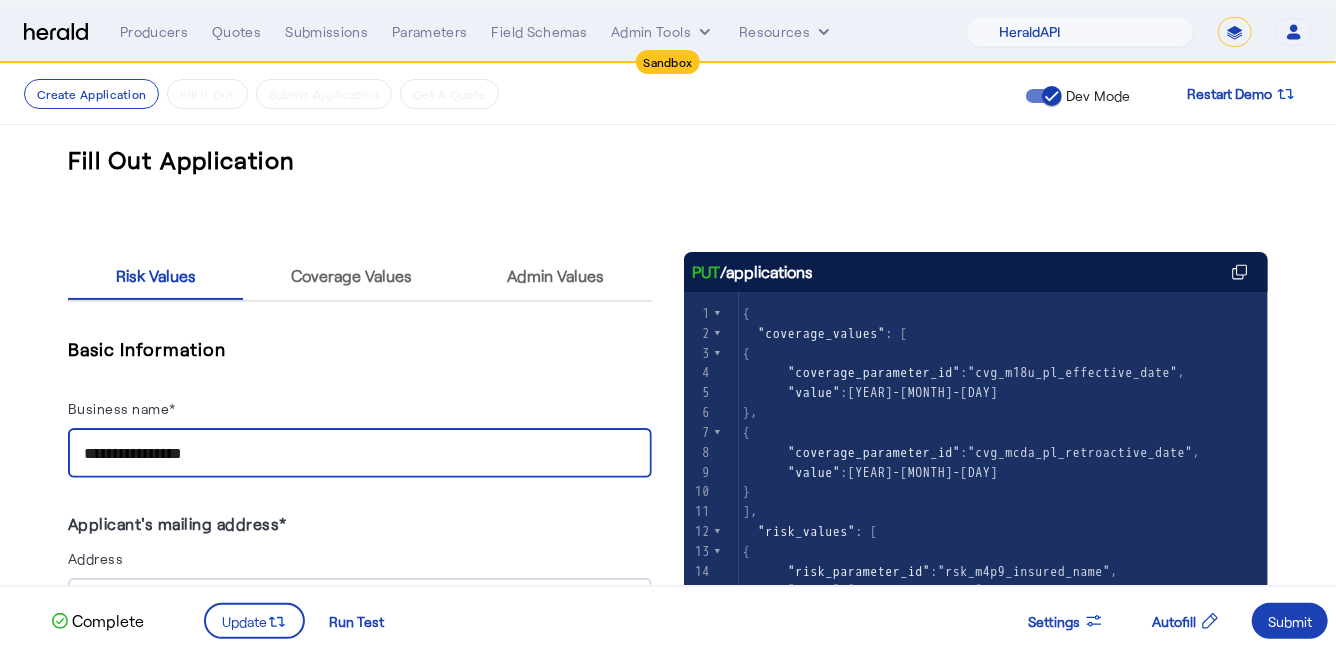 click on "**********" at bounding box center [360, 454] 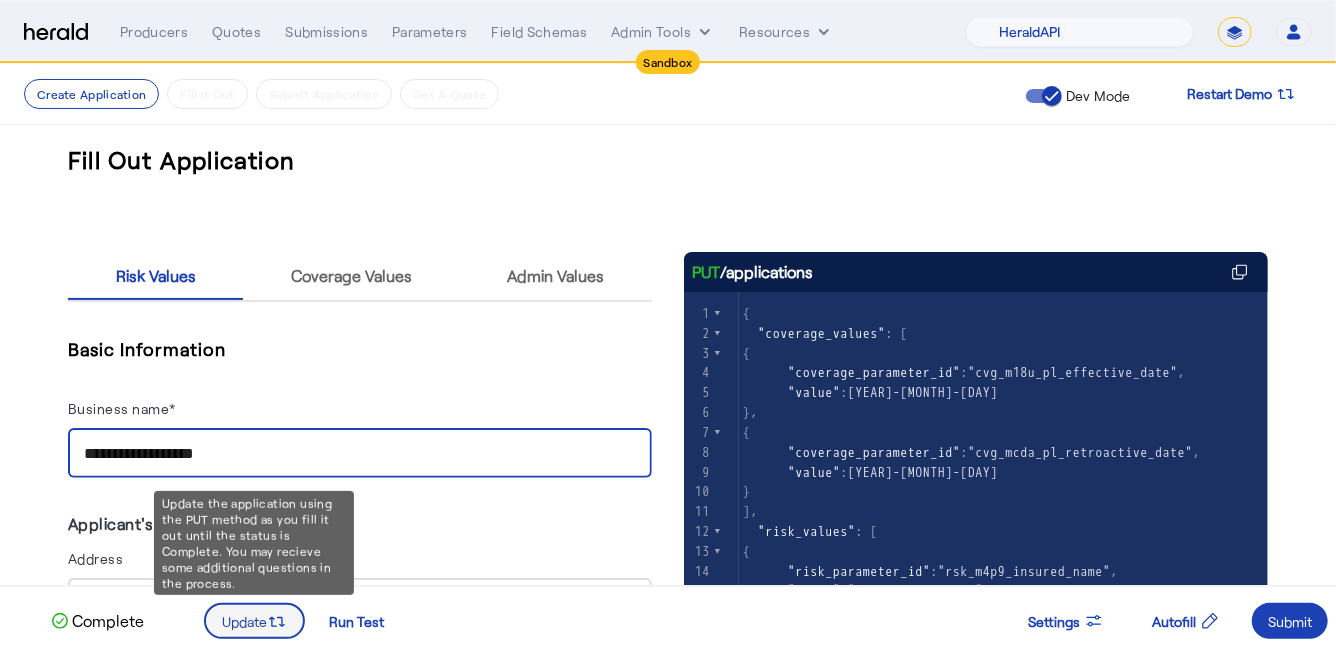 type on "**********" 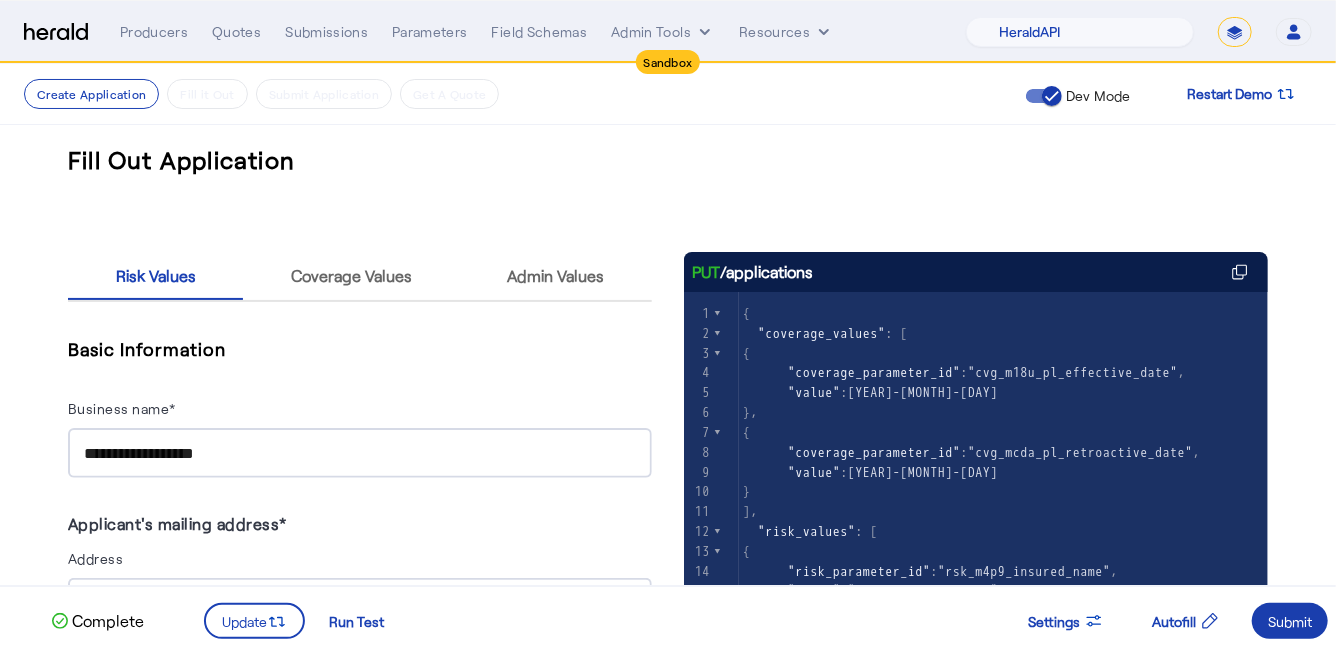 click on "Submit" at bounding box center (1290, 621) 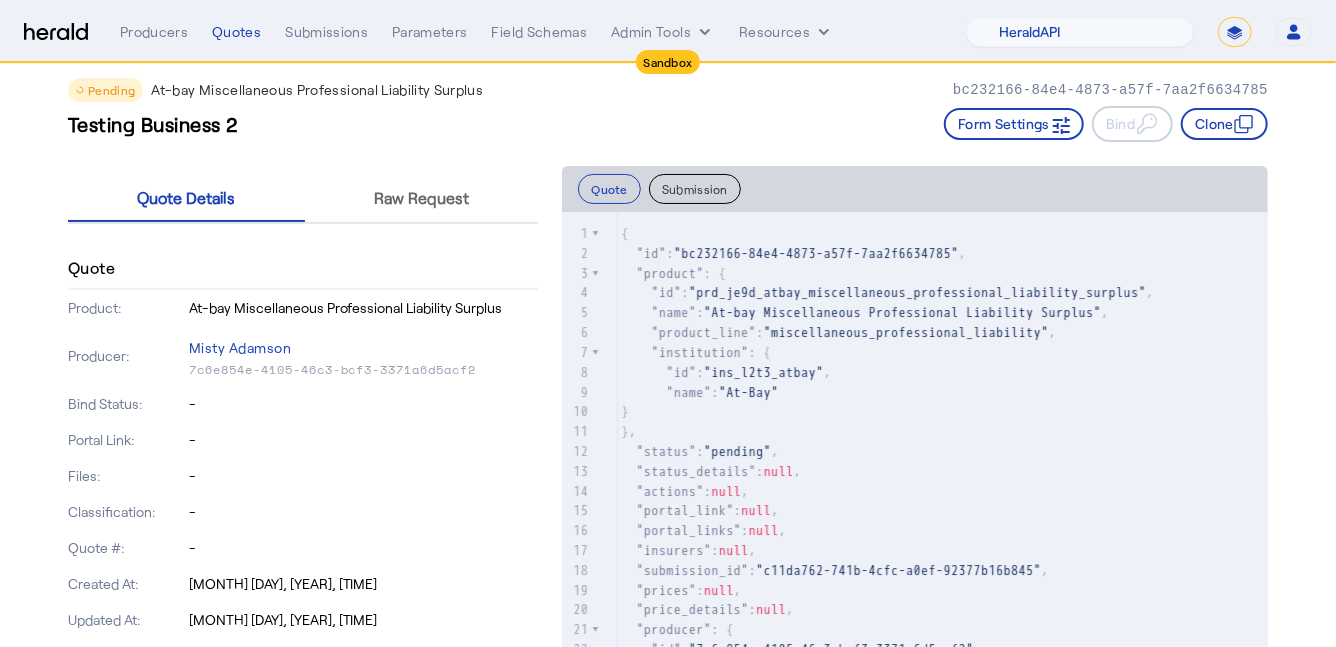 scroll, scrollTop: 42, scrollLeft: 0, axis: vertical 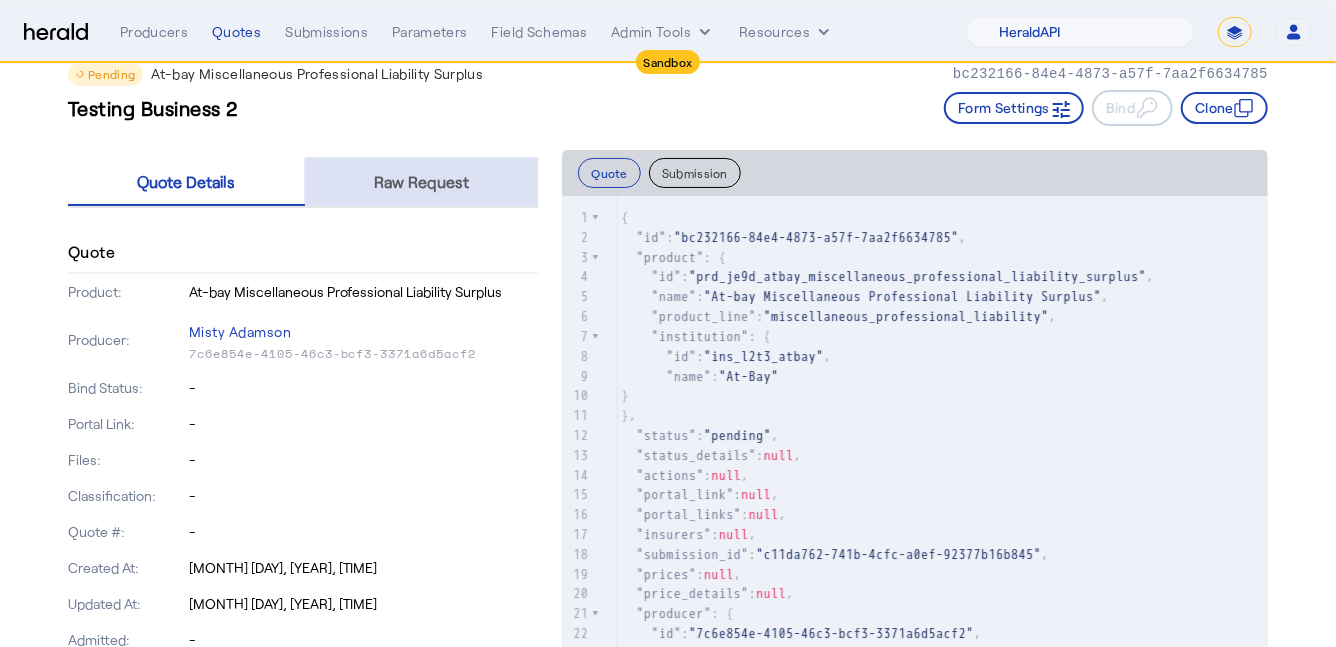 click on "Raw Request" at bounding box center [421, 182] 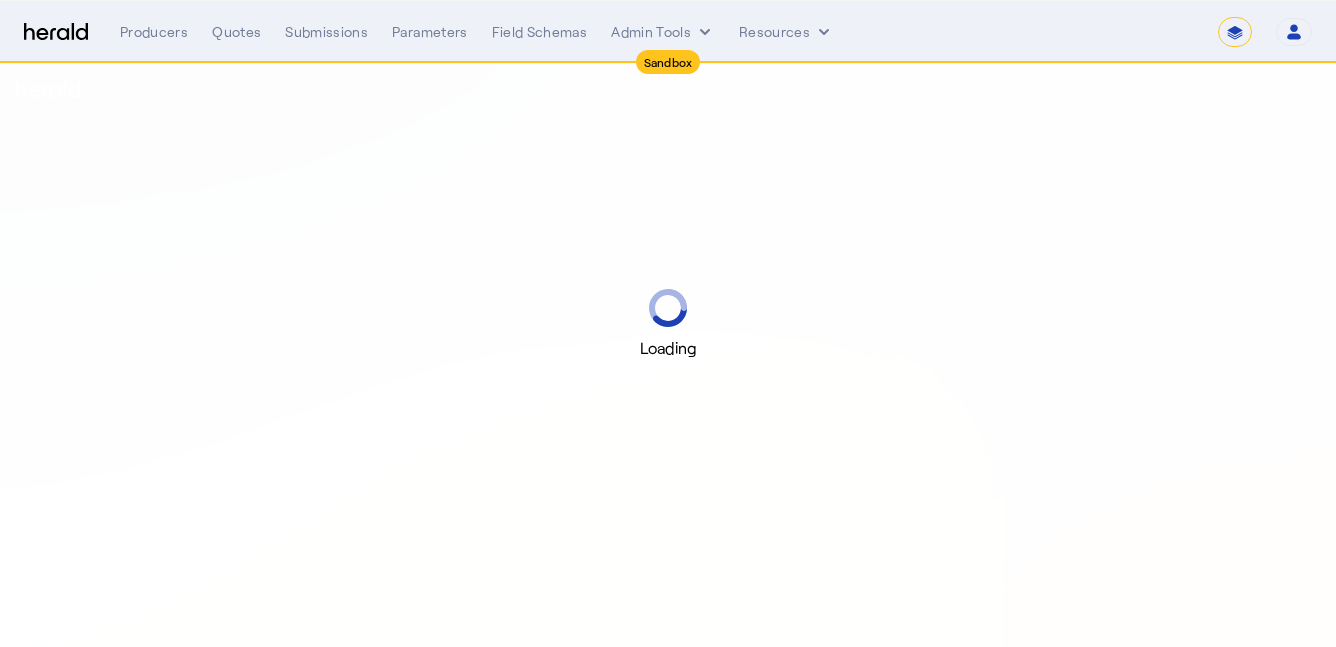 select on "*******" 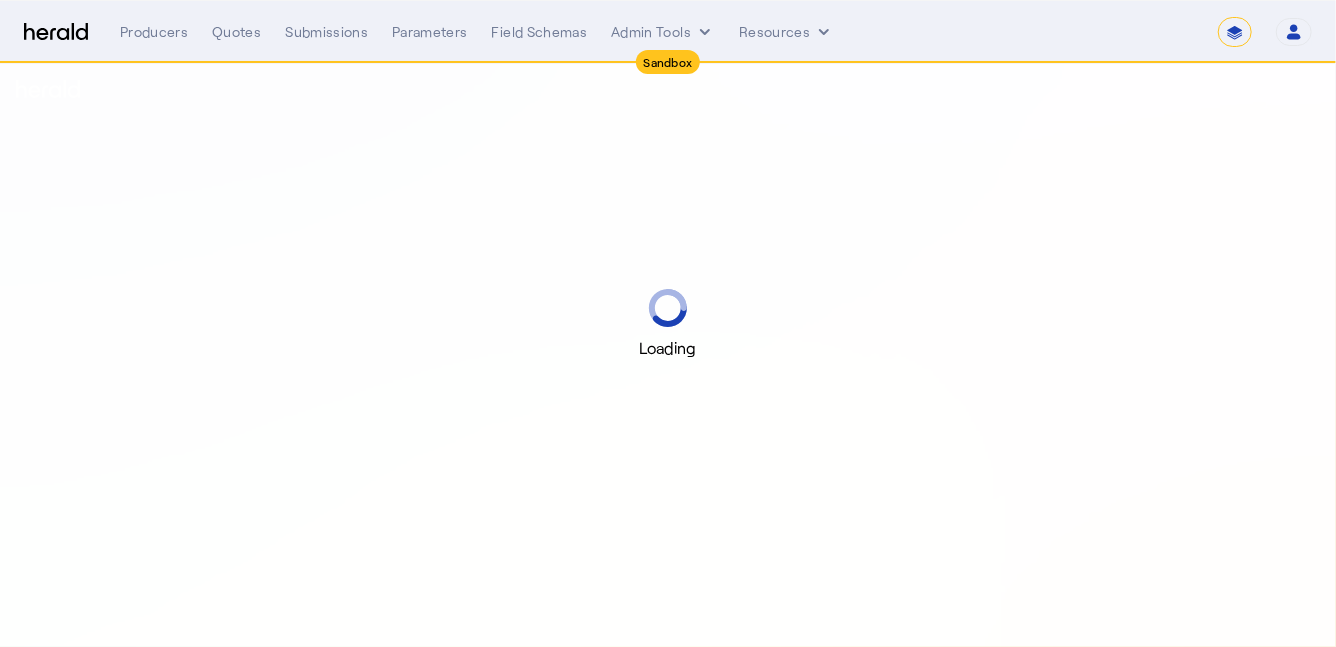 select on "pfm_2v8p_herald_api" 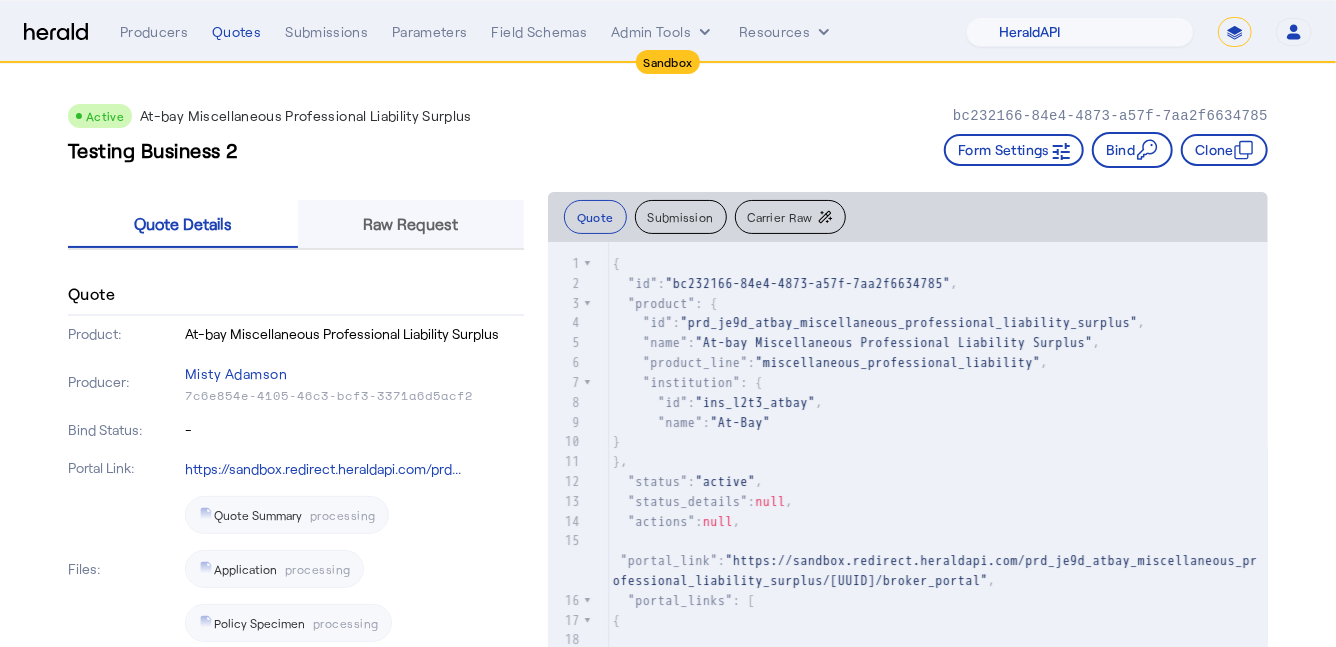 click on "Raw Request" at bounding box center (410, 224) 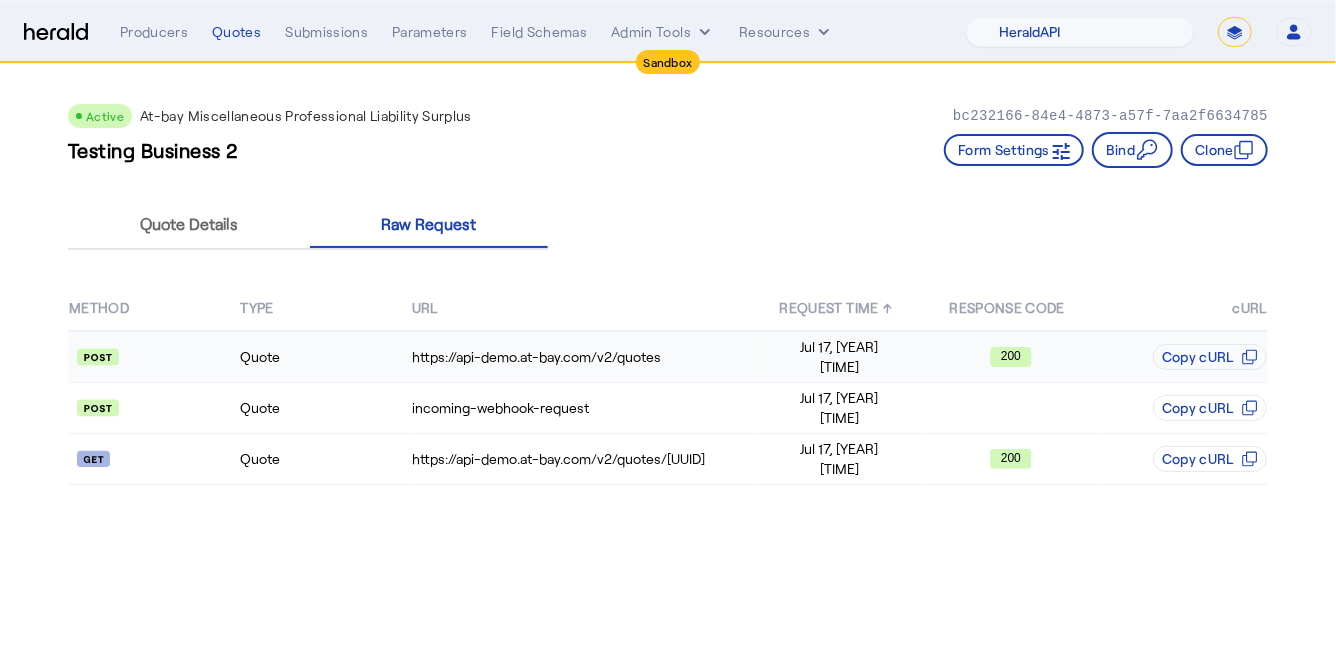 click on "Quote" 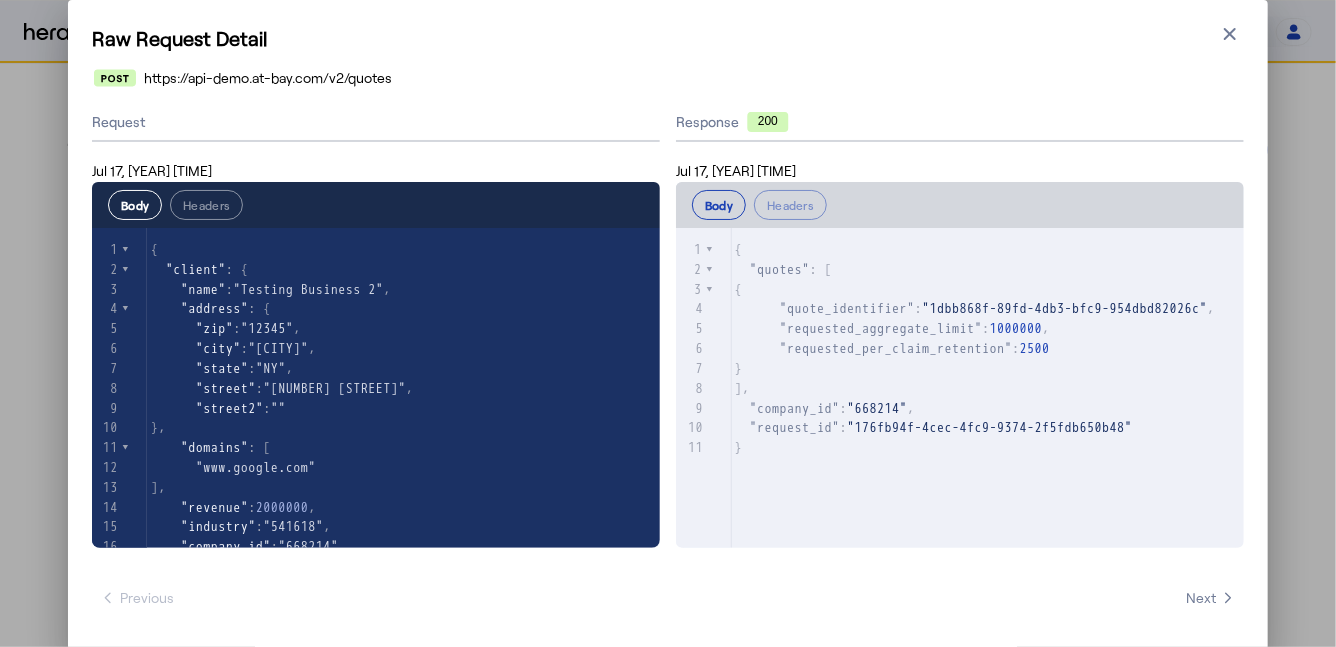 scroll, scrollTop: 93, scrollLeft: 0, axis: vertical 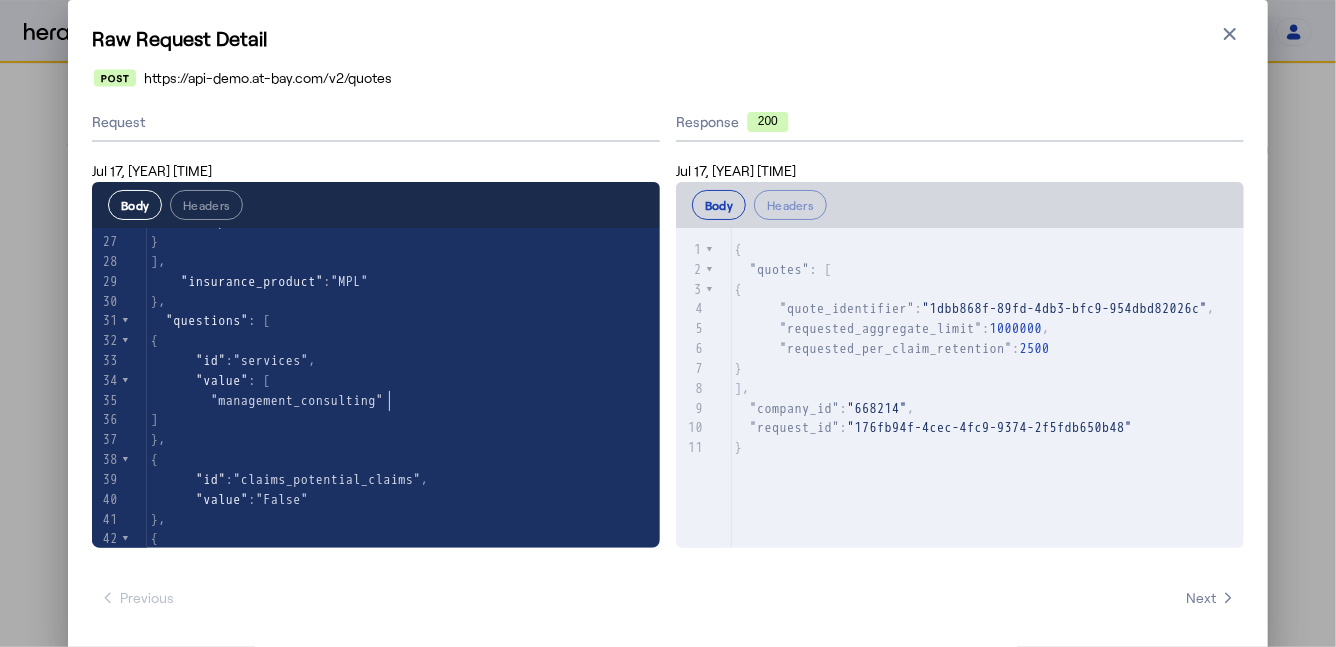 type on "**********" 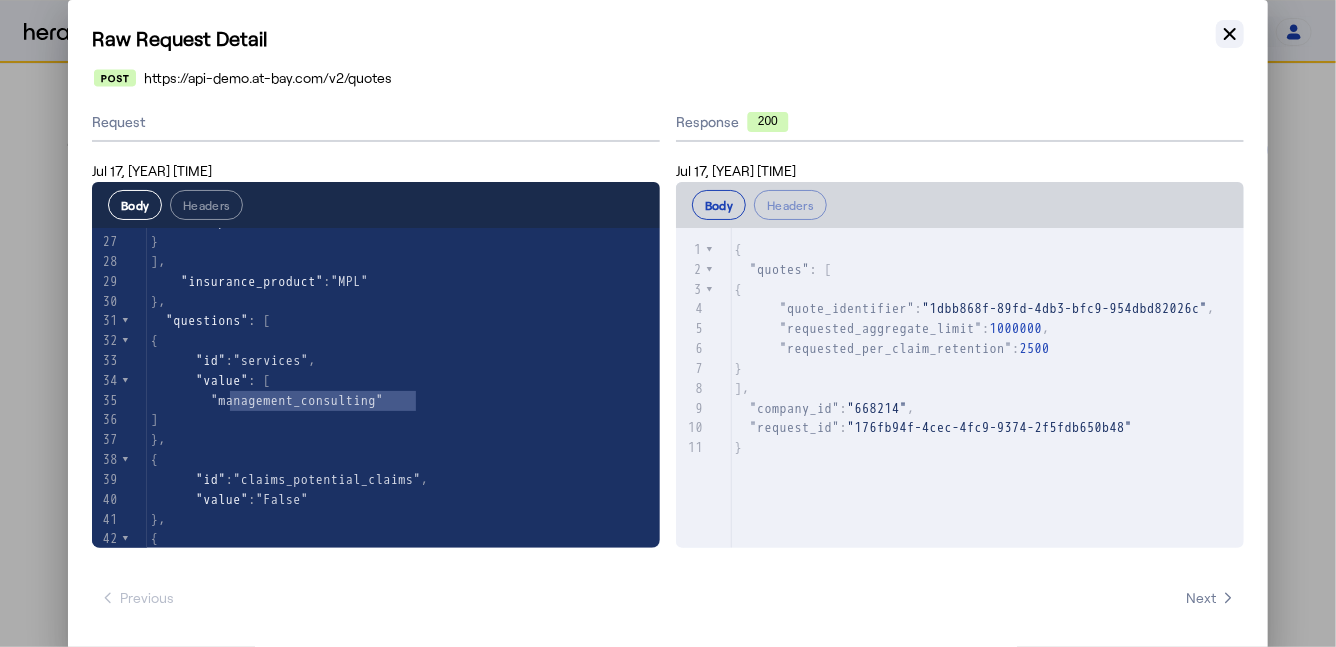 click 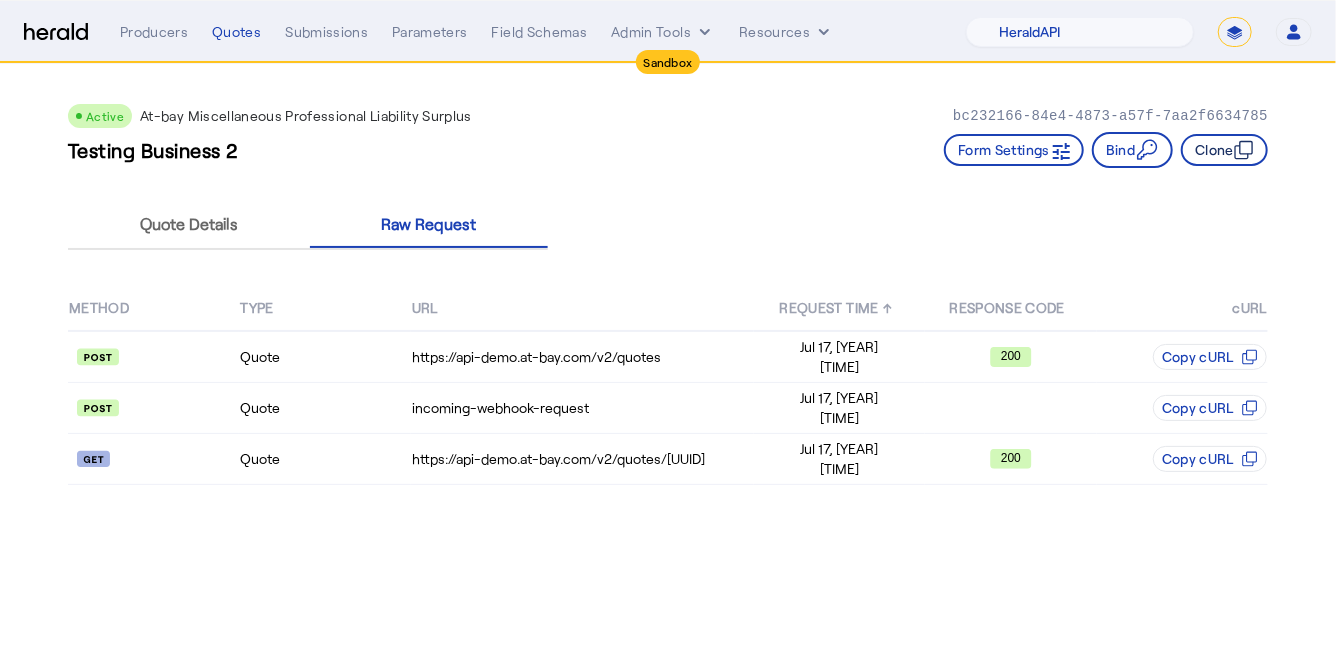 click on "Clone" 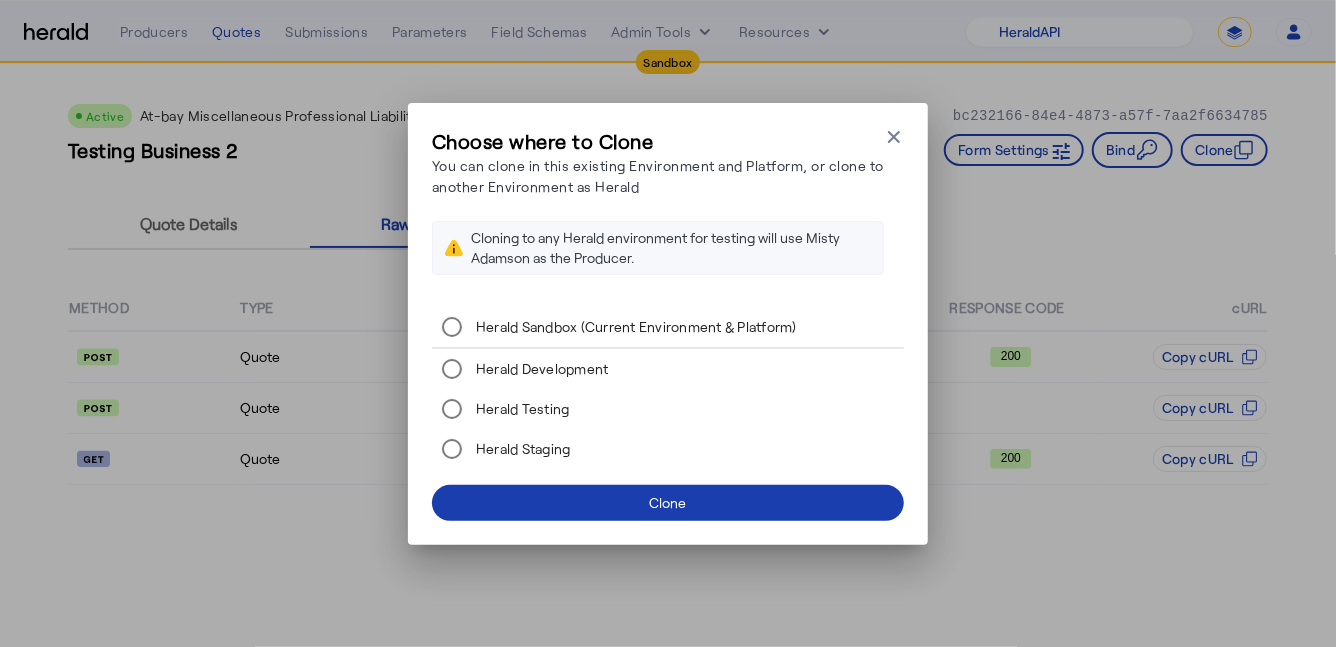 click at bounding box center (668, 503) 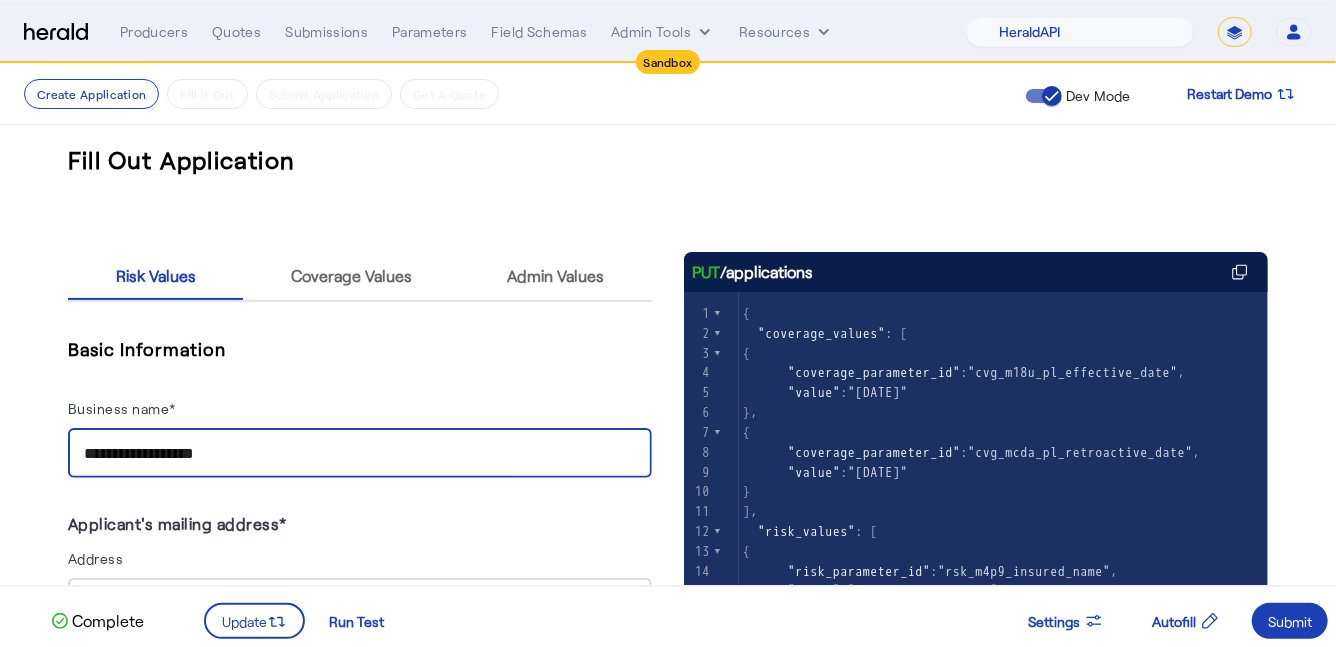 click on "**********" at bounding box center (360, 454) 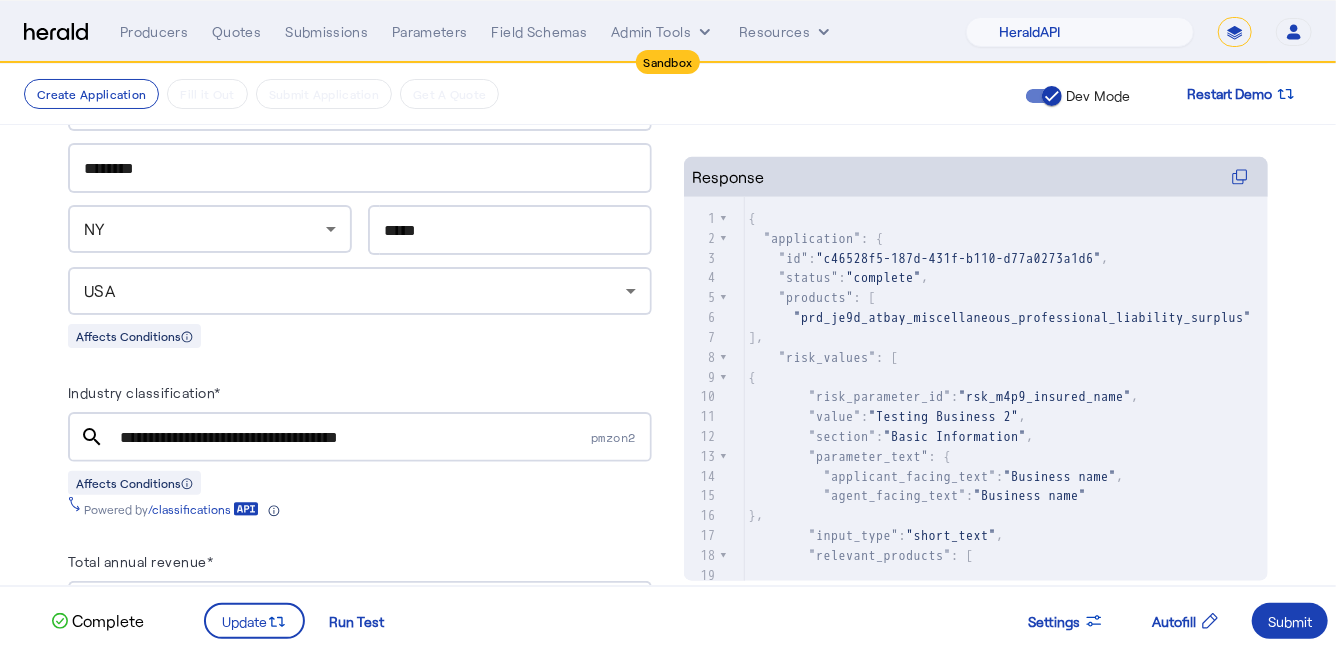 scroll, scrollTop: 566, scrollLeft: 0, axis: vertical 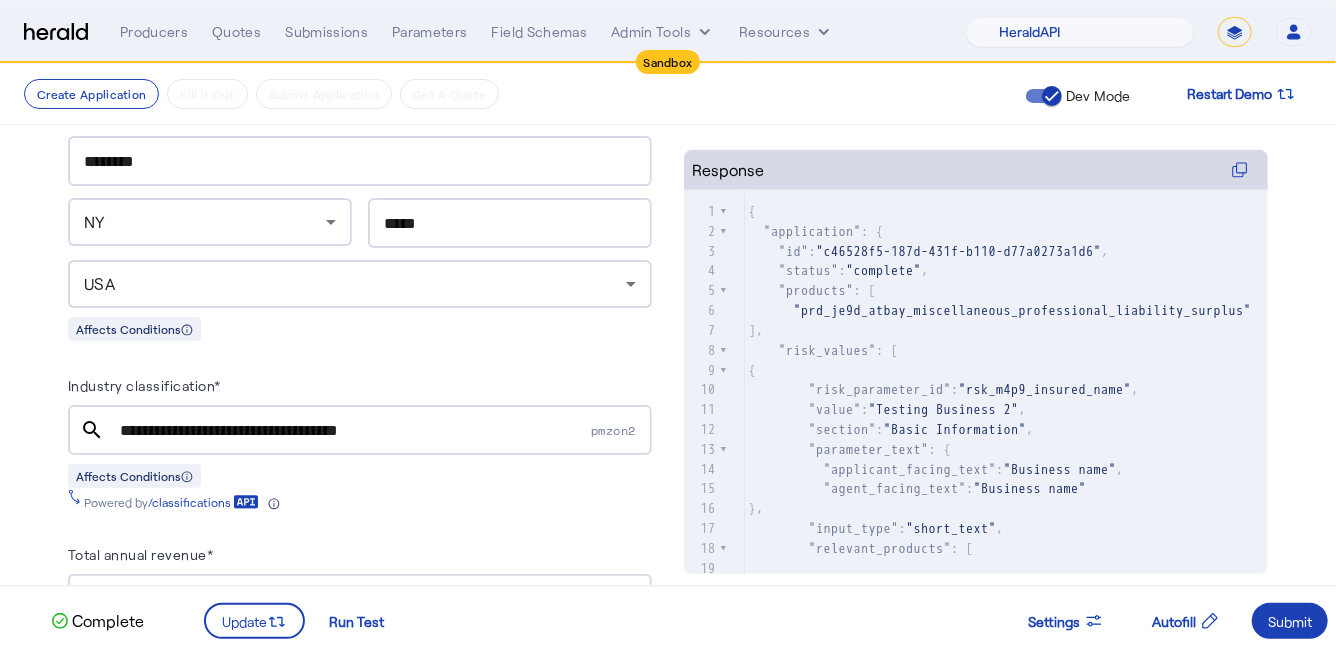 click on "**********" at bounding box center [353, 431] 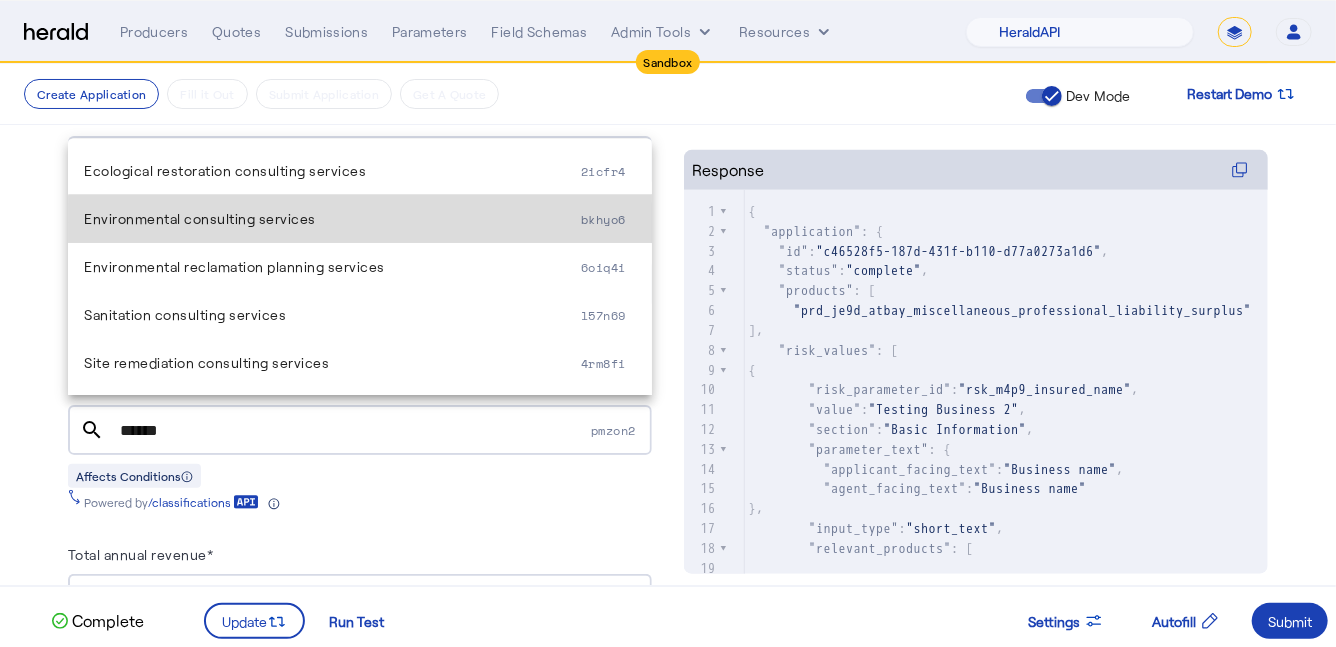 click on "Environmental consulting services" at bounding box center (332, 219) 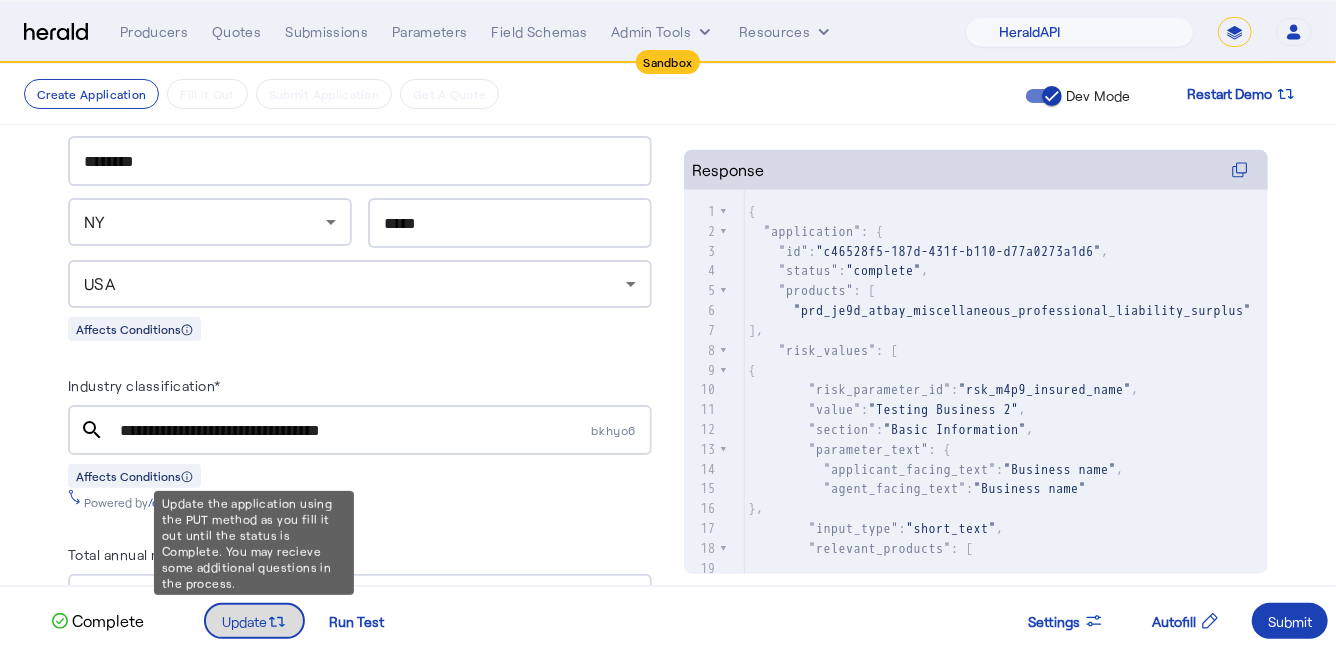 click 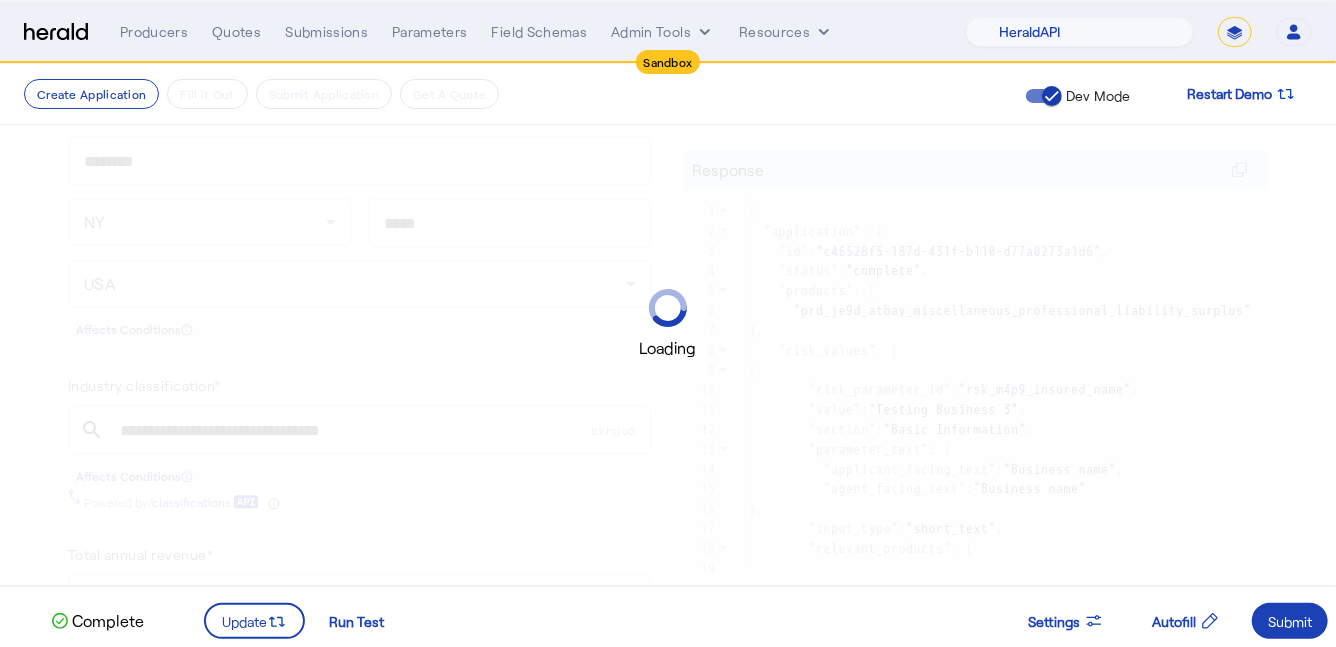 scroll, scrollTop: 666, scrollLeft: 0, axis: vertical 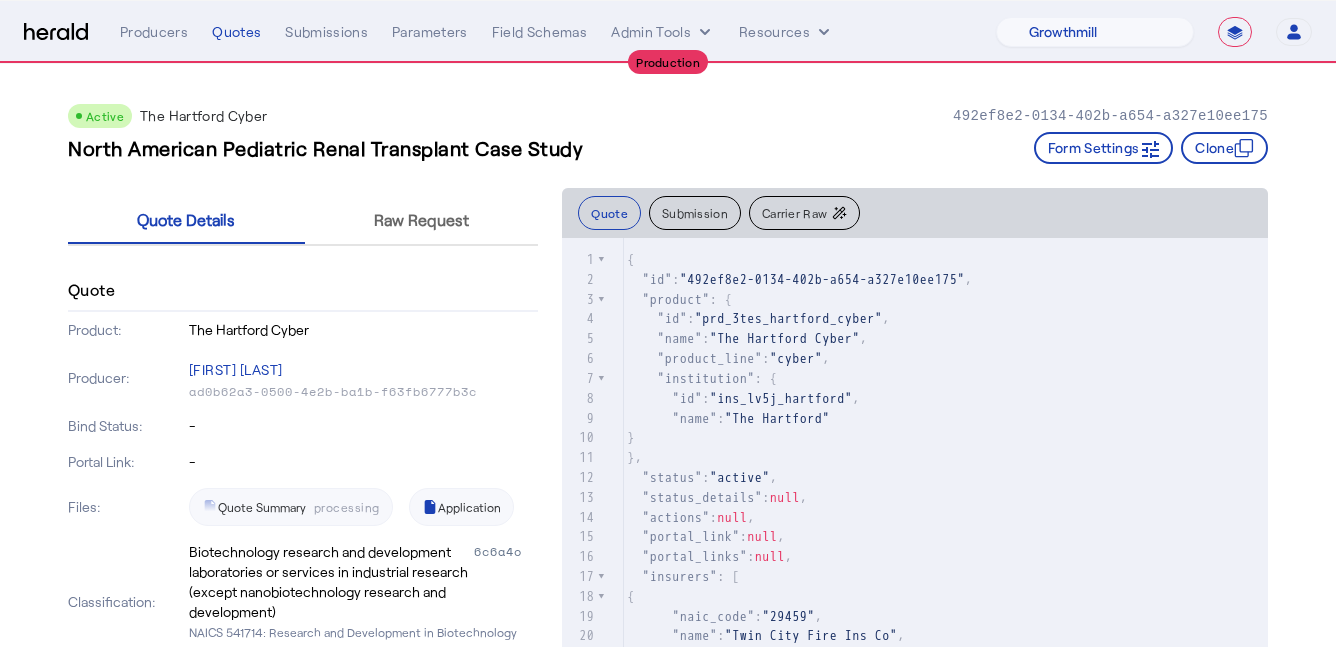select on "pfm_z9k1_growthmill" 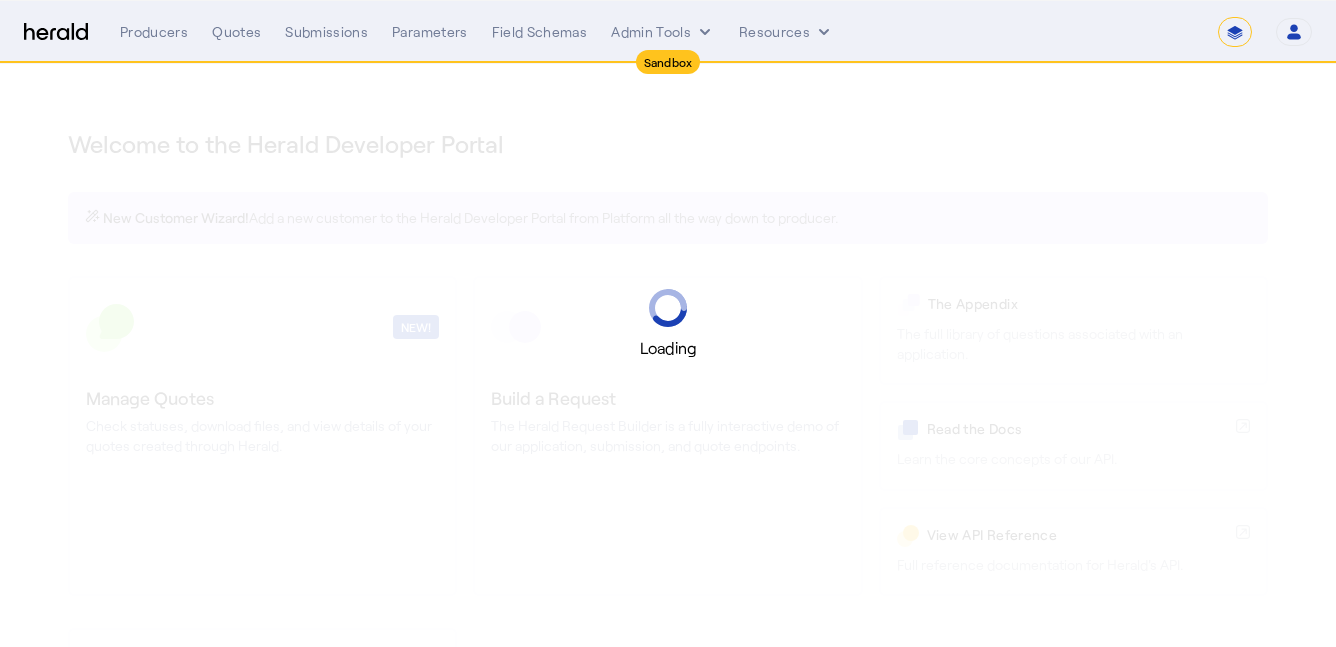 select on "*******" 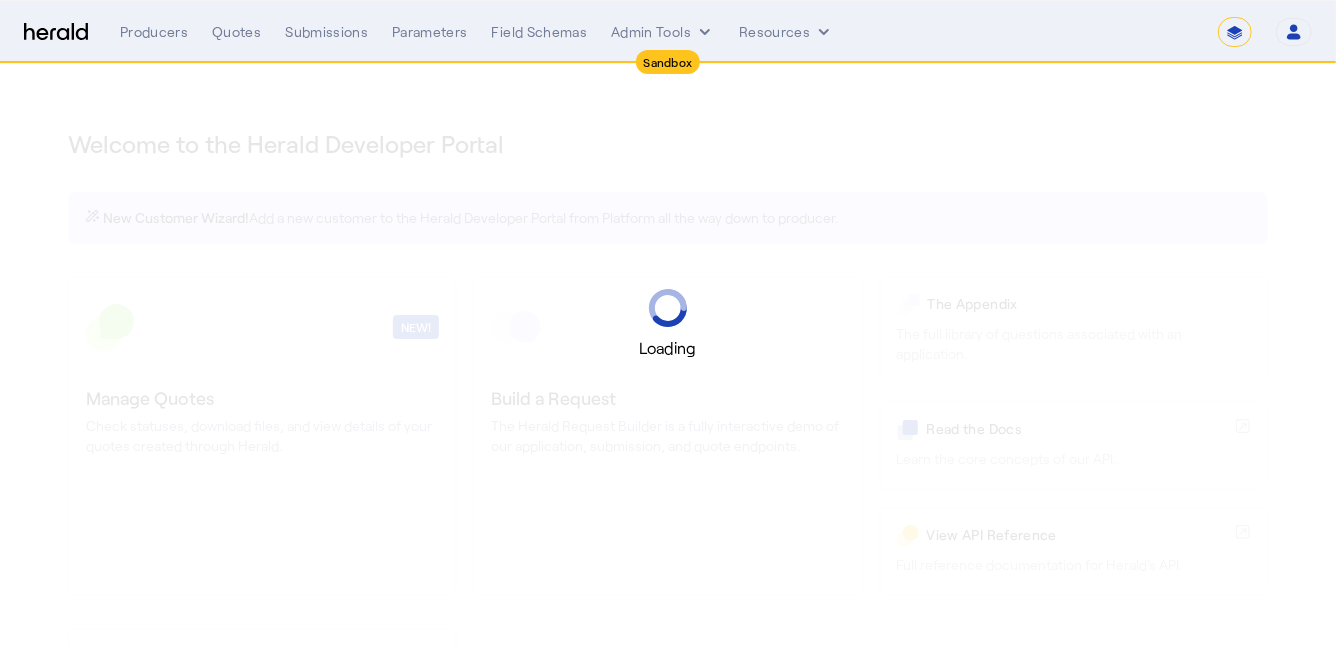 select on "pfm_2v8p_herald_api" 